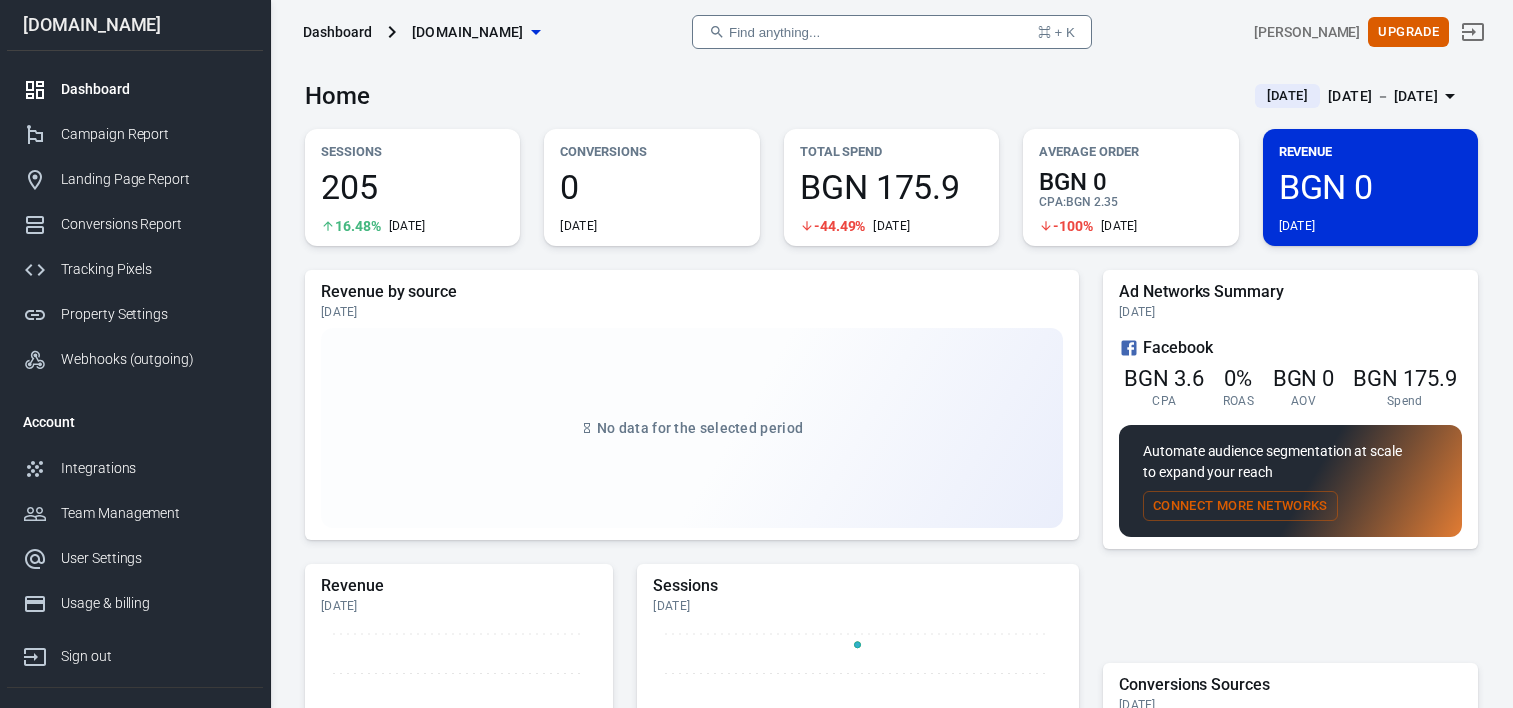 scroll, scrollTop: 0, scrollLeft: 0, axis: both 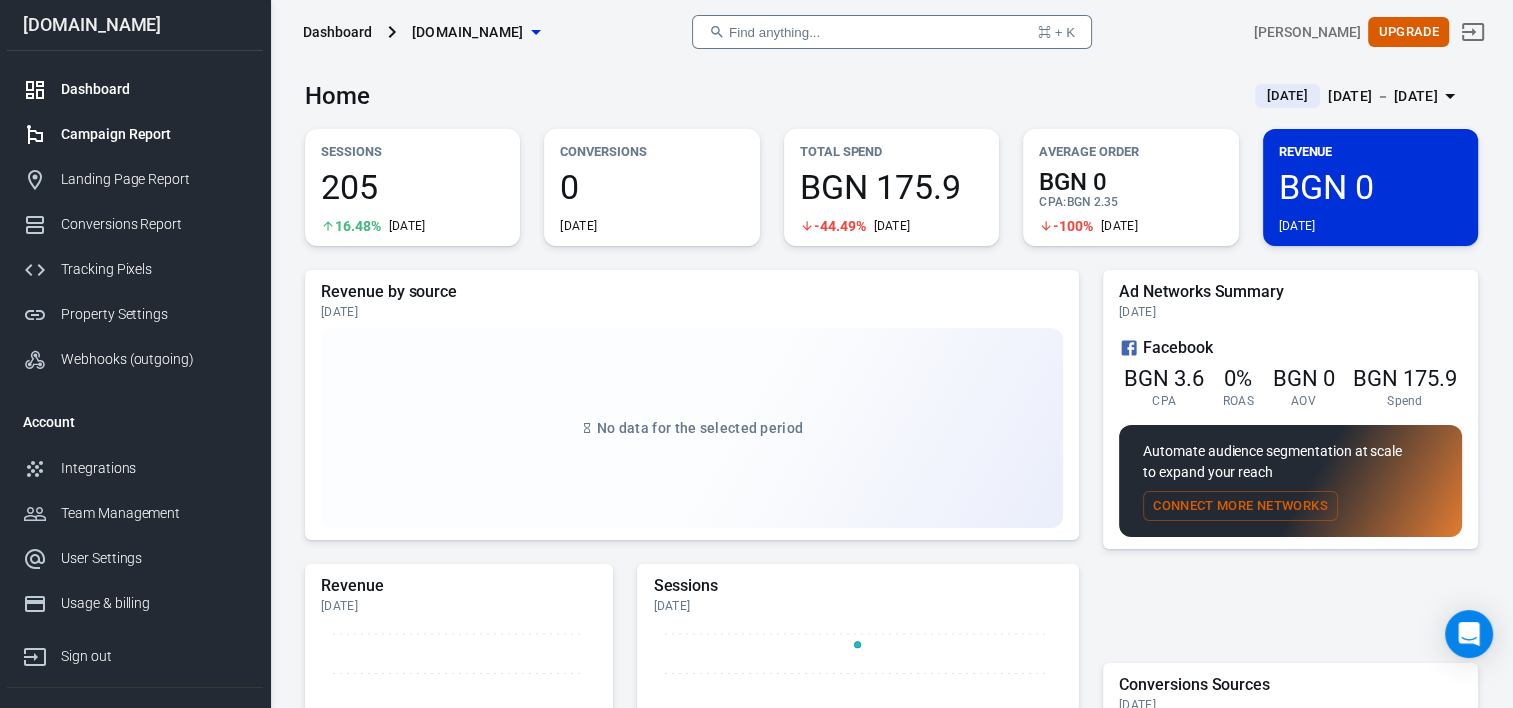 click on "Campaign Report" at bounding box center (154, 134) 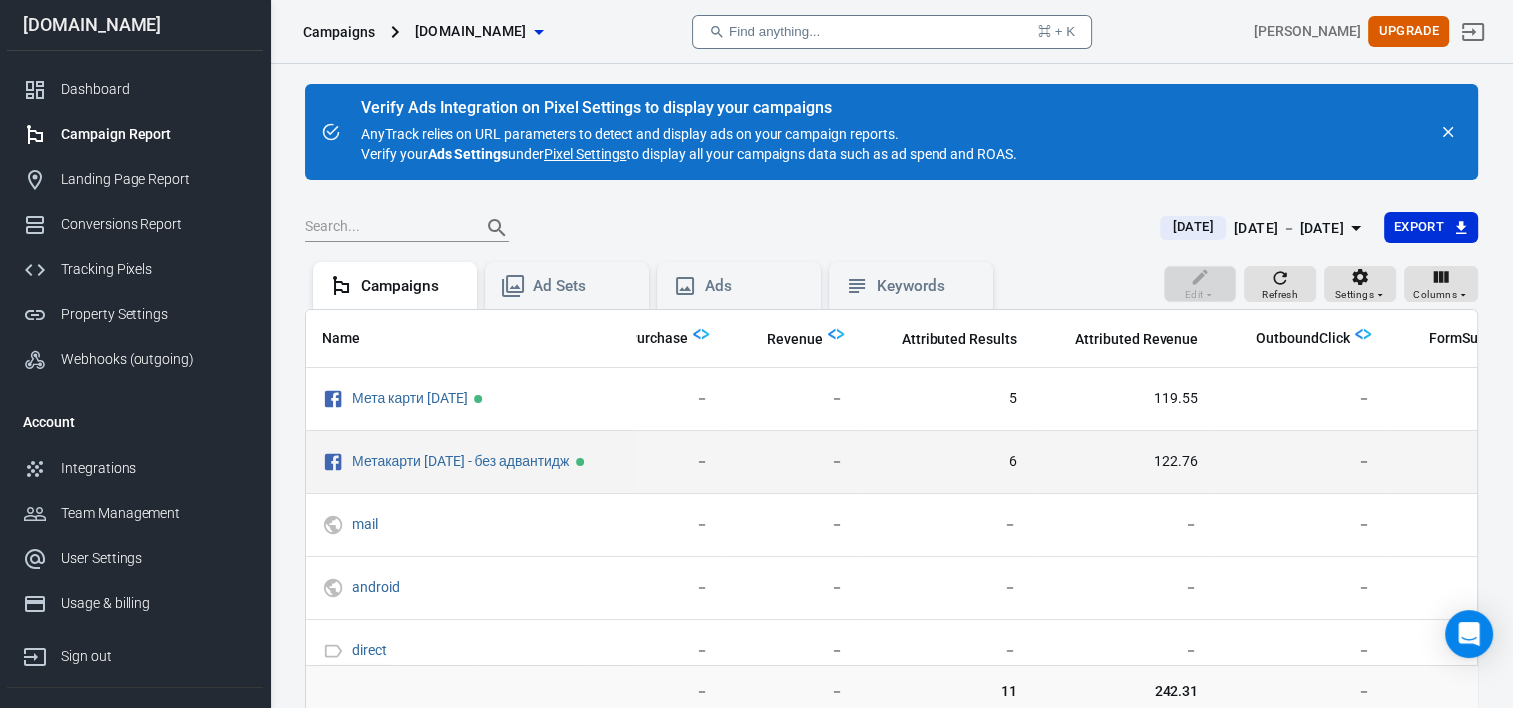 scroll, scrollTop: 0, scrollLeft: 1071, axis: horizontal 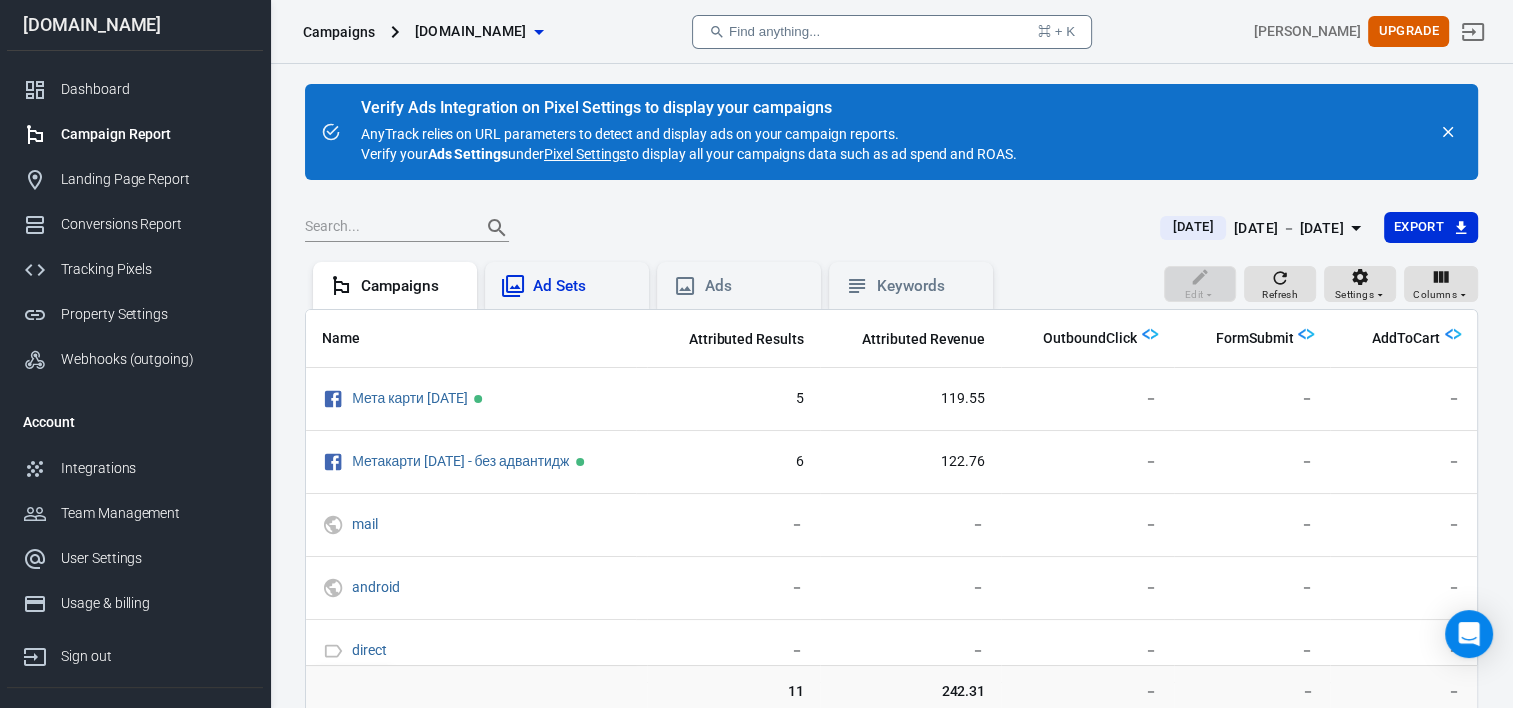 click on "Ad Sets" at bounding box center [583, 286] 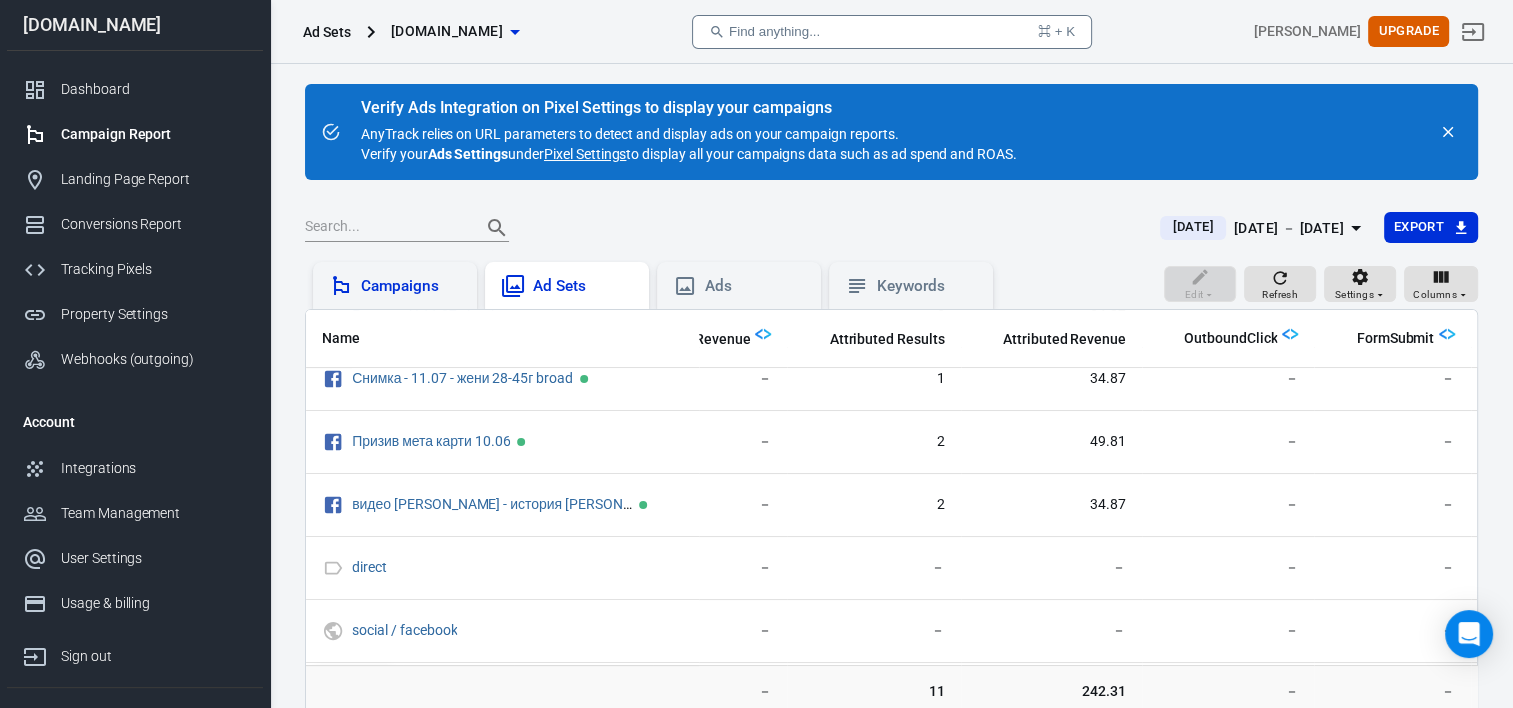 scroll, scrollTop: 160, scrollLeft: 959, axis: both 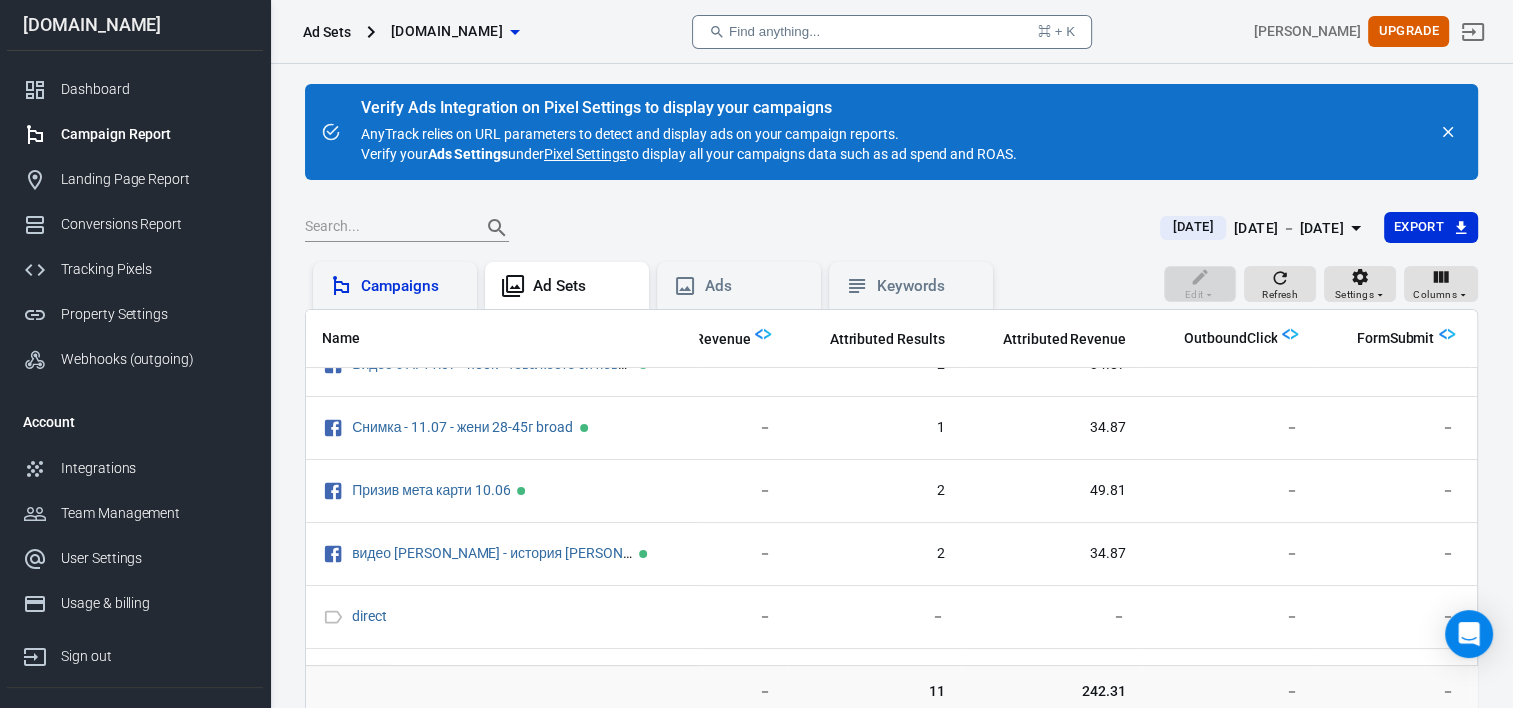 click on "Campaigns" at bounding box center [395, 285] 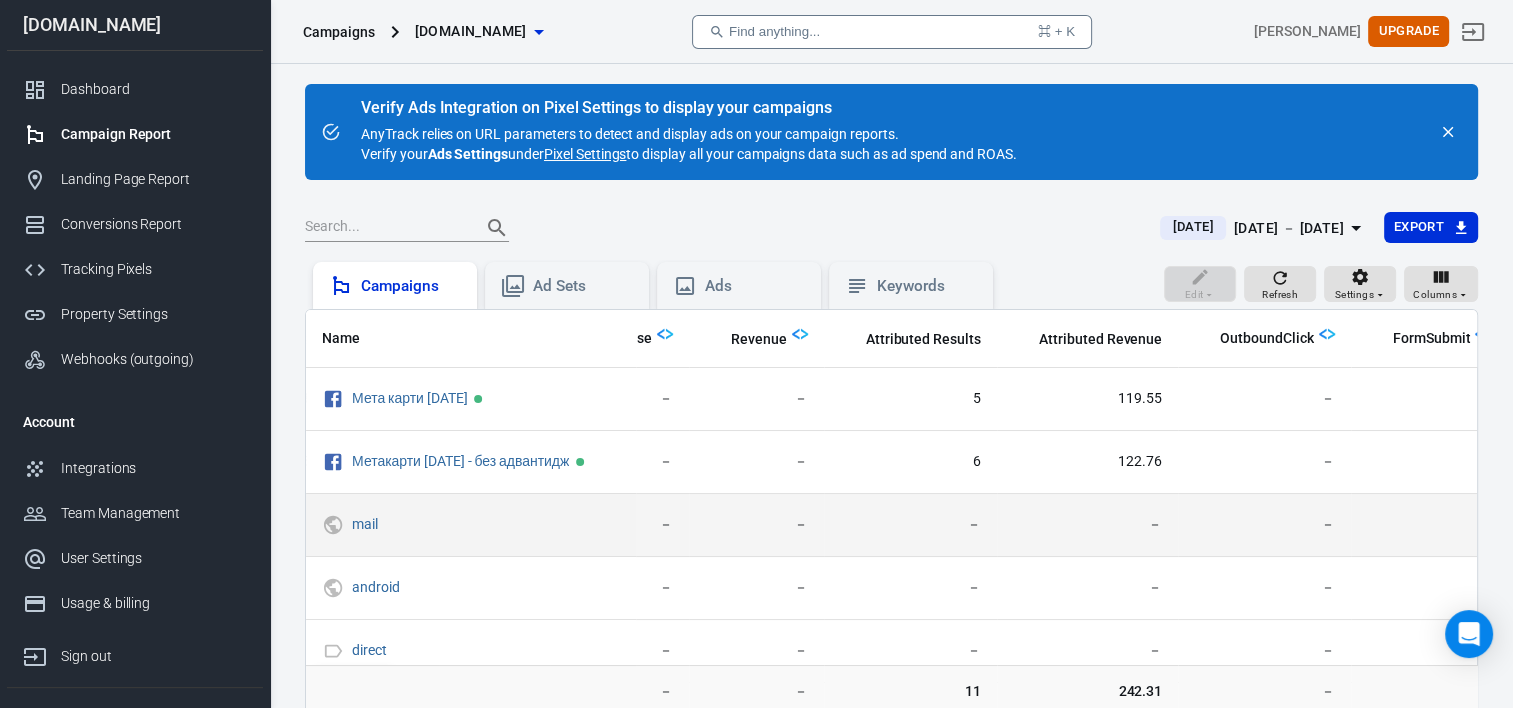 scroll, scrollTop: 0, scrollLeft: 880, axis: horizontal 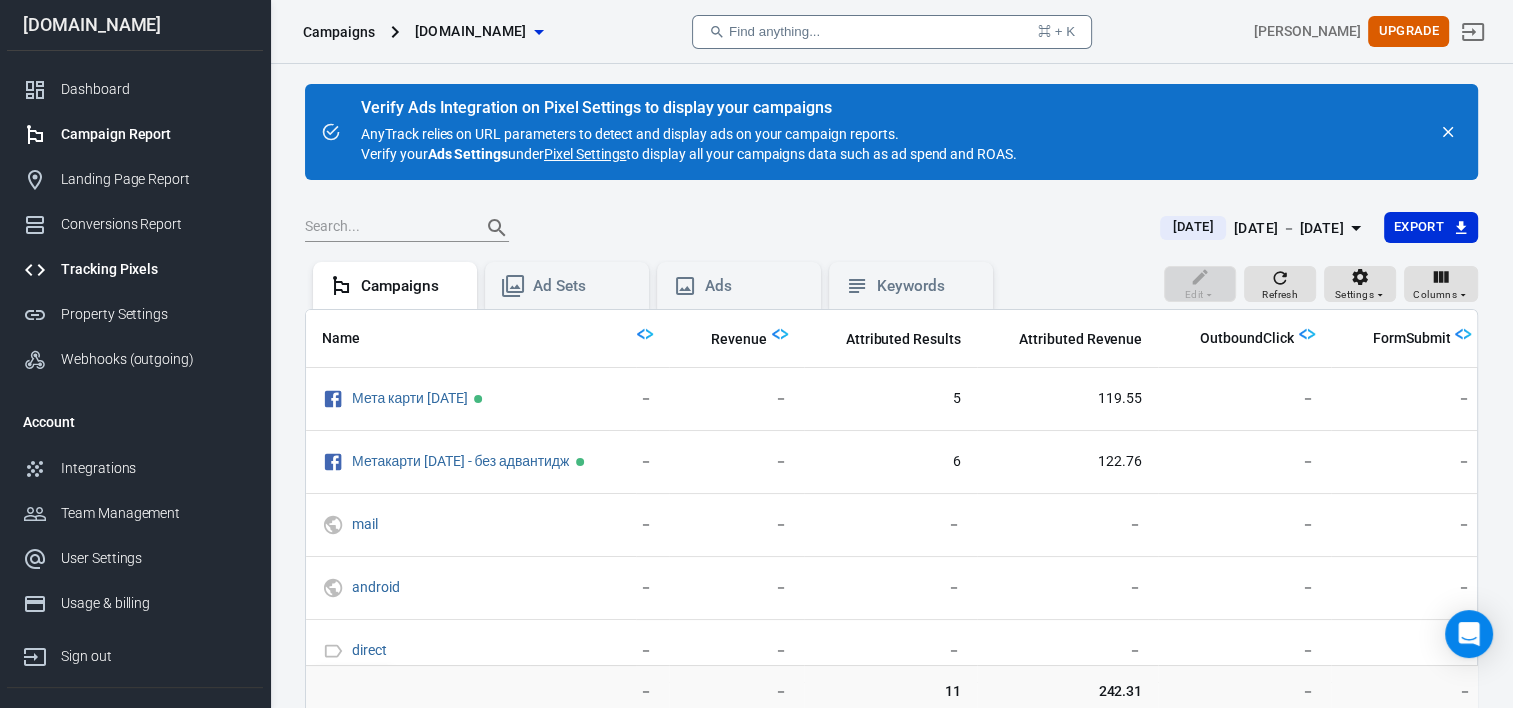 click on "Tracking Pixels" at bounding box center (154, 269) 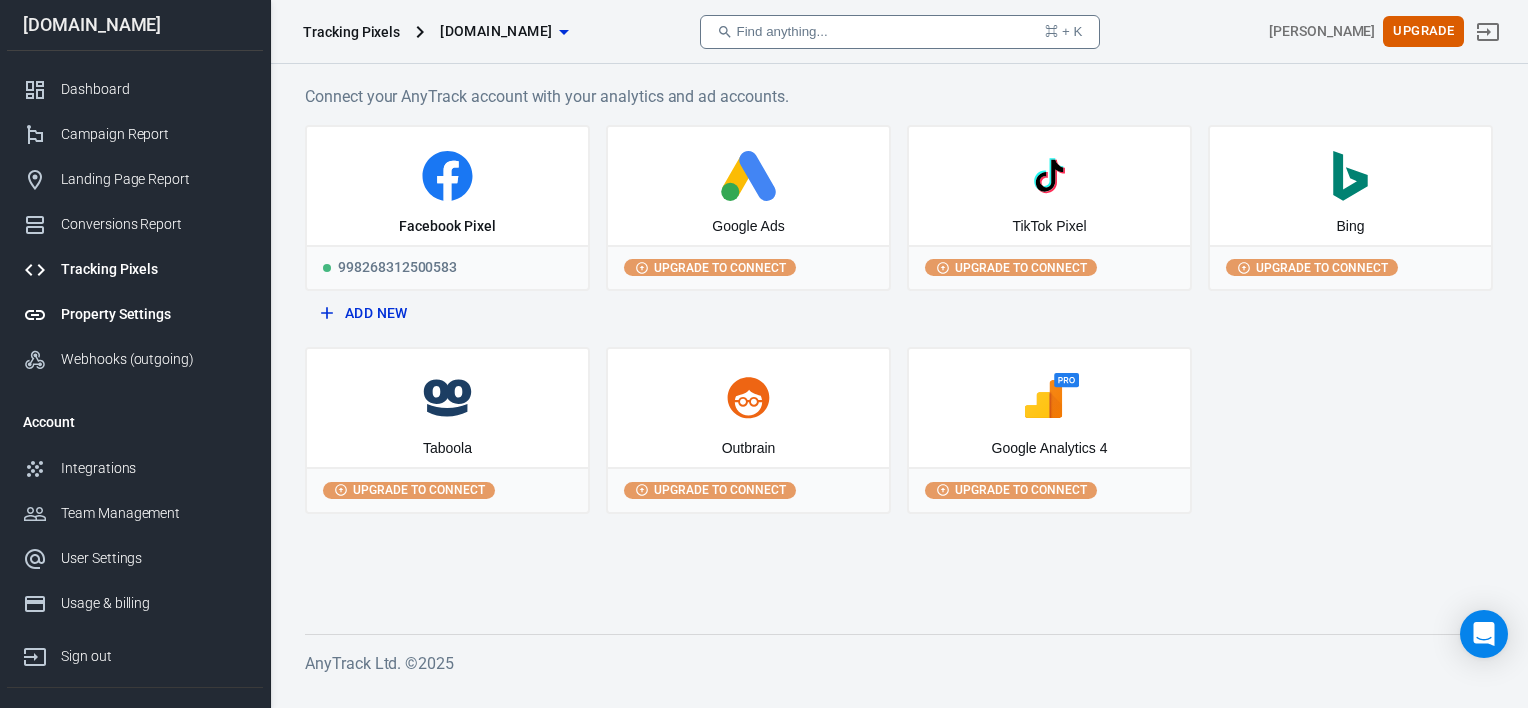 click on "Property Settings" at bounding box center [154, 314] 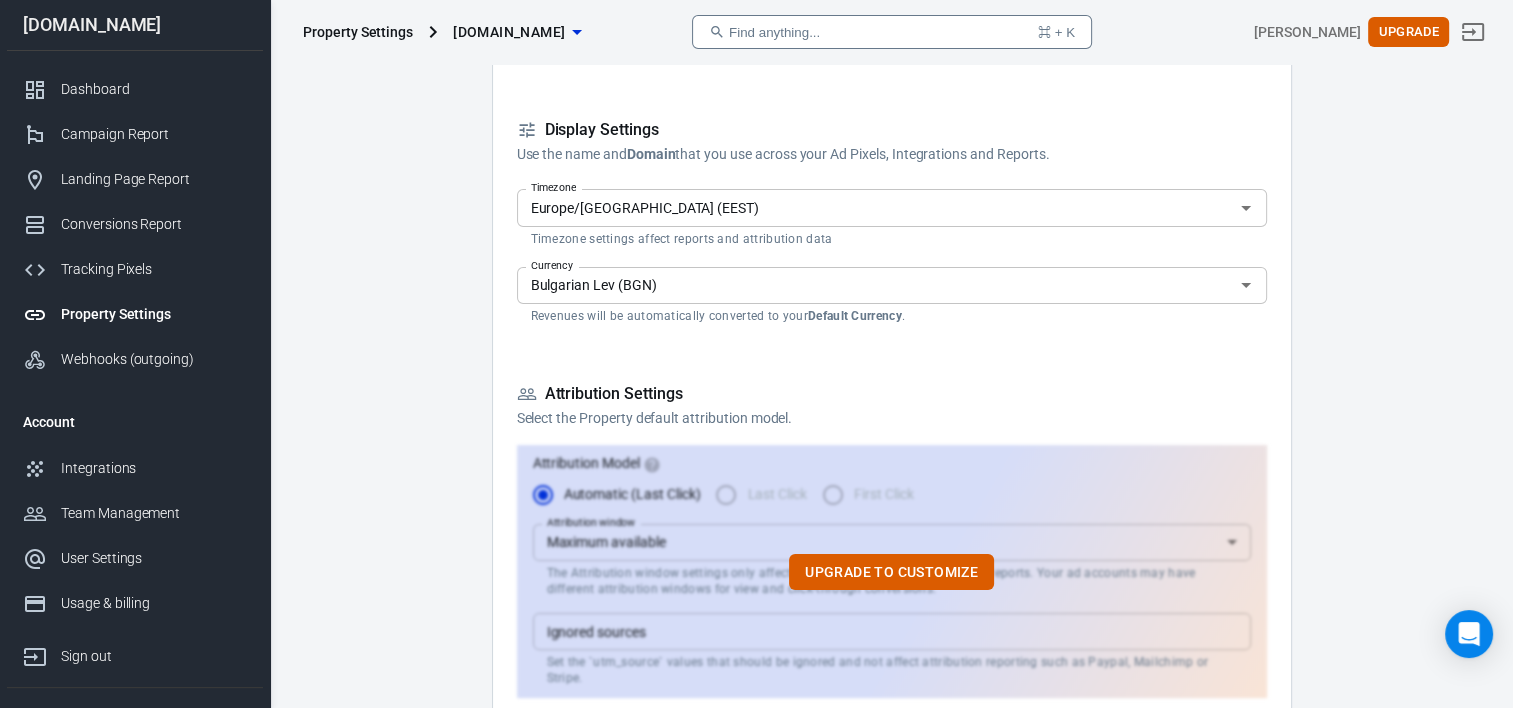 scroll, scrollTop: 0, scrollLeft: 0, axis: both 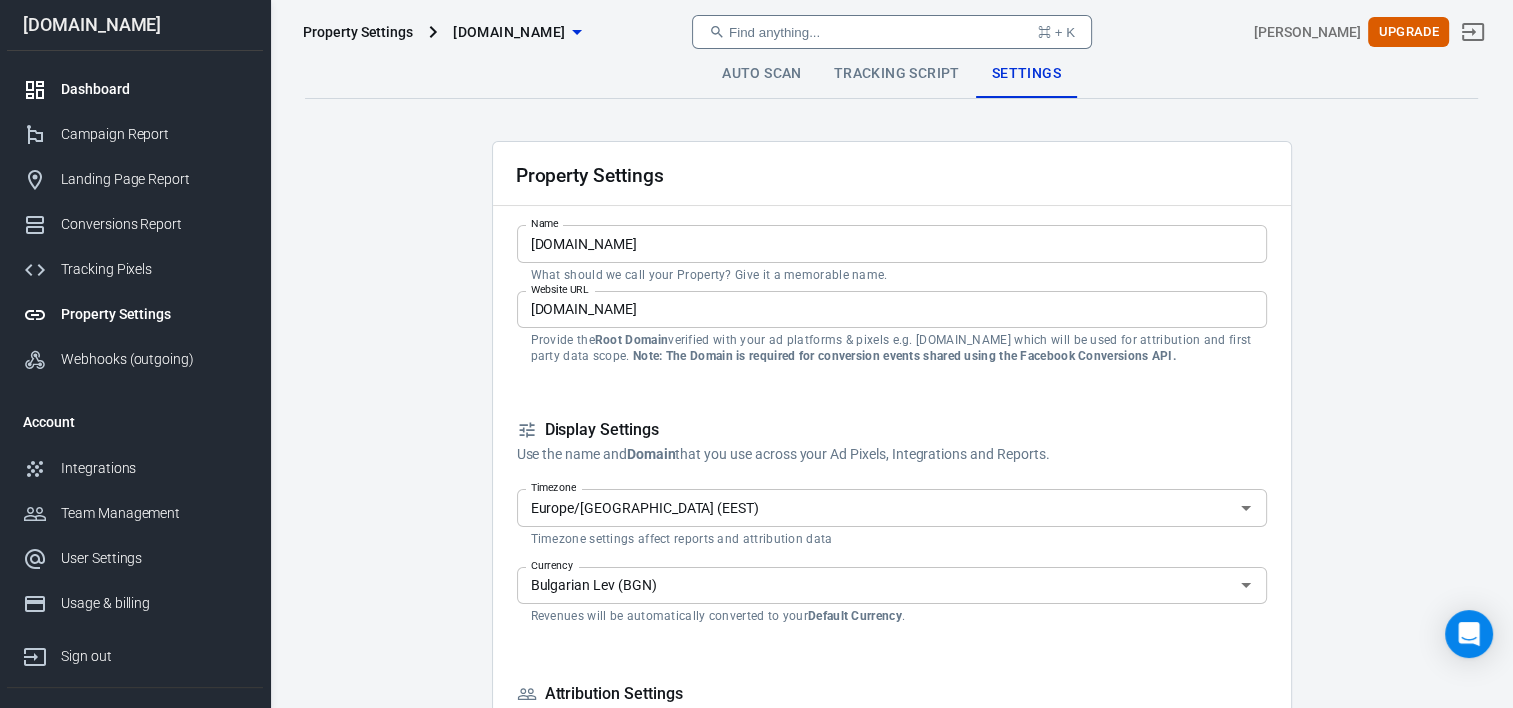 click on "Dashboard" at bounding box center [154, 89] 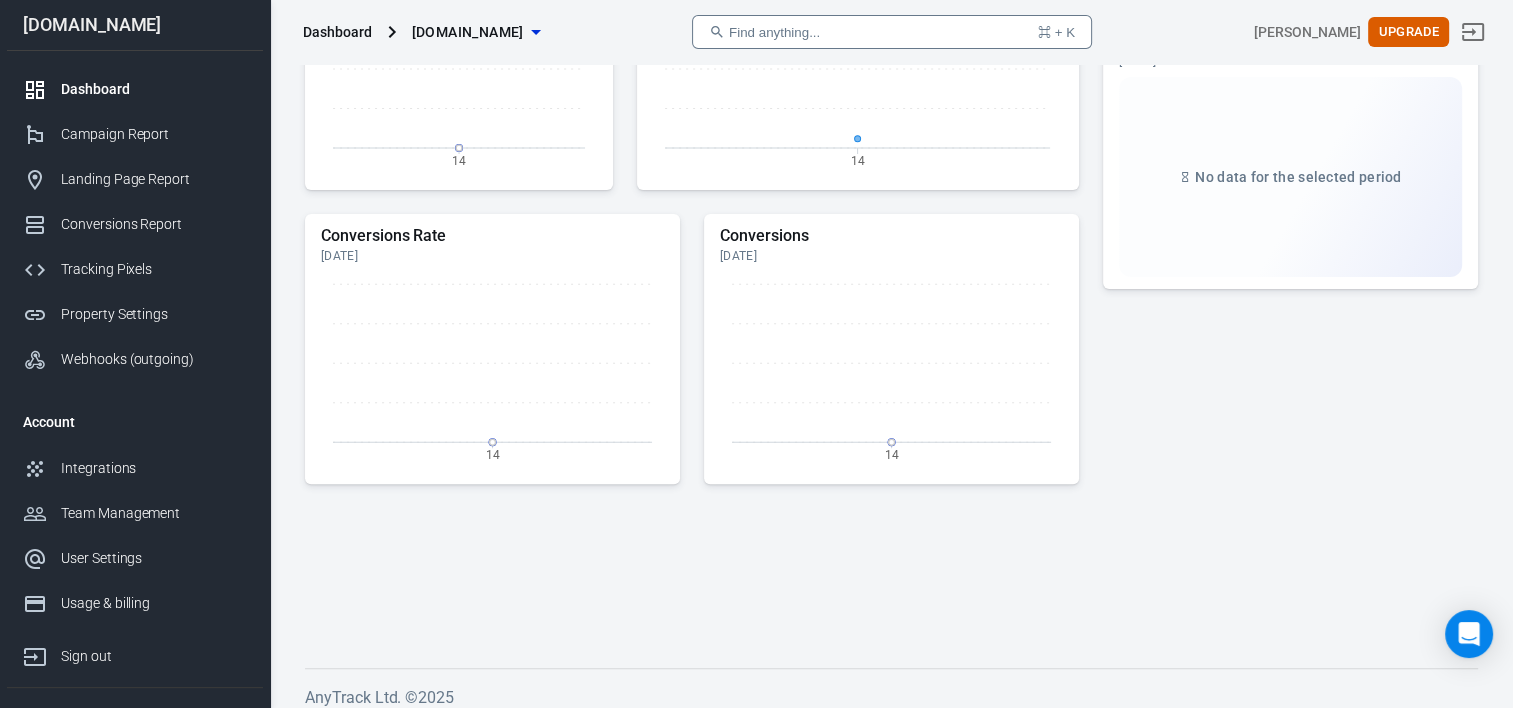 scroll, scrollTop: 457, scrollLeft: 0, axis: vertical 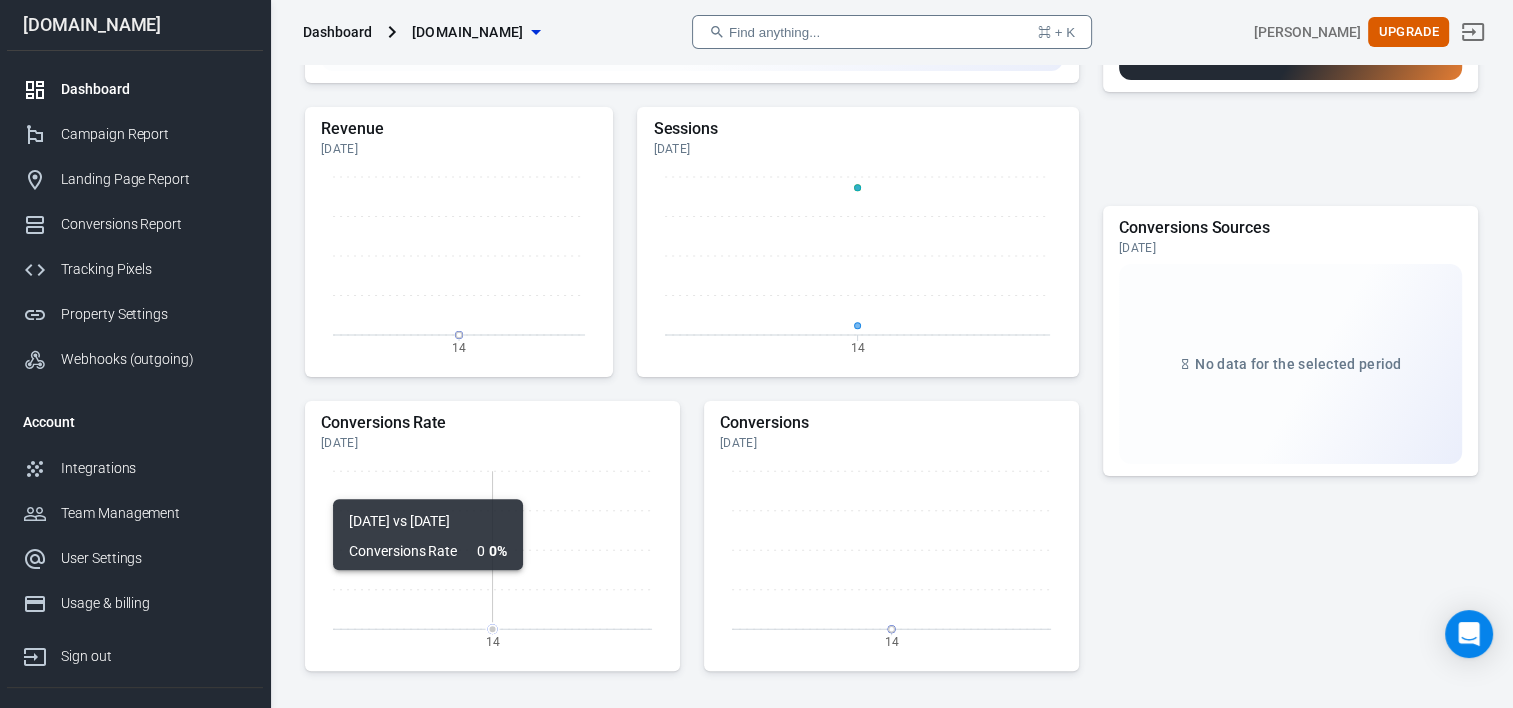 click on "14" 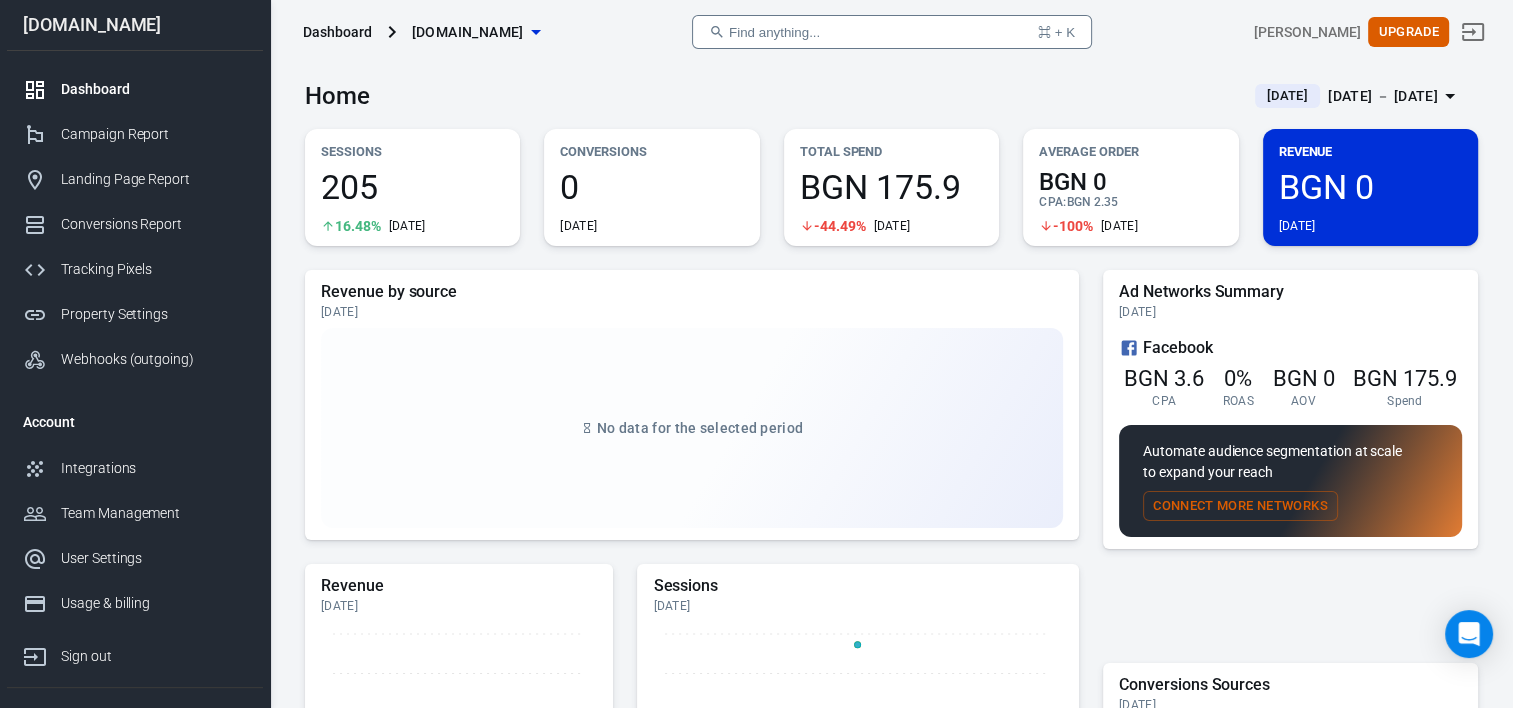 scroll, scrollTop: 0, scrollLeft: 0, axis: both 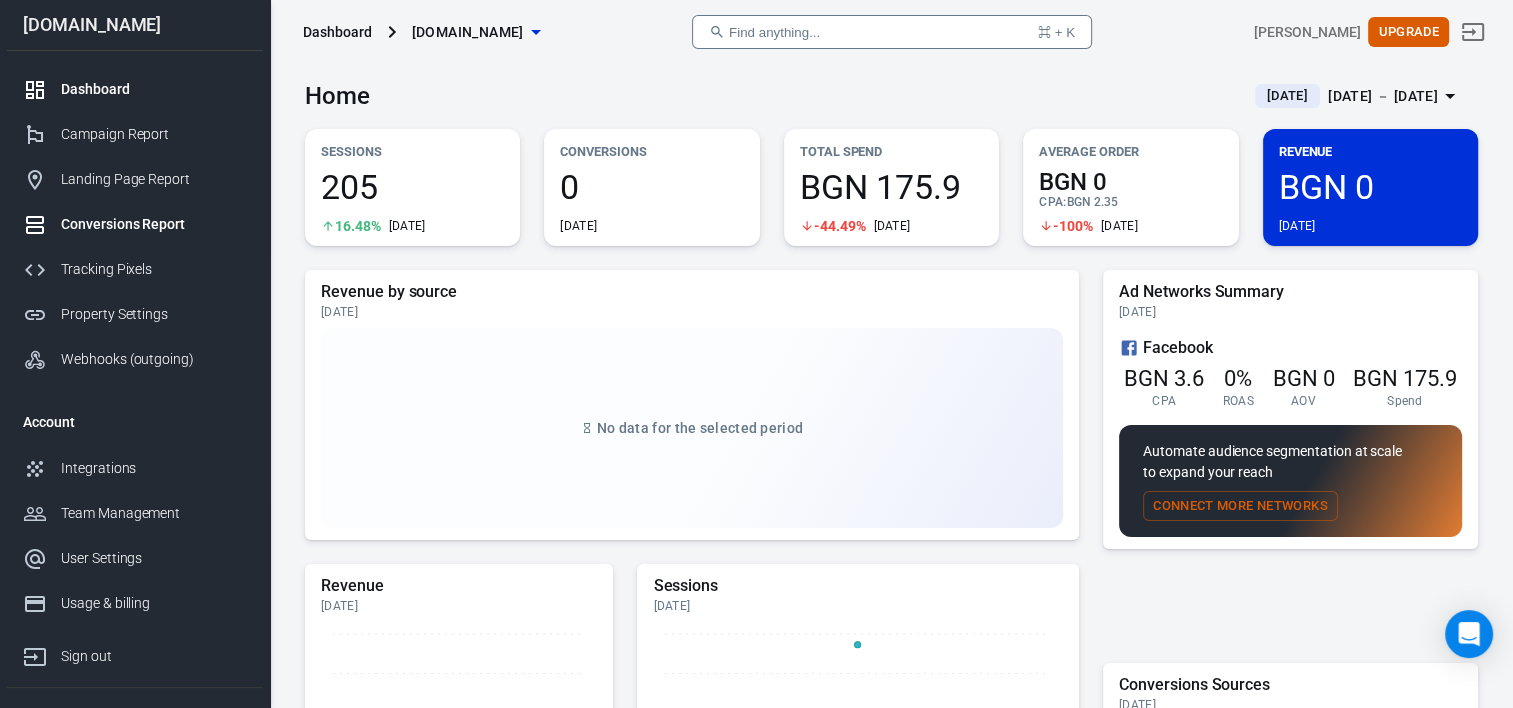 click on "Conversions Report" at bounding box center (154, 224) 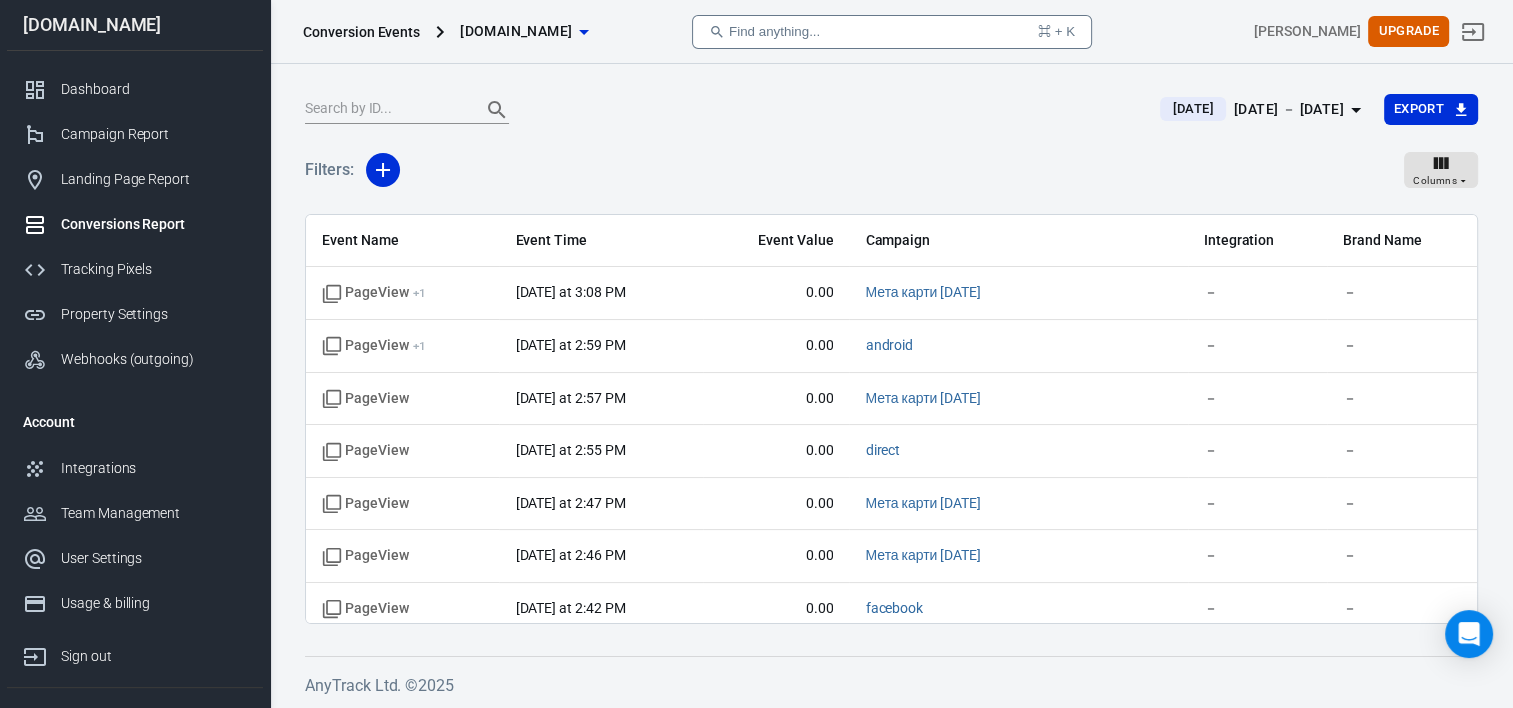 scroll, scrollTop: 166, scrollLeft: 0, axis: vertical 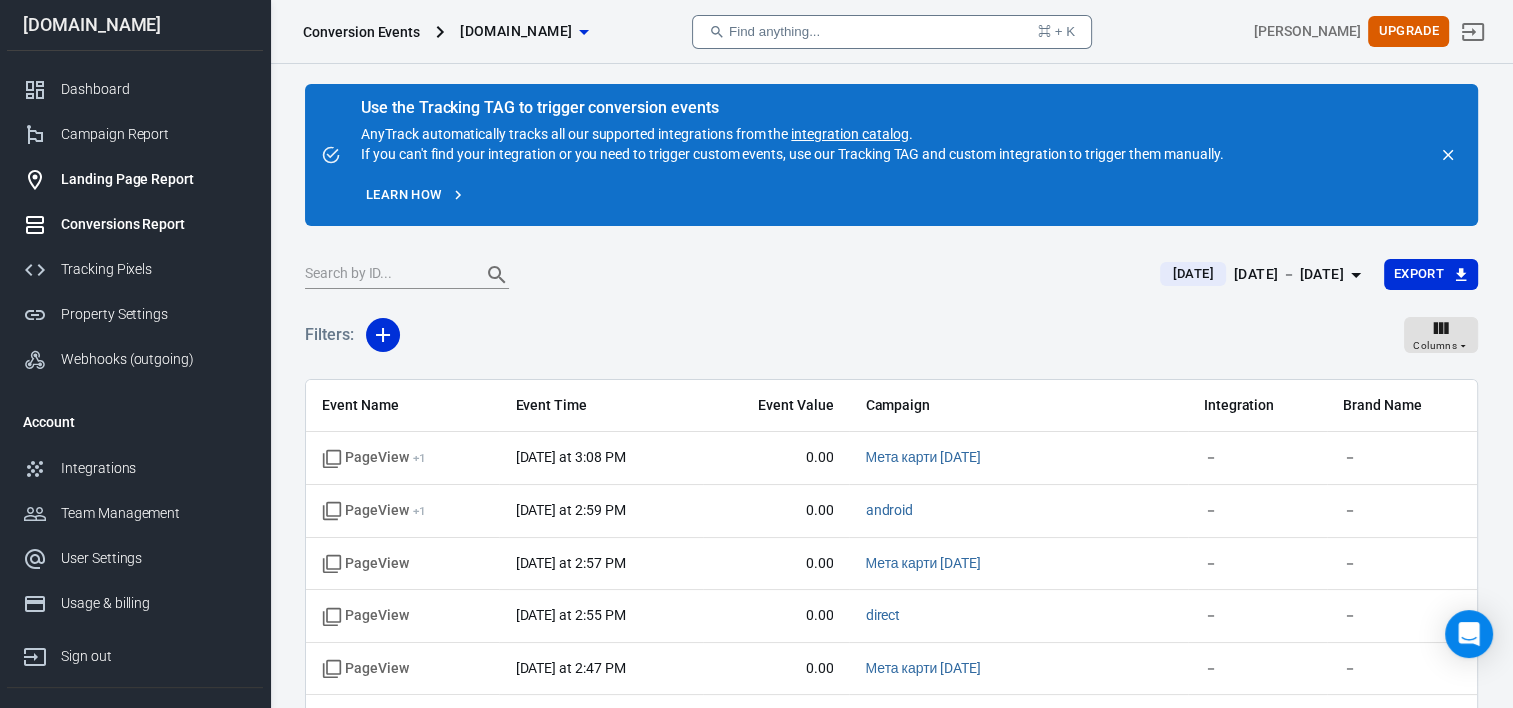 click on "Landing Page Report" at bounding box center [154, 179] 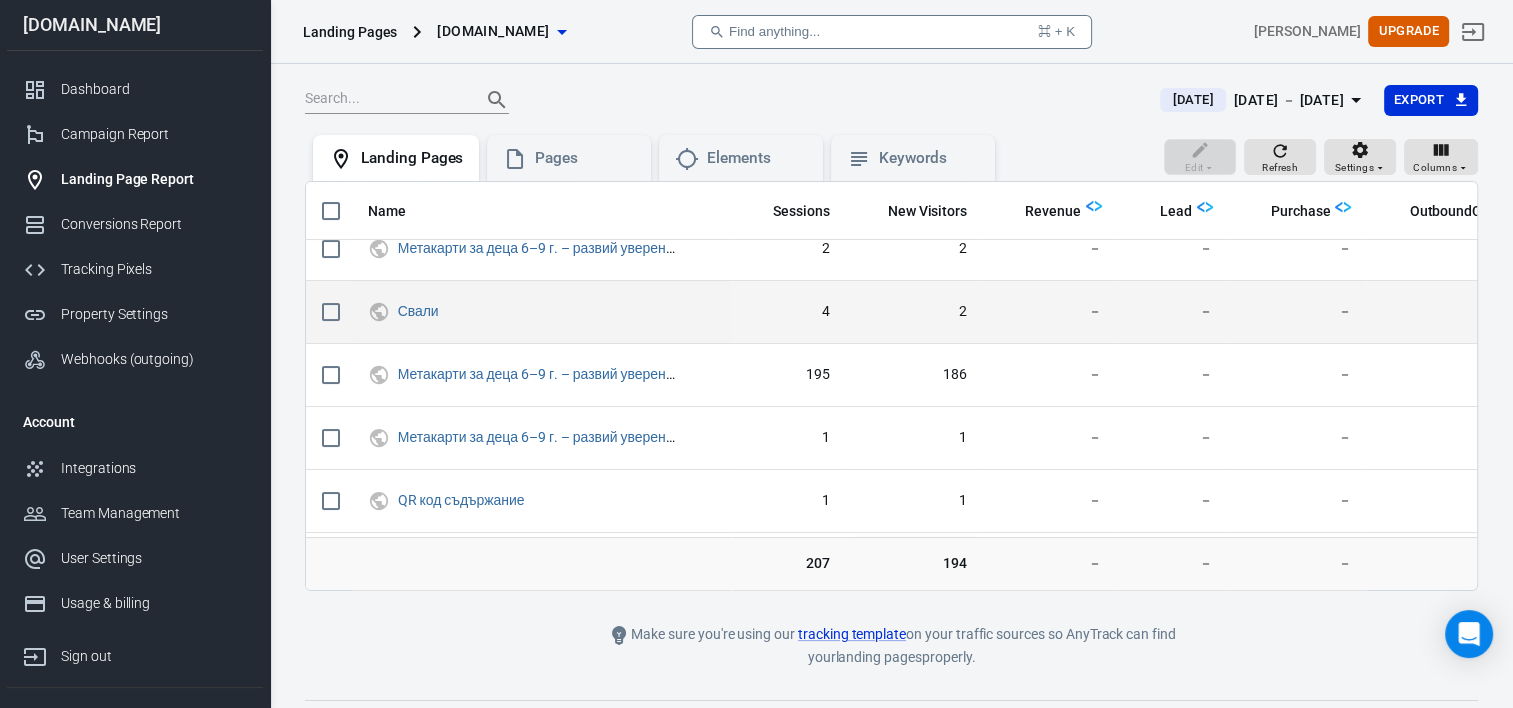 scroll, scrollTop: 157, scrollLeft: 0, axis: vertical 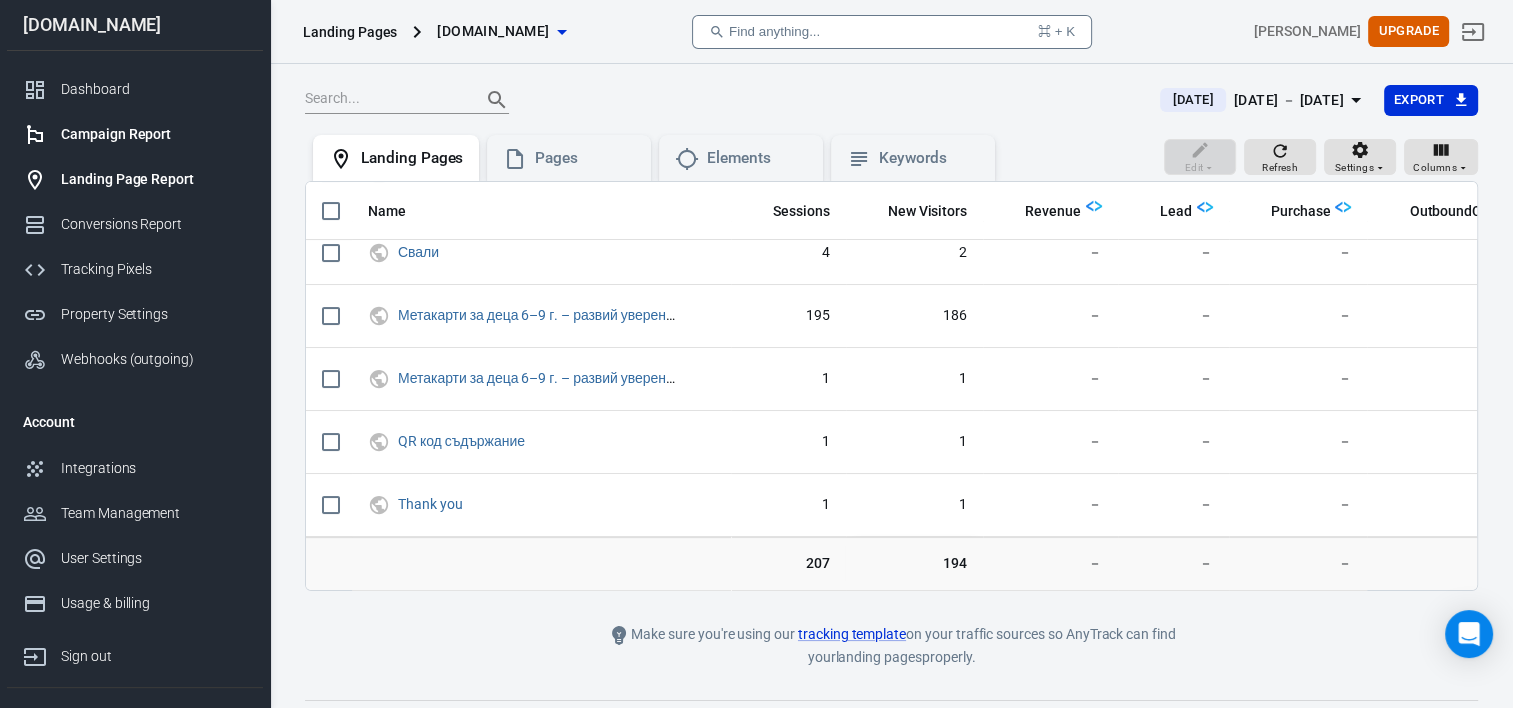 click on "Campaign Report" at bounding box center [154, 134] 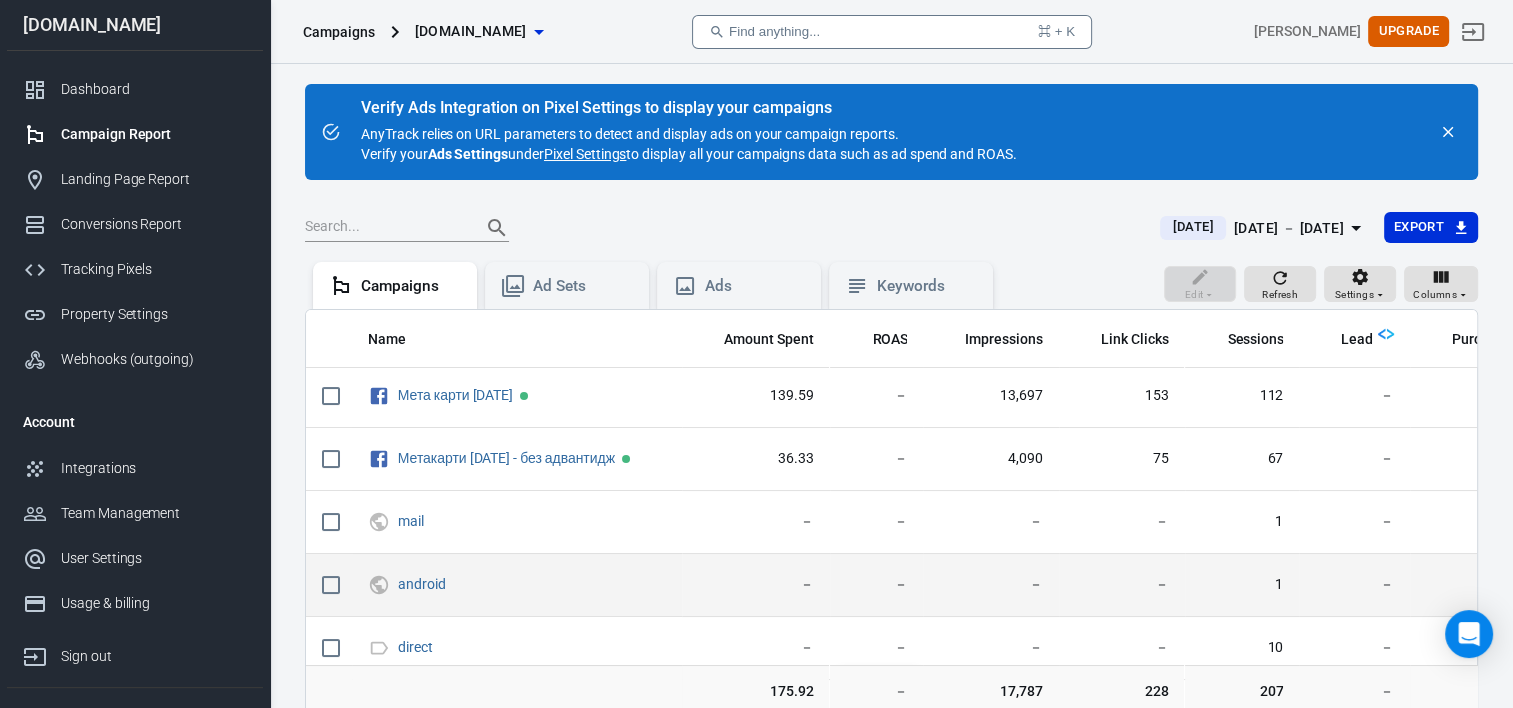 scroll, scrollTop: 0, scrollLeft: 0, axis: both 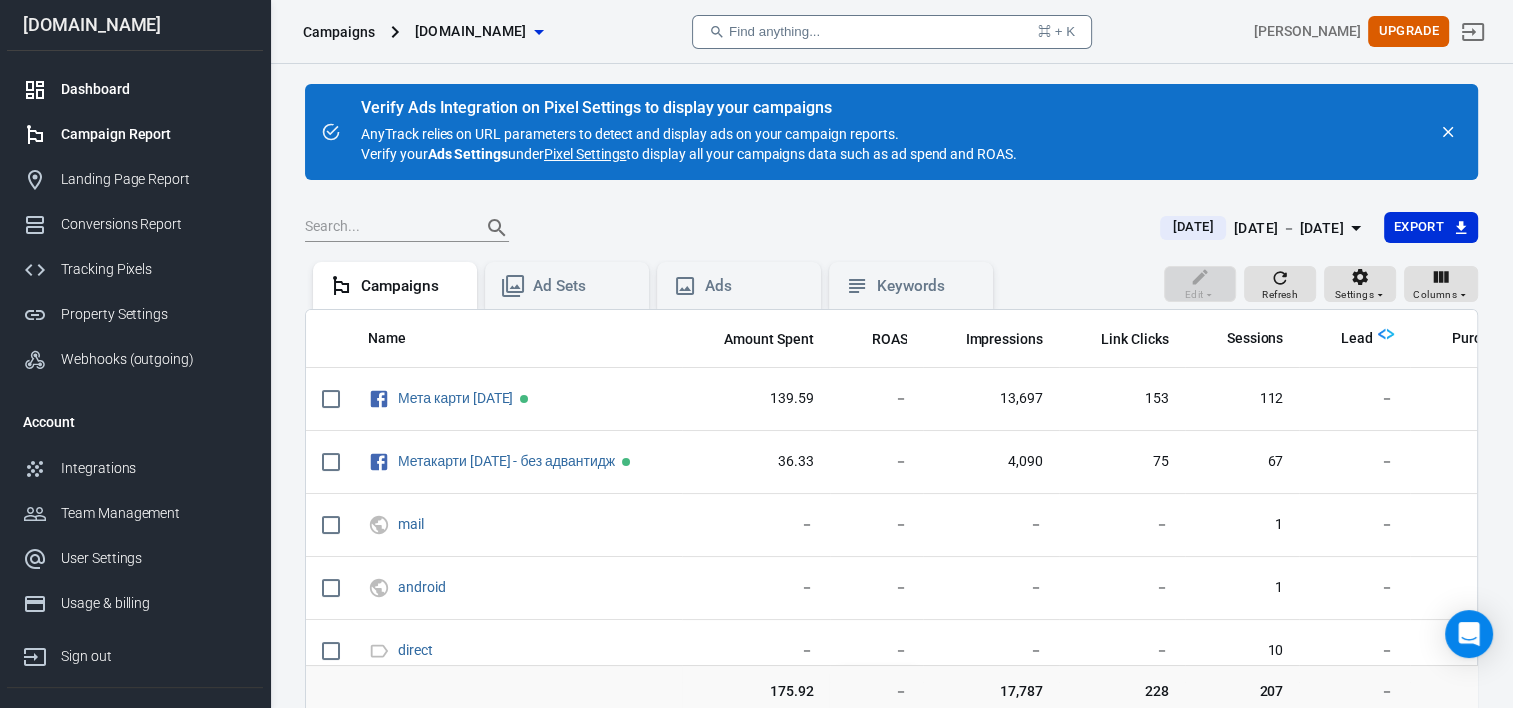 click on "Dashboard" at bounding box center (154, 89) 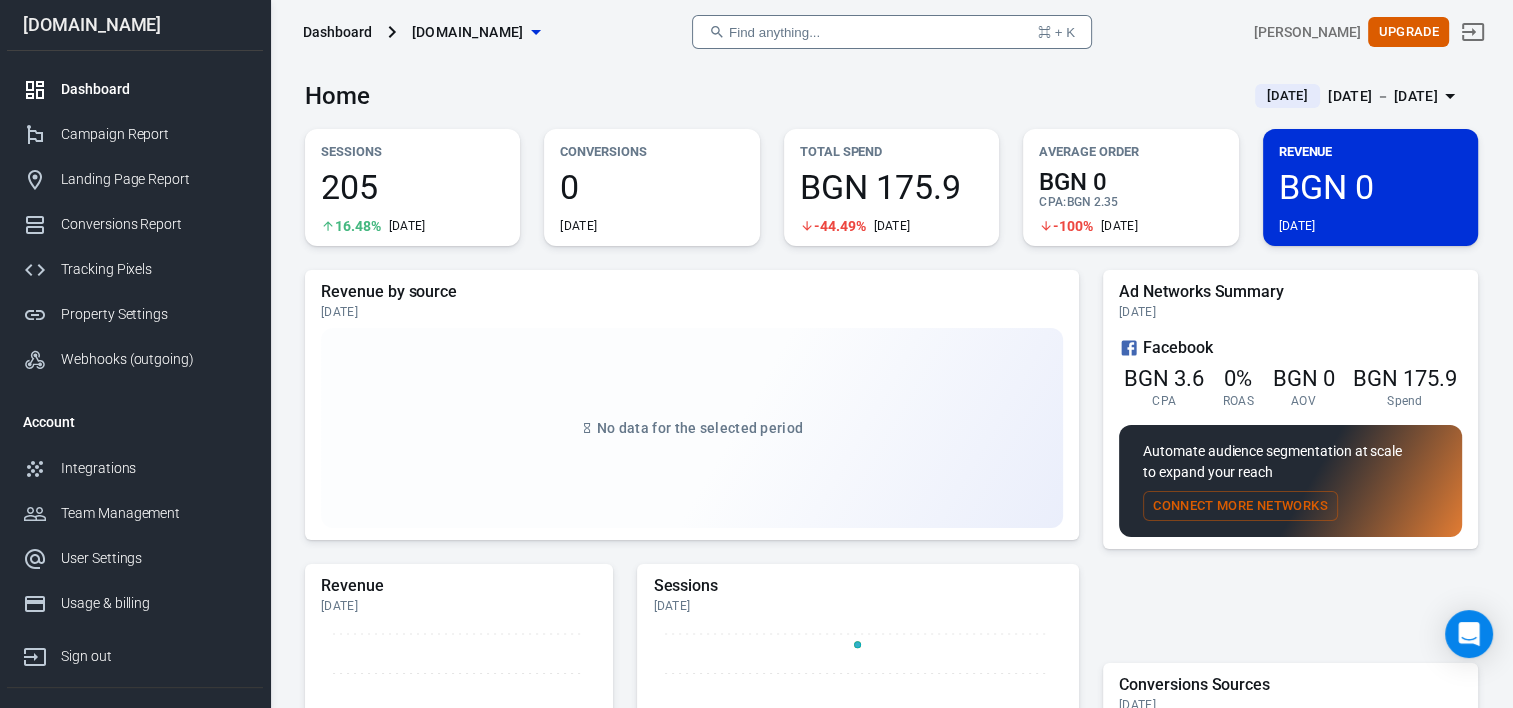 click on "BGN 175.9" at bounding box center [891, 187] 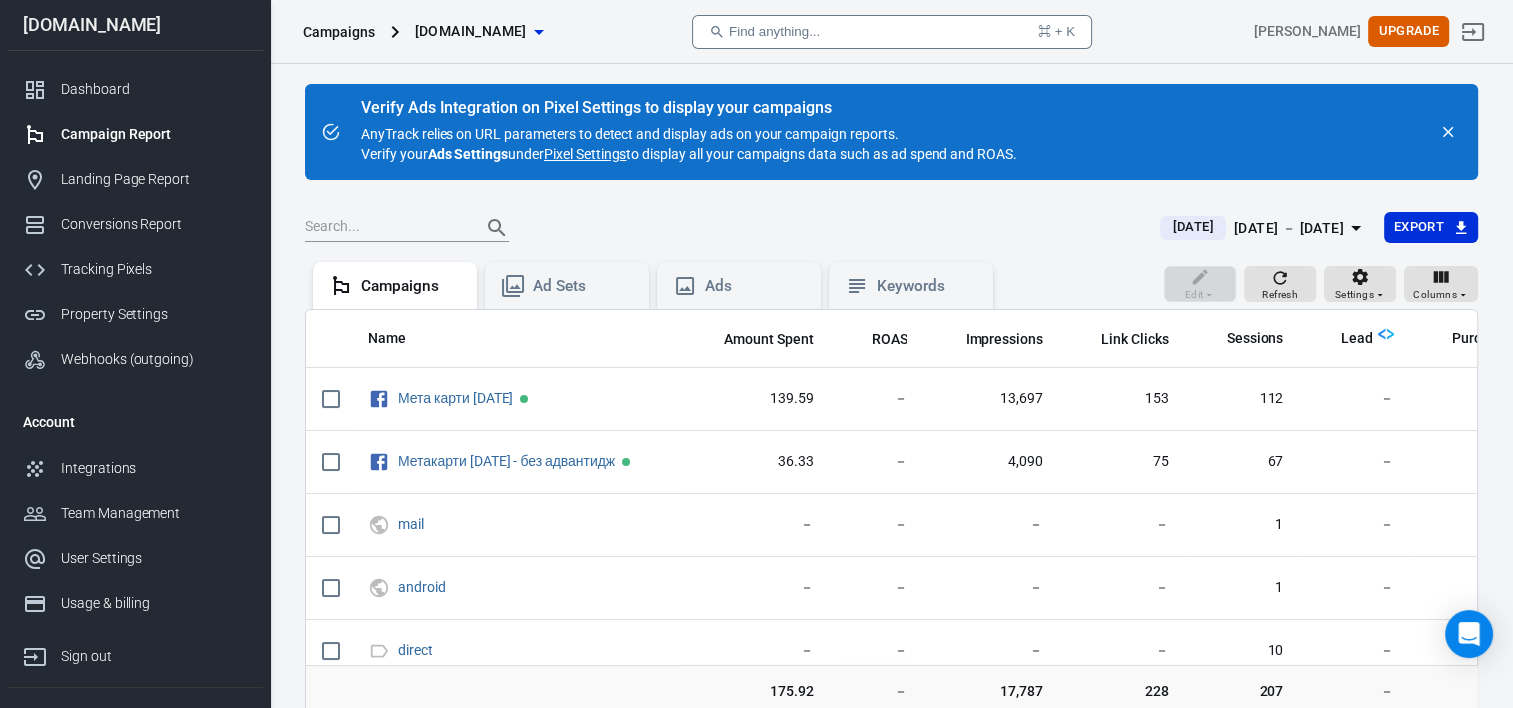 click on "Pixel Settings" at bounding box center (585, 154) 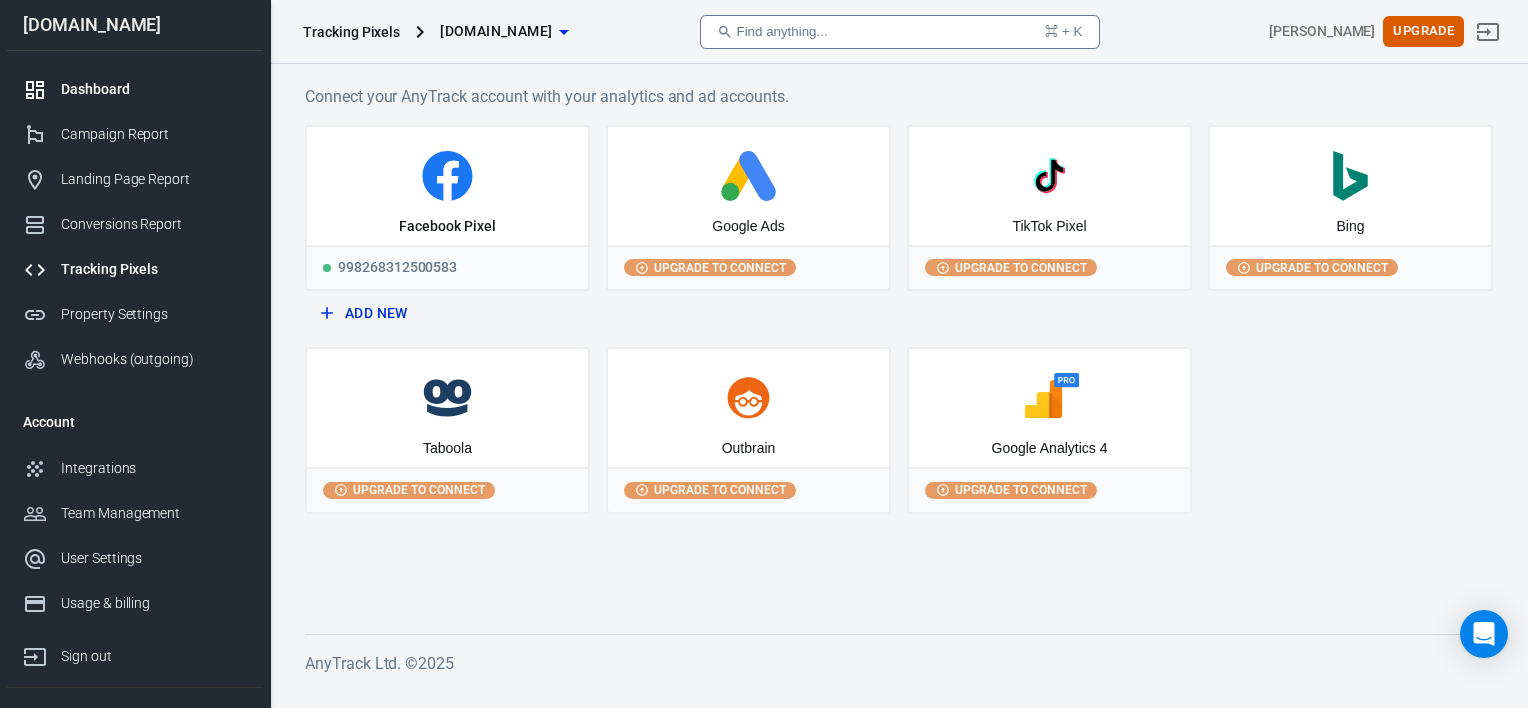 click on "Dashboard" at bounding box center (135, 89) 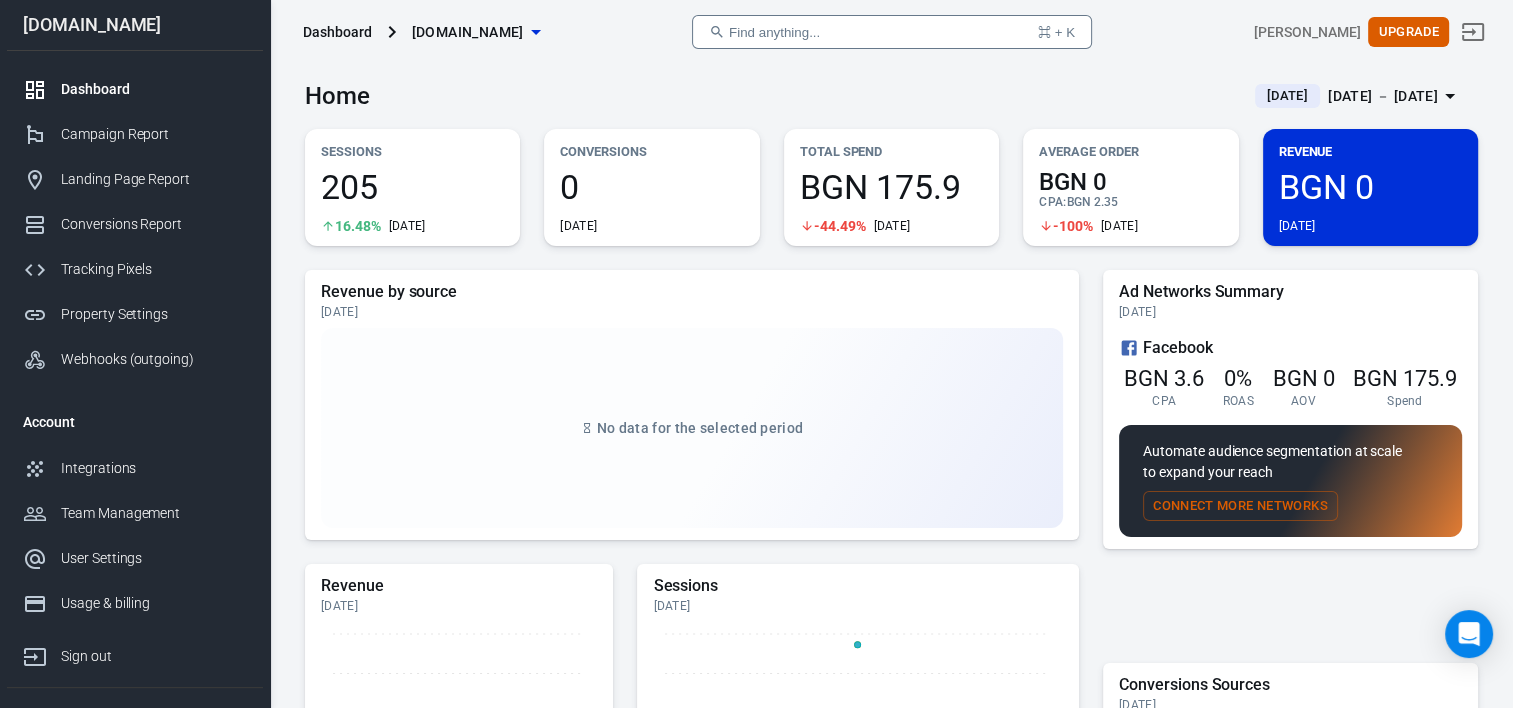 click on "[DATE] － [DATE]" at bounding box center [1383, 96] 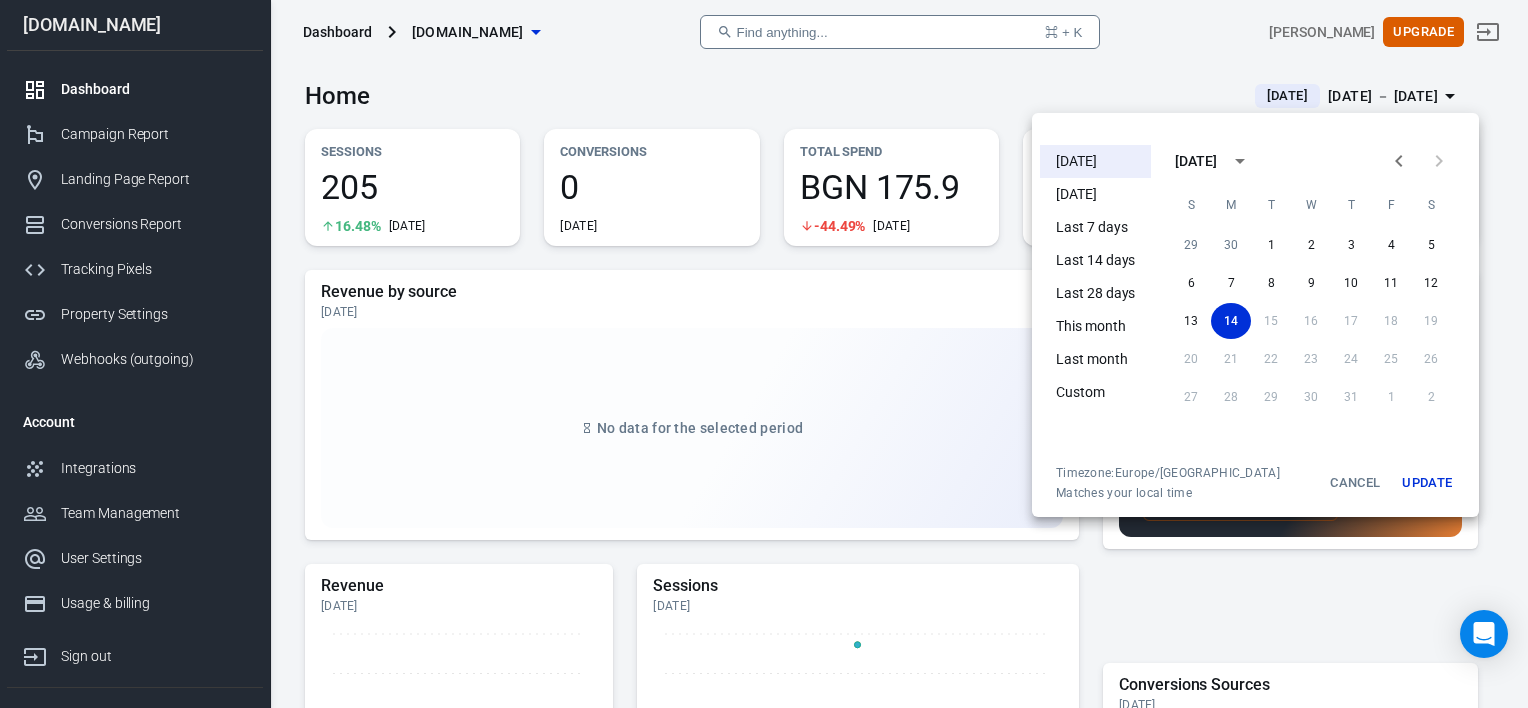 click at bounding box center (764, 354) 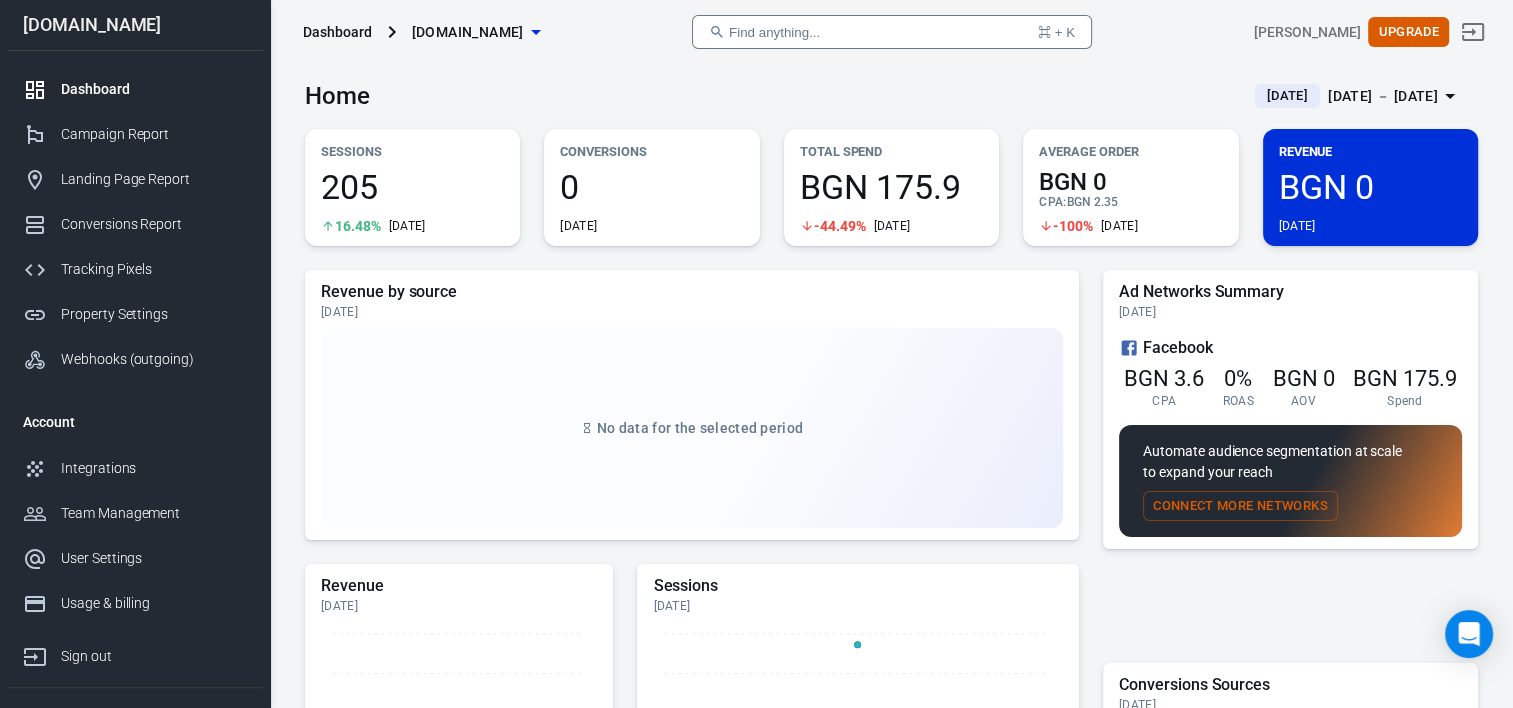 click on "BGN 0" at bounding box center [1370, 187] 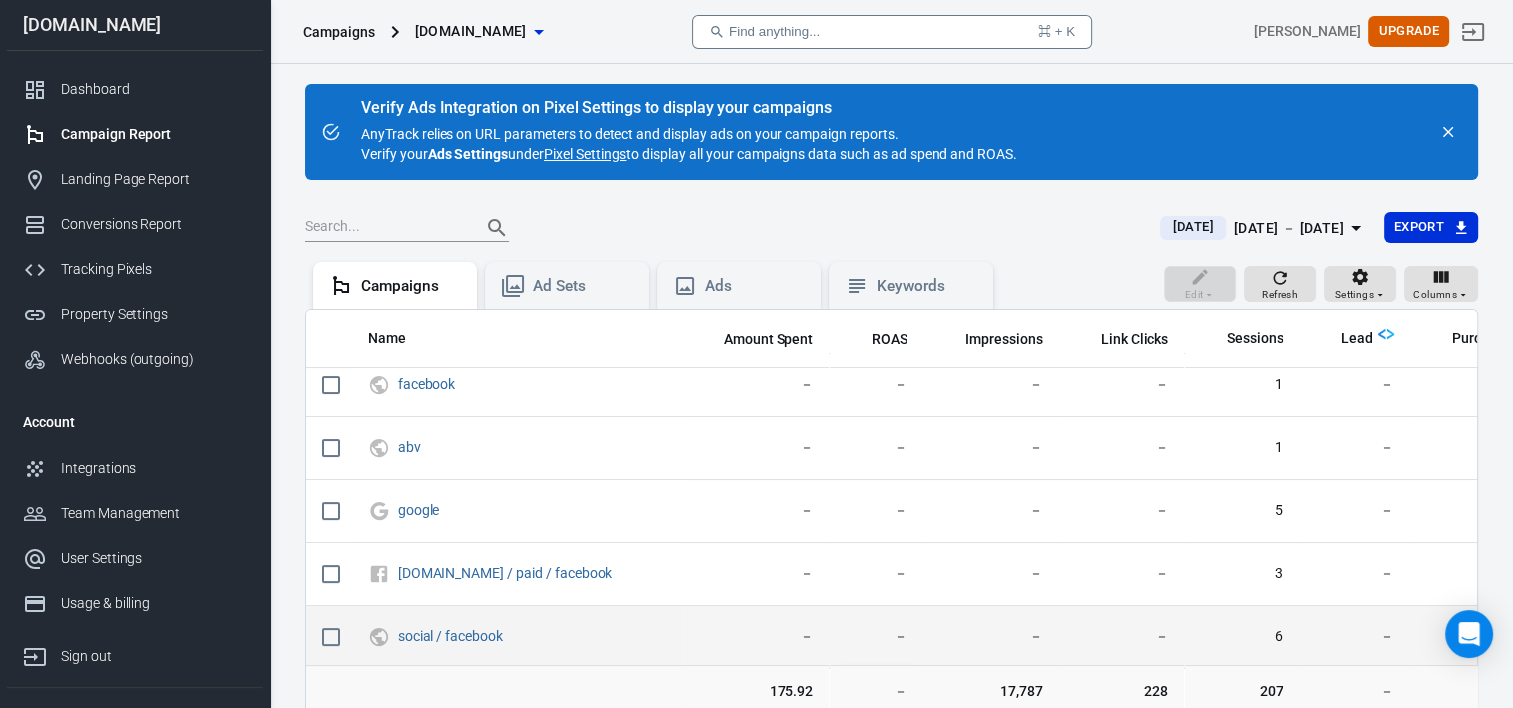 scroll, scrollTop: 345, scrollLeft: 0, axis: vertical 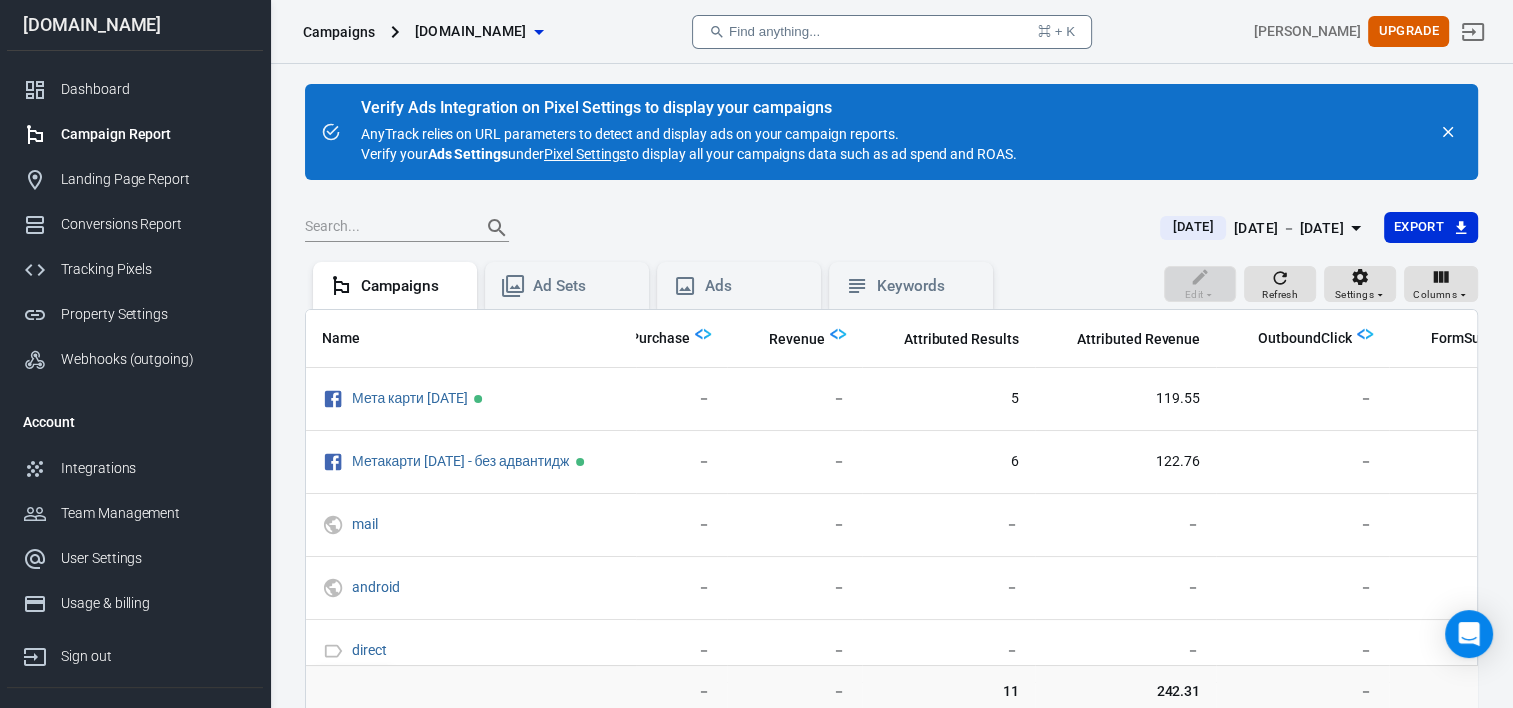 click on "－" at bounding box center [1302, 691] 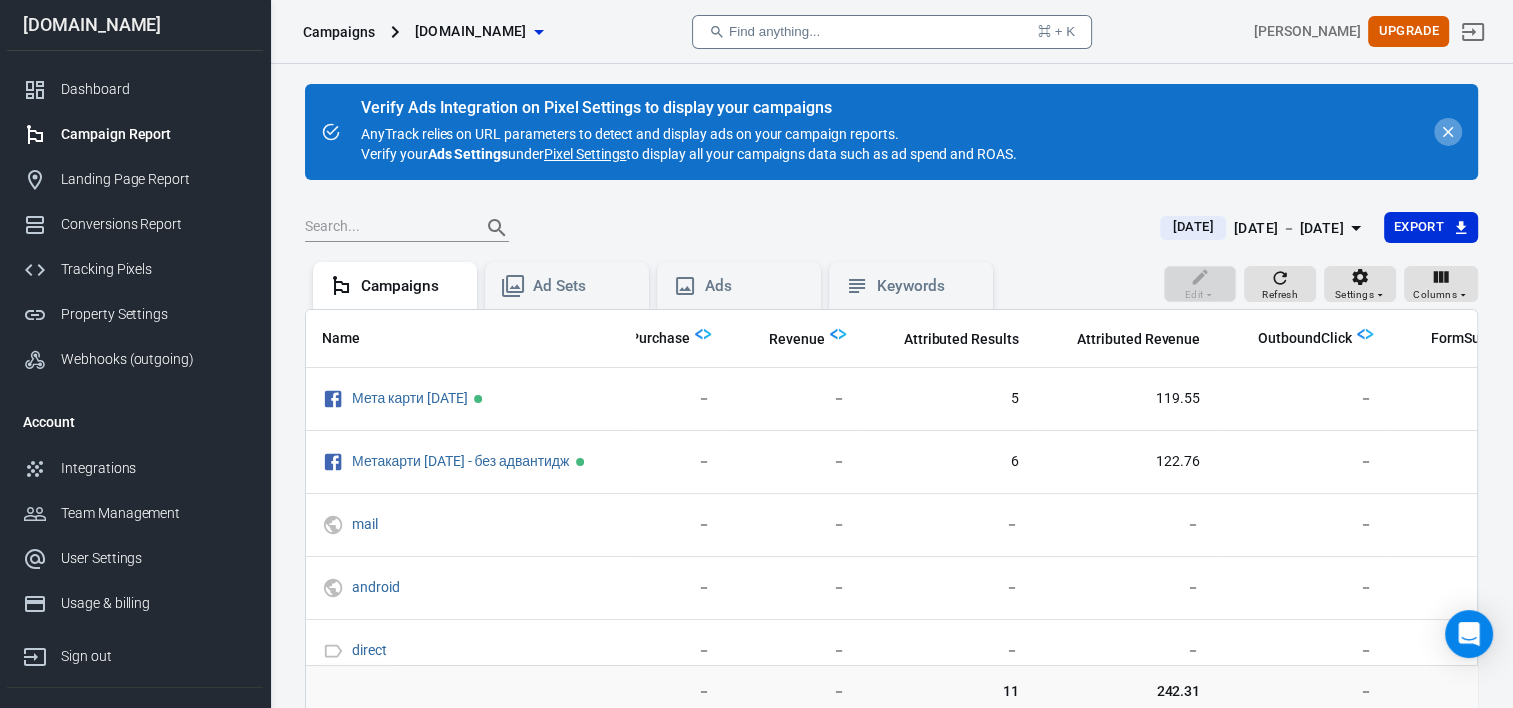 click 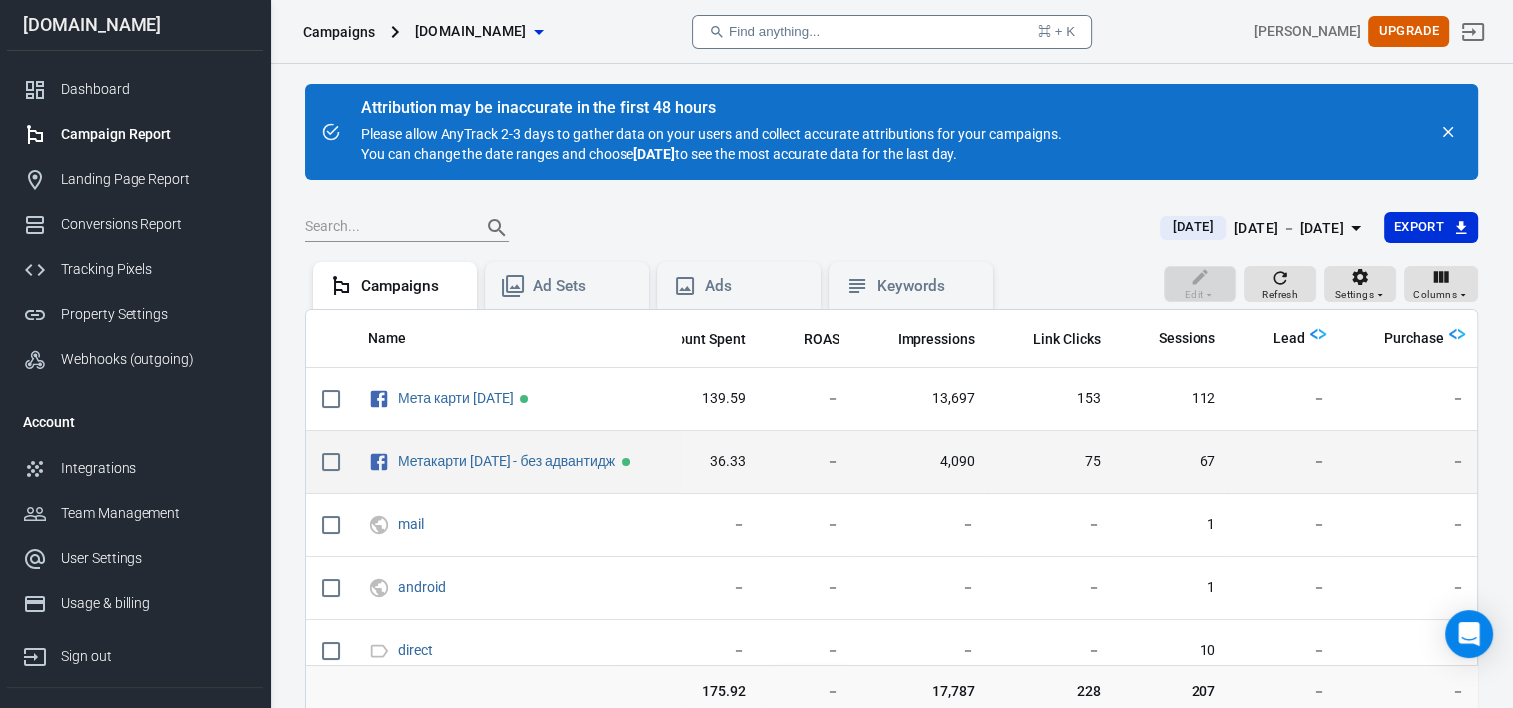 scroll, scrollTop: 0, scrollLeft: 0, axis: both 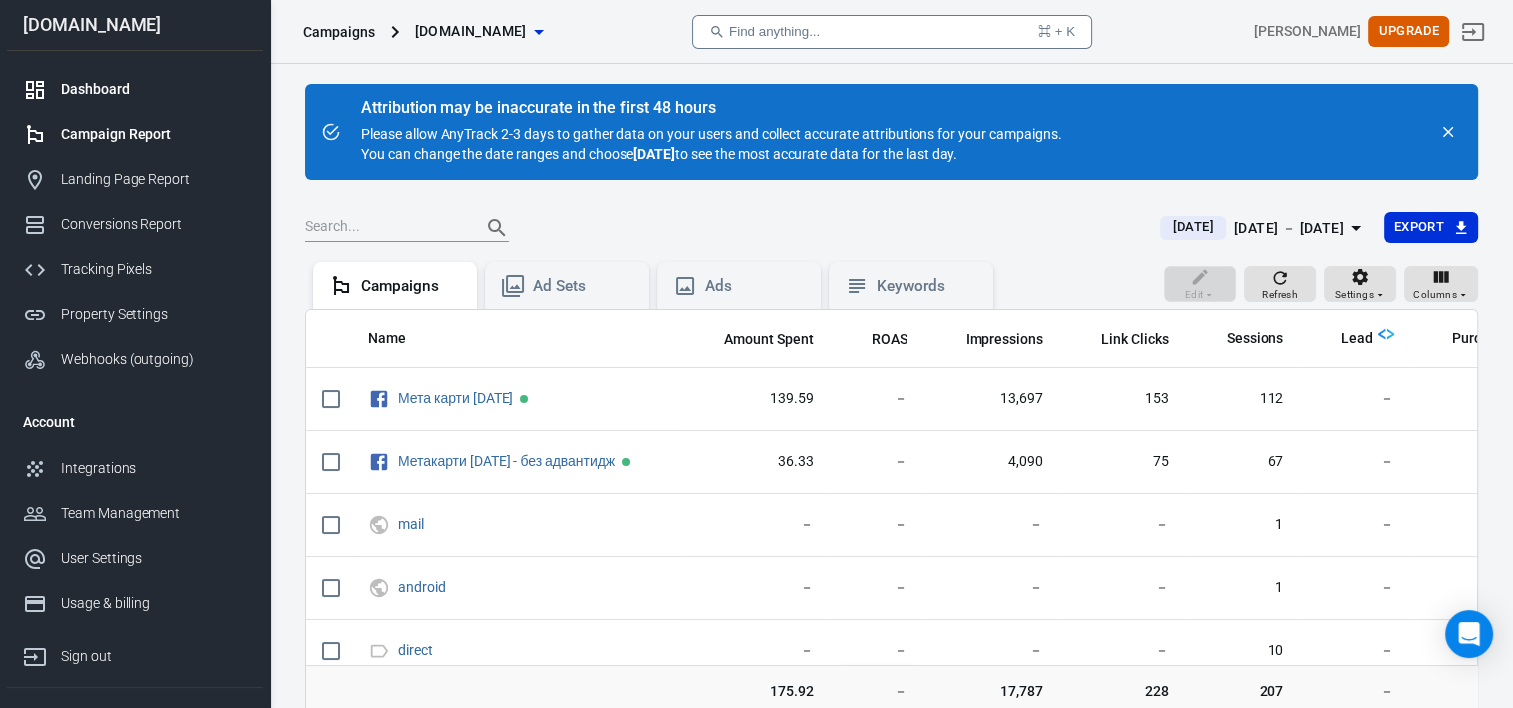 click on "Dashboard" at bounding box center [154, 89] 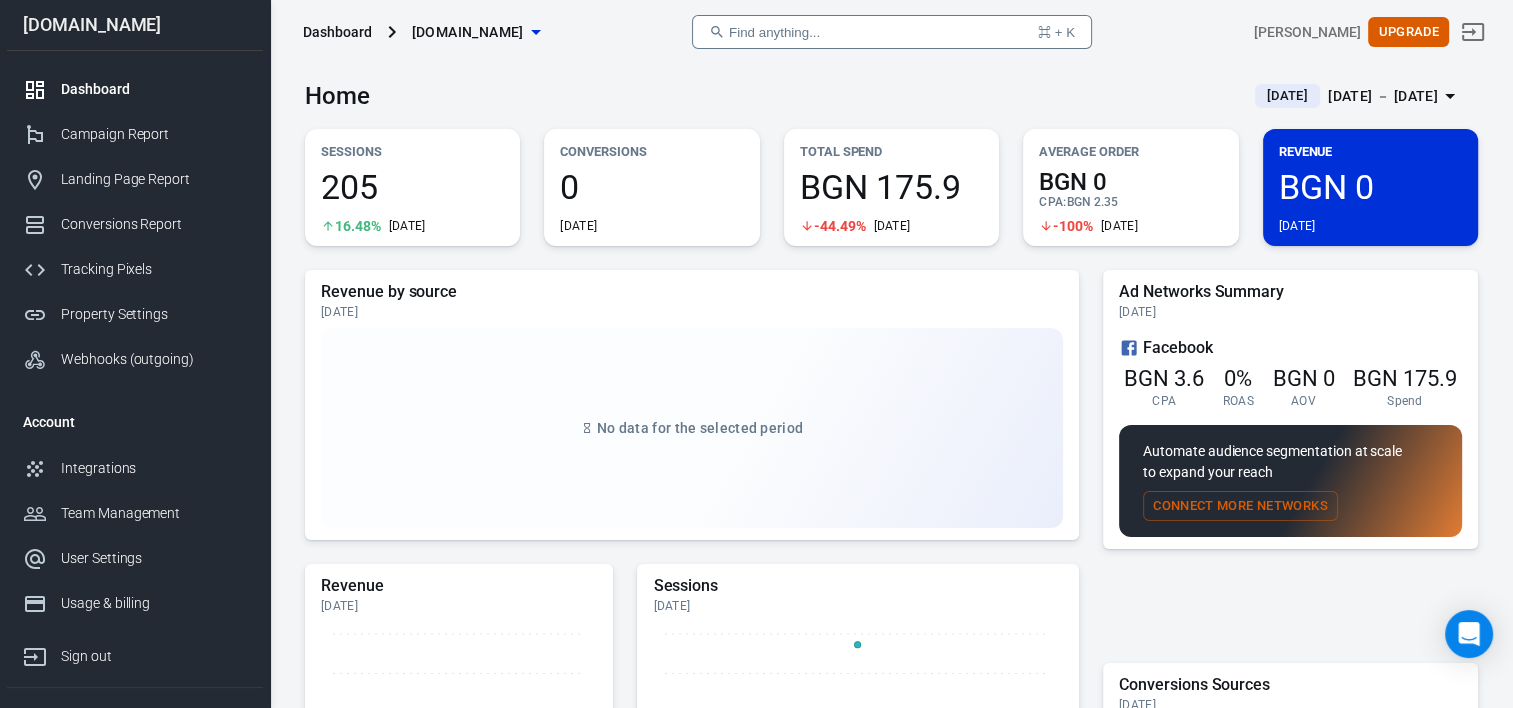 click on "0" at bounding box center [651, 187] 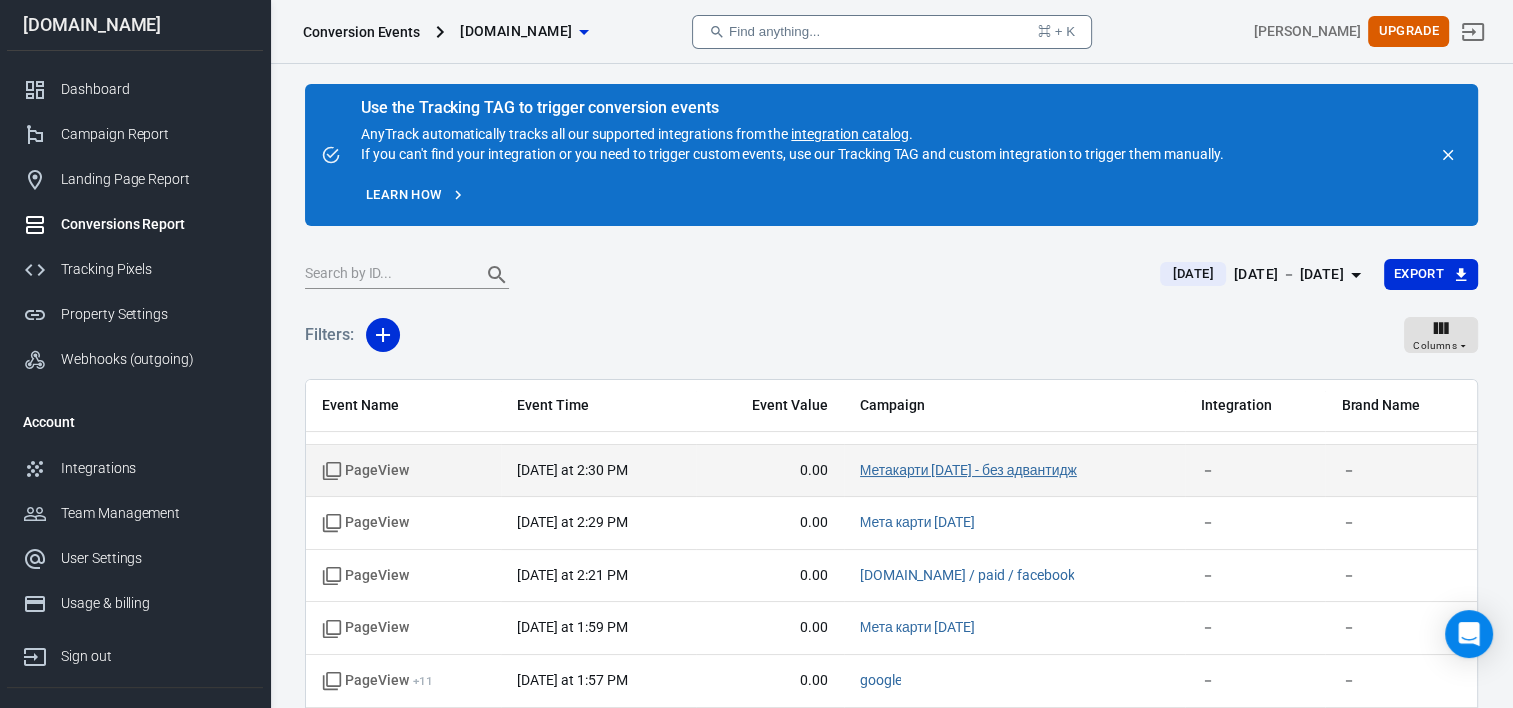 scroll, scrollTop: 755, scrollLeft: 0, axis: vertical 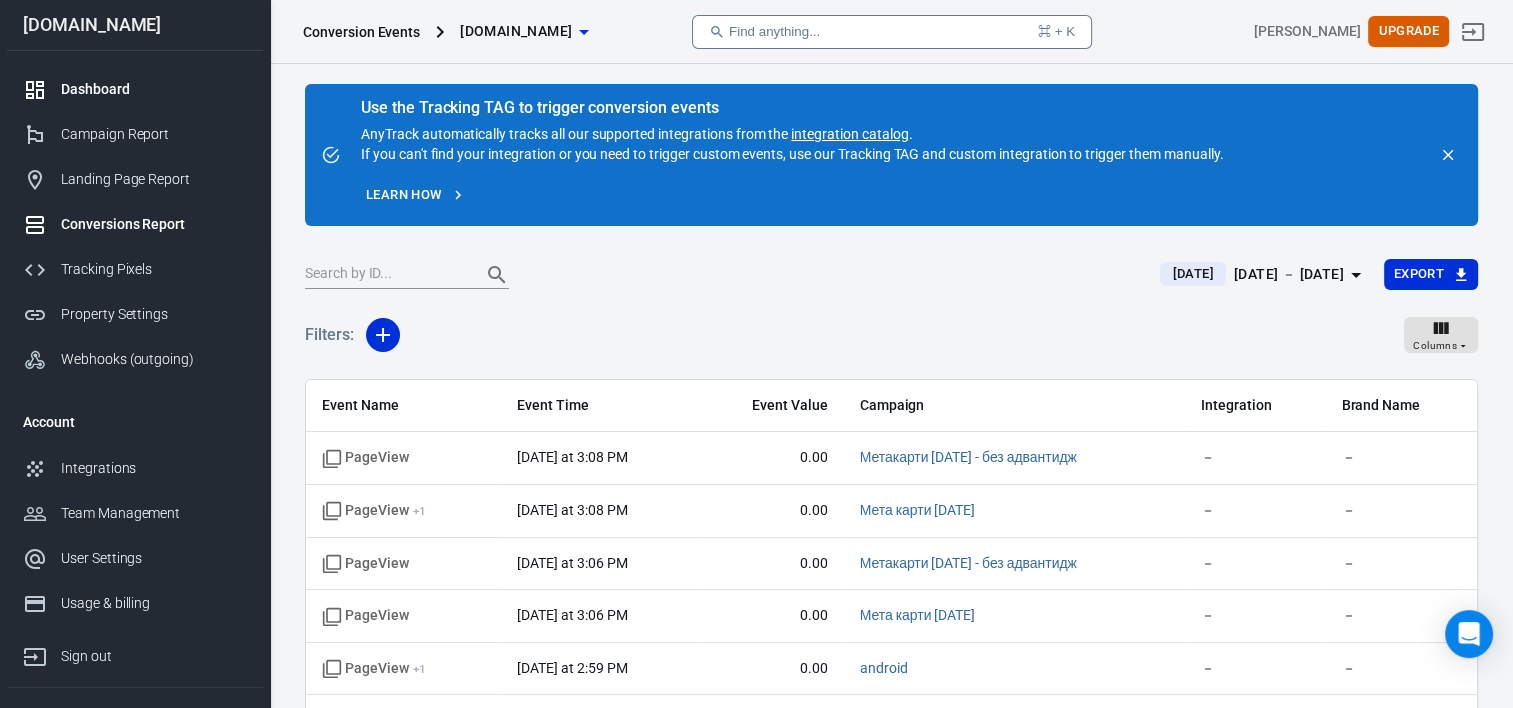 click on "Dashboard" at bounding box center (154, 89) 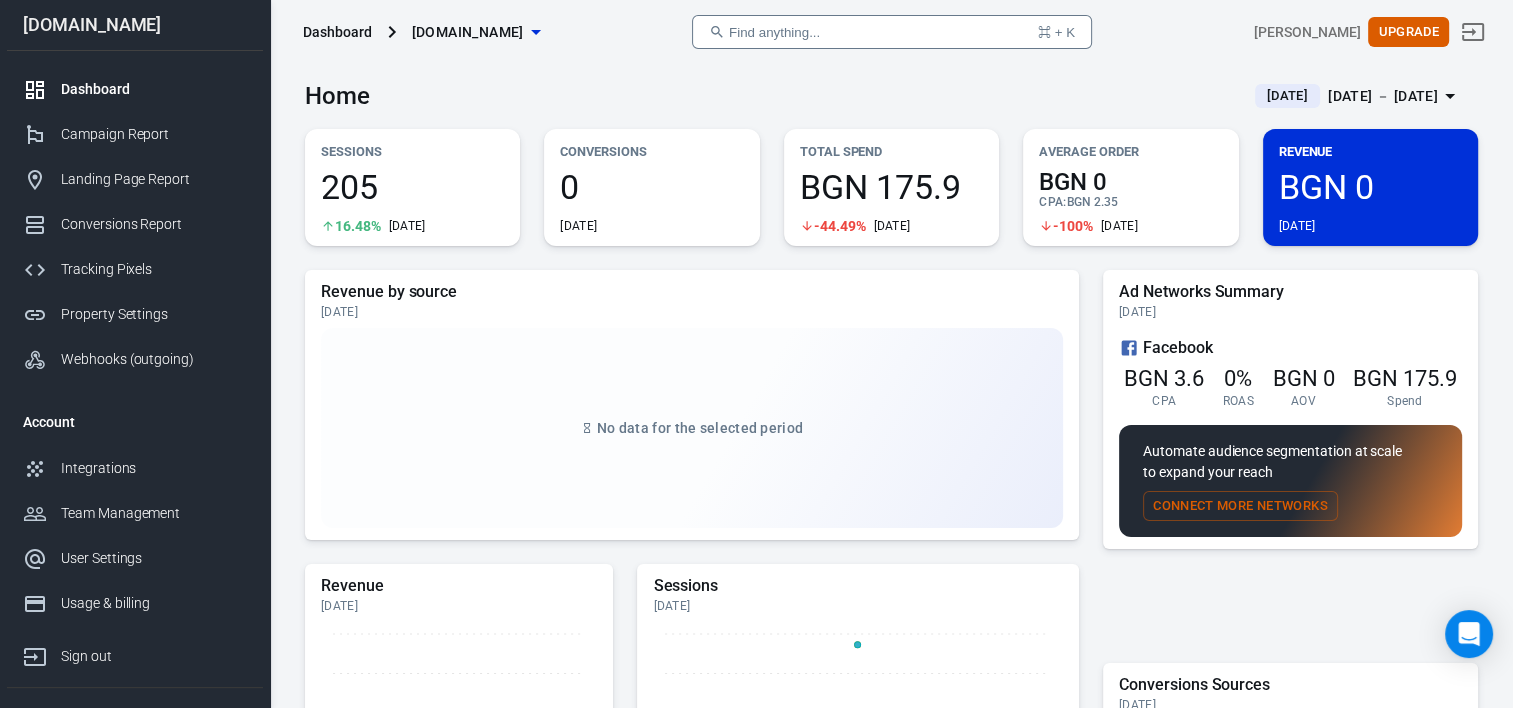 click 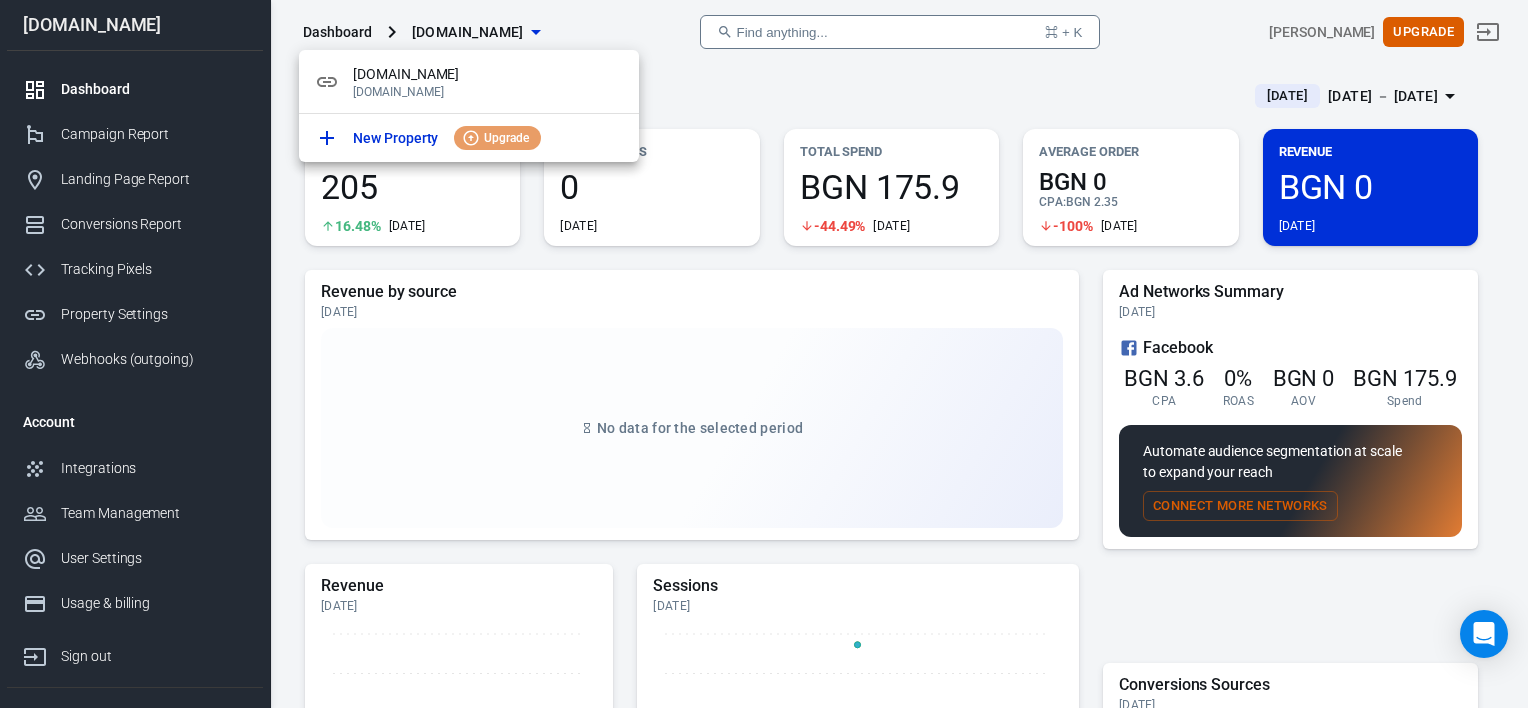 click at bounding box center [764, 354] 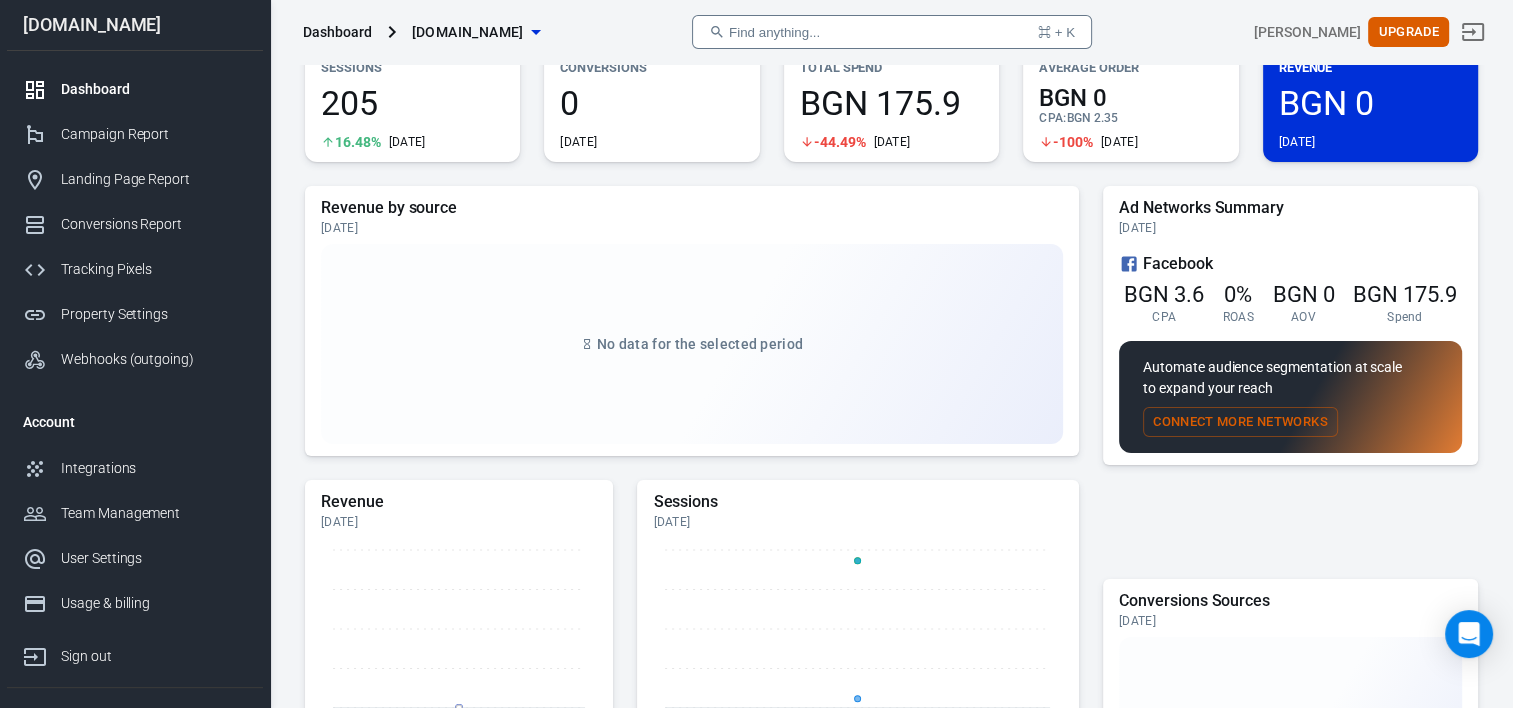 scroll, scrollTop: 0, scrollLeft: 0, axis: both 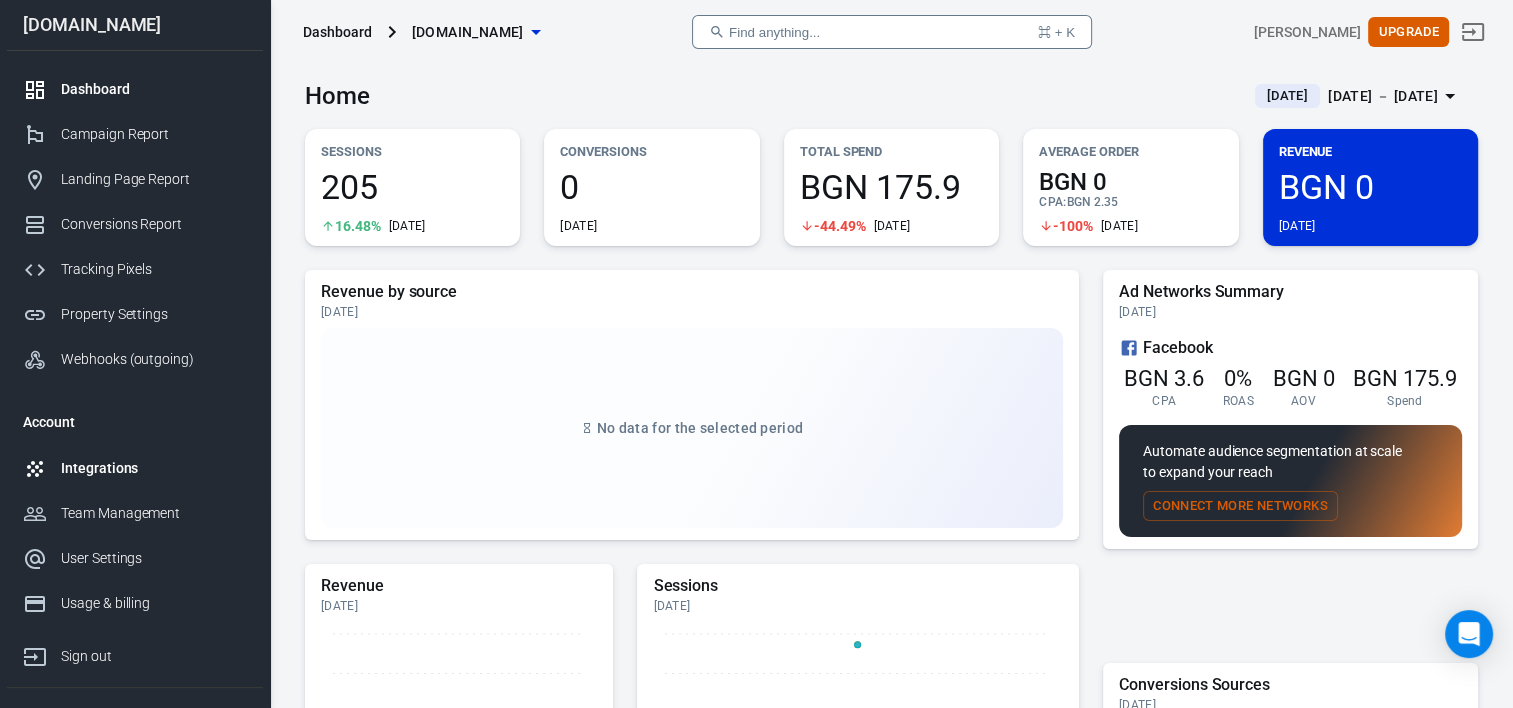 click on "Integrations" at bounding box center [135, 468] 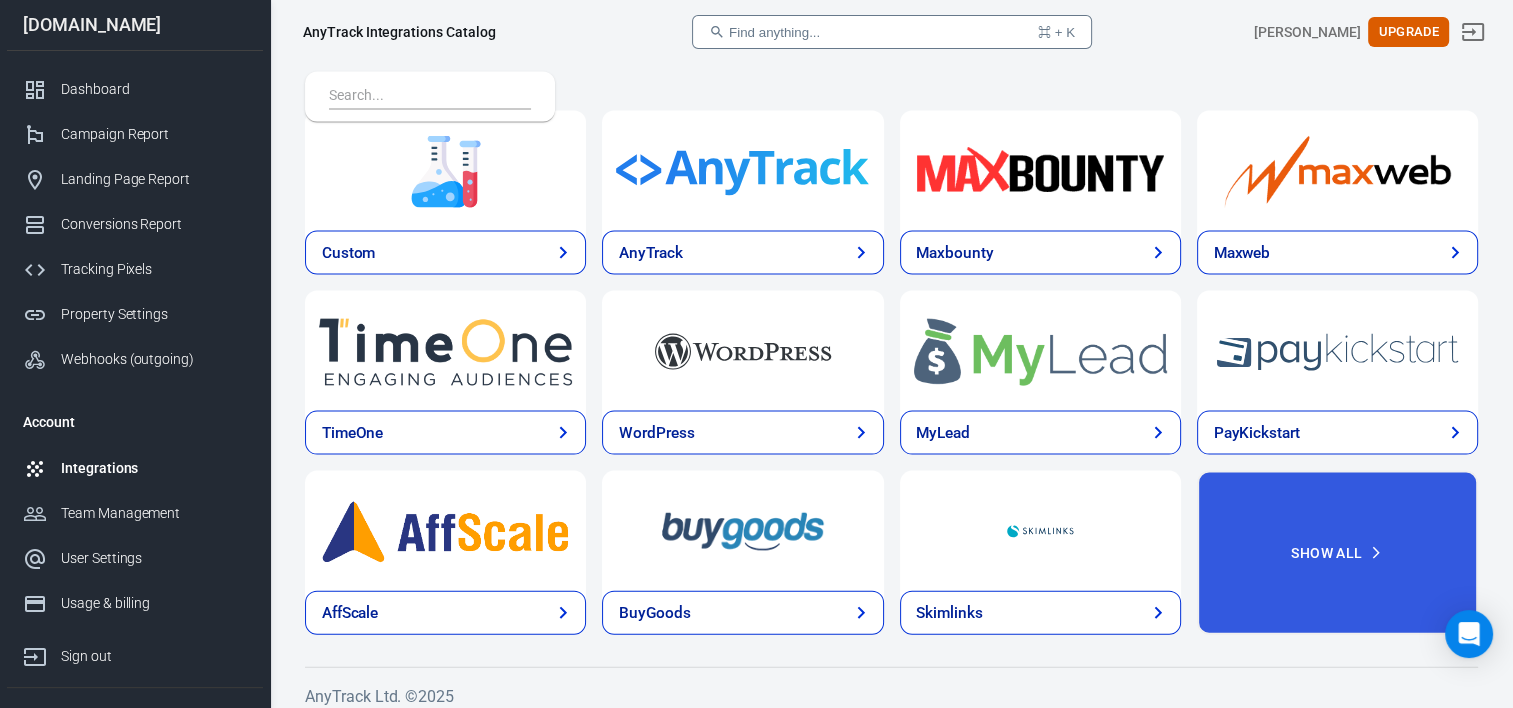 scroll, scrollTop: 4220, scrollLeft: 0, axis: vertical 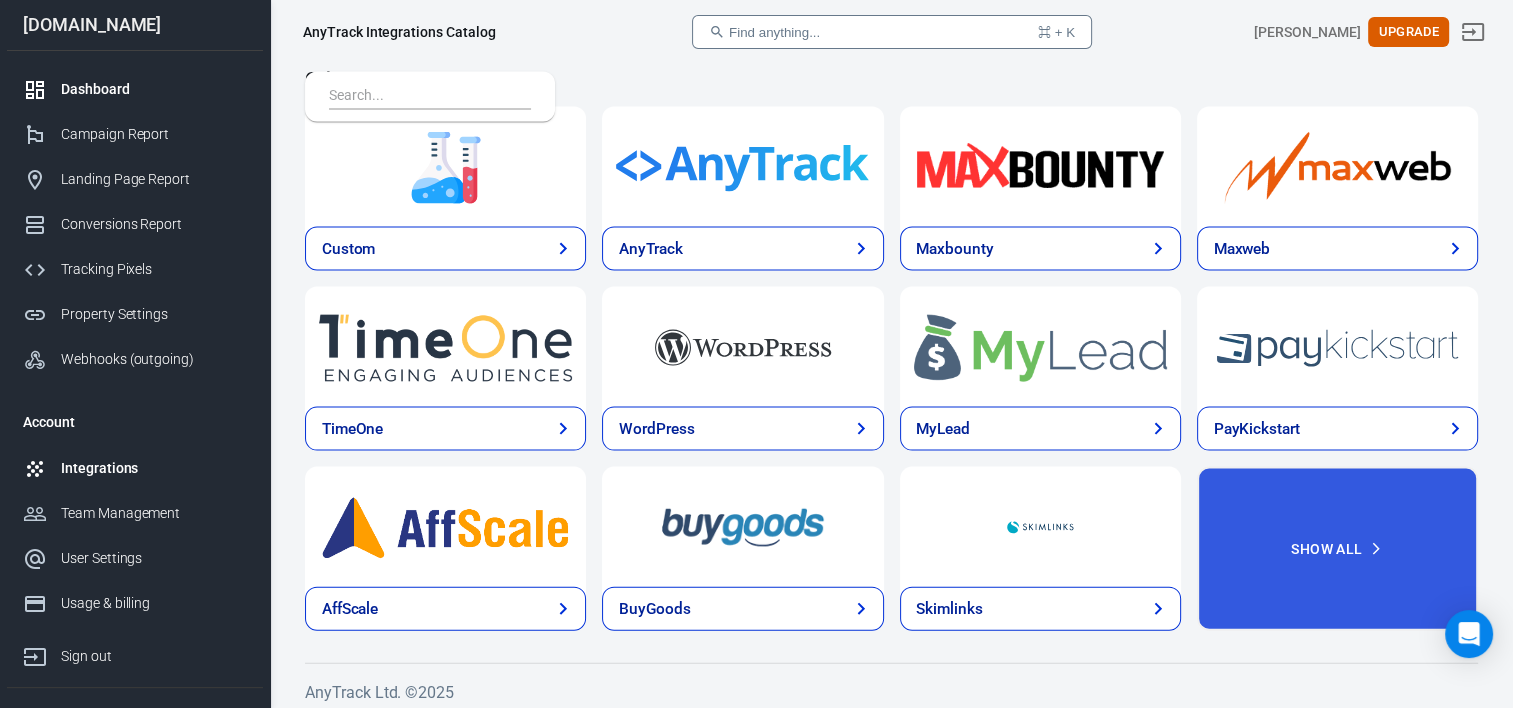 click on "Dashboard" at bounding box center [154, 89] 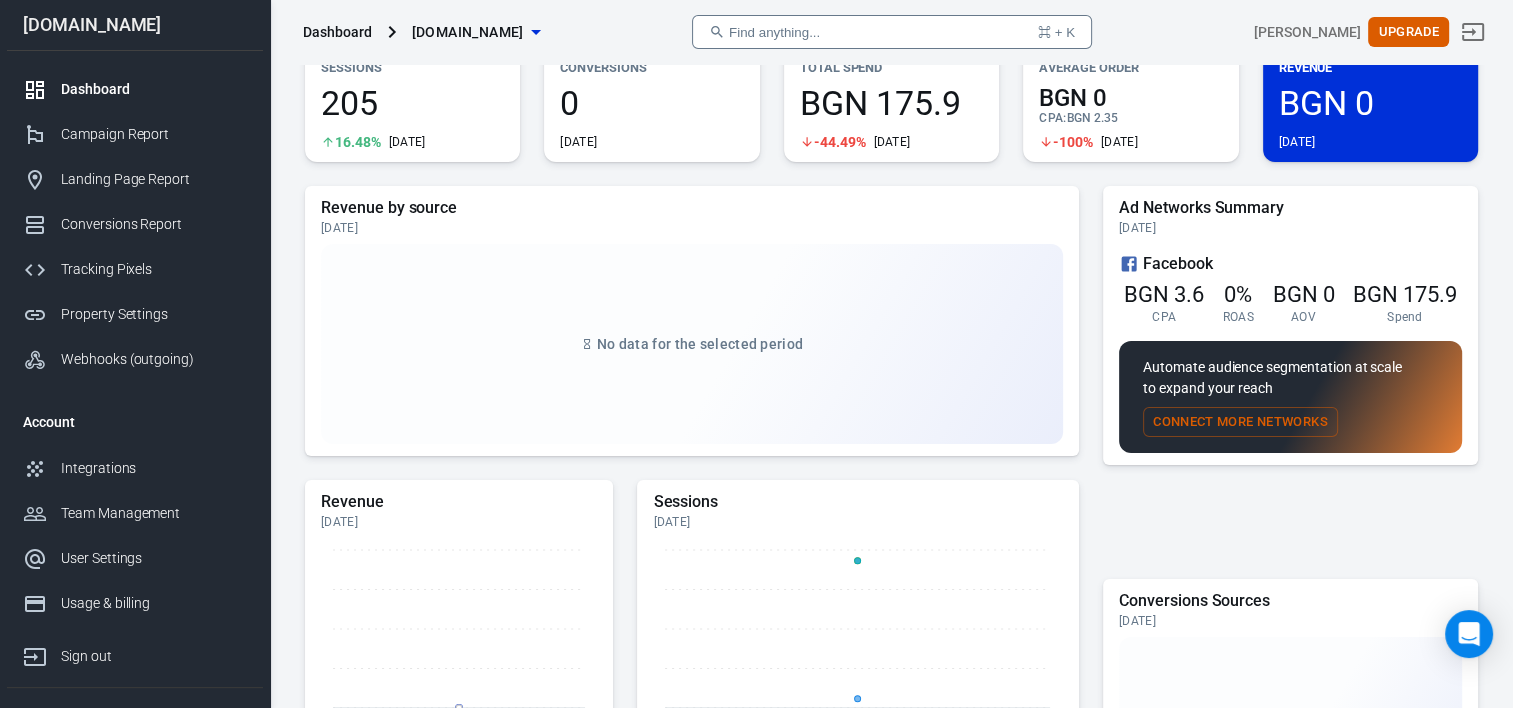 scroll, scrollTop: 0, scrollLeft: 0, axis: both 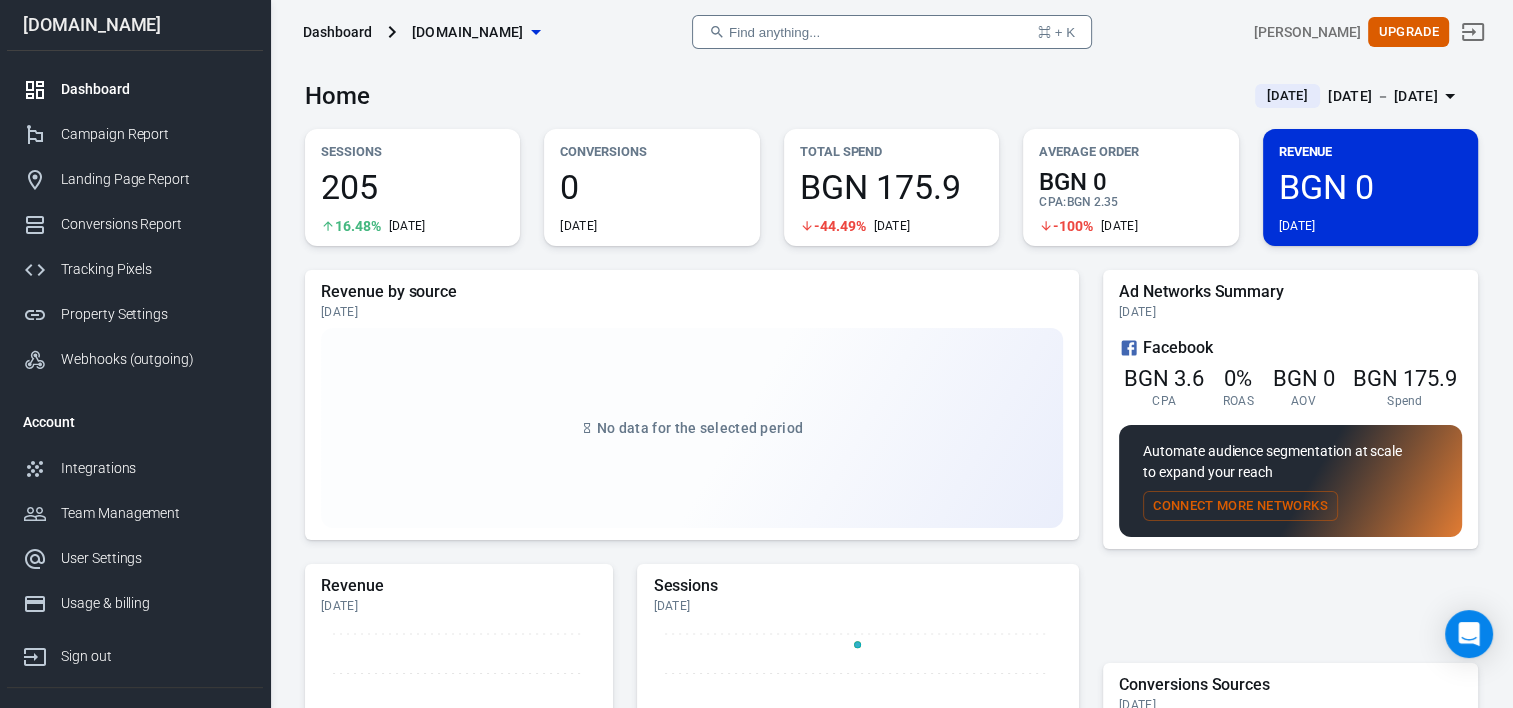 click on "[DATE] － [DATE]" at bounding box center [1383, 96] 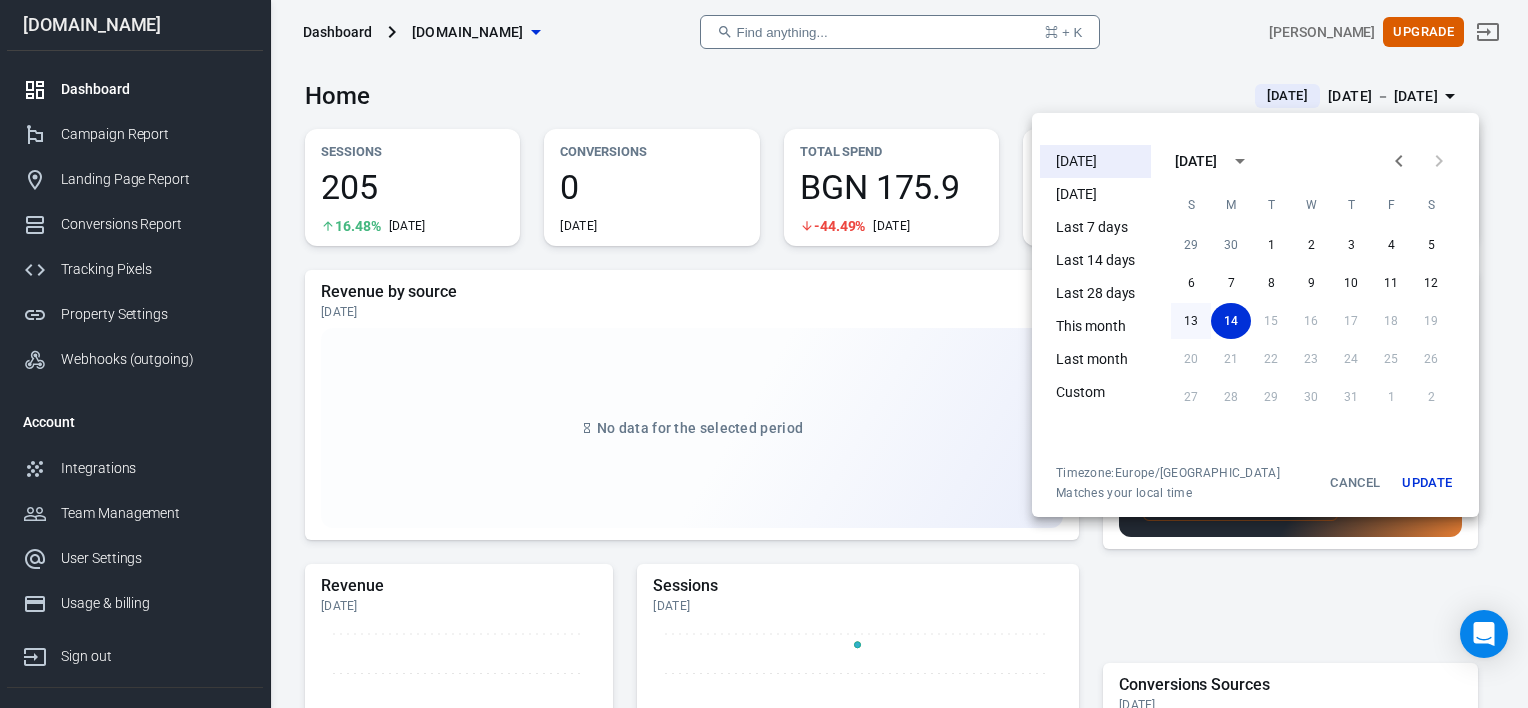 click on "13" at bounding box center (1191, 321) 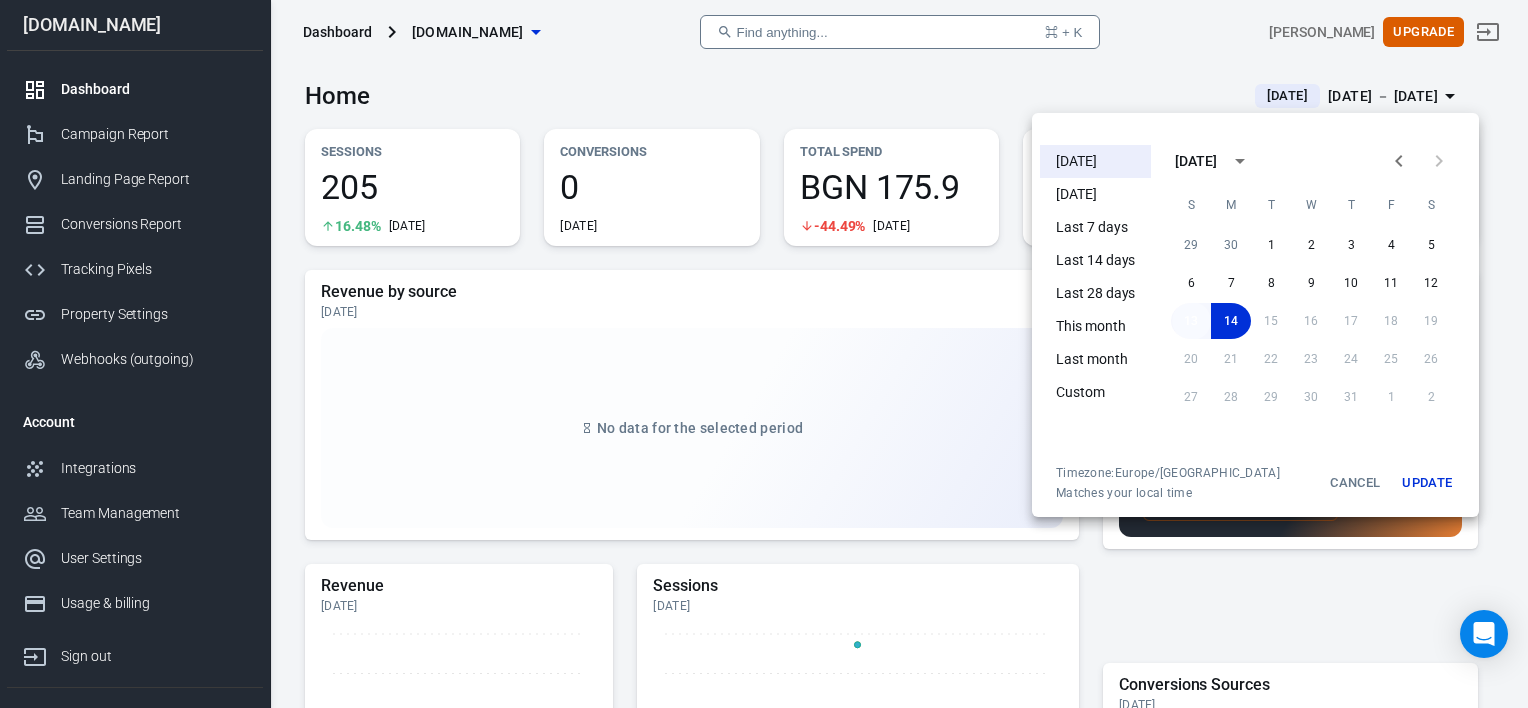 drag, startPoint x: 1196, startPoint y: 324, endPoint x: 1191, endPoint y: 333, distance: 10.29563 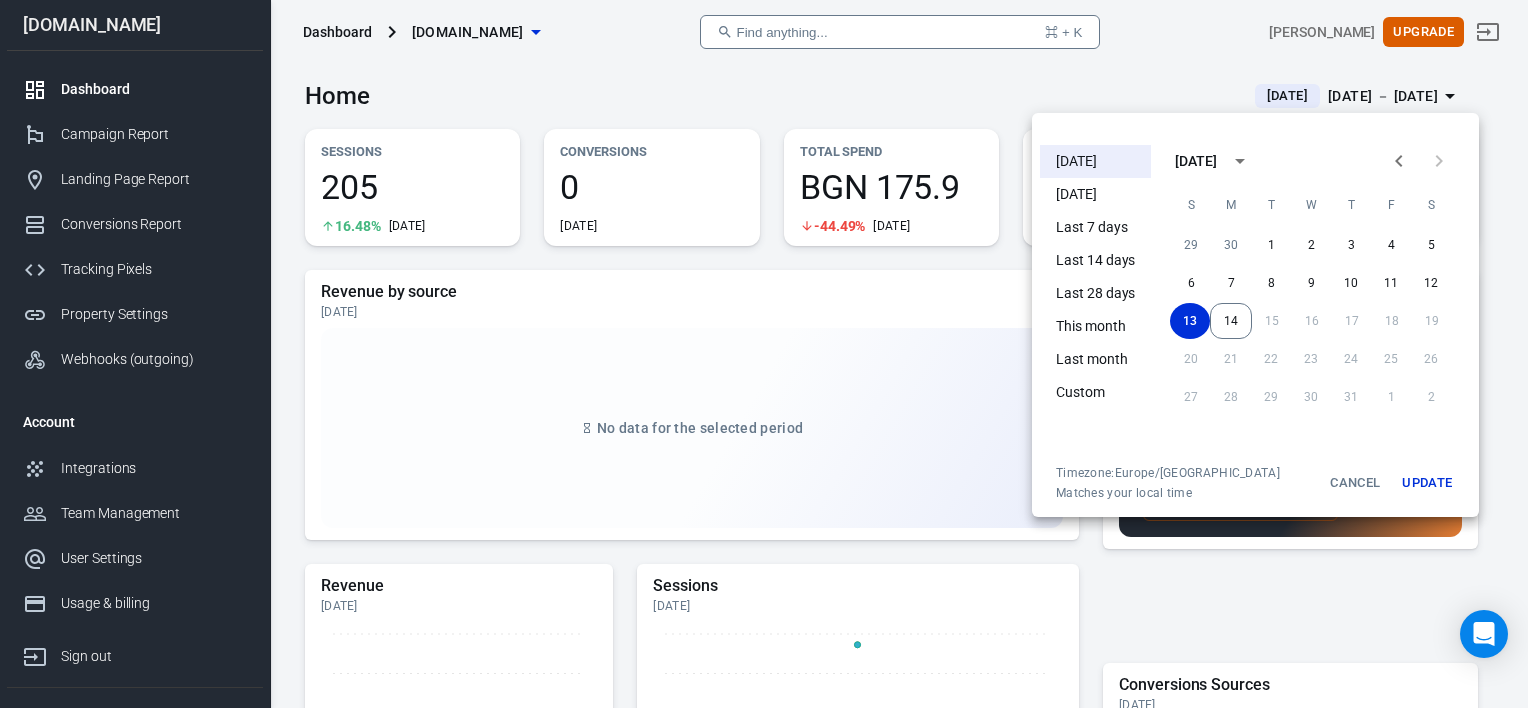 click on "Update" at bounding box center [1427, 483] 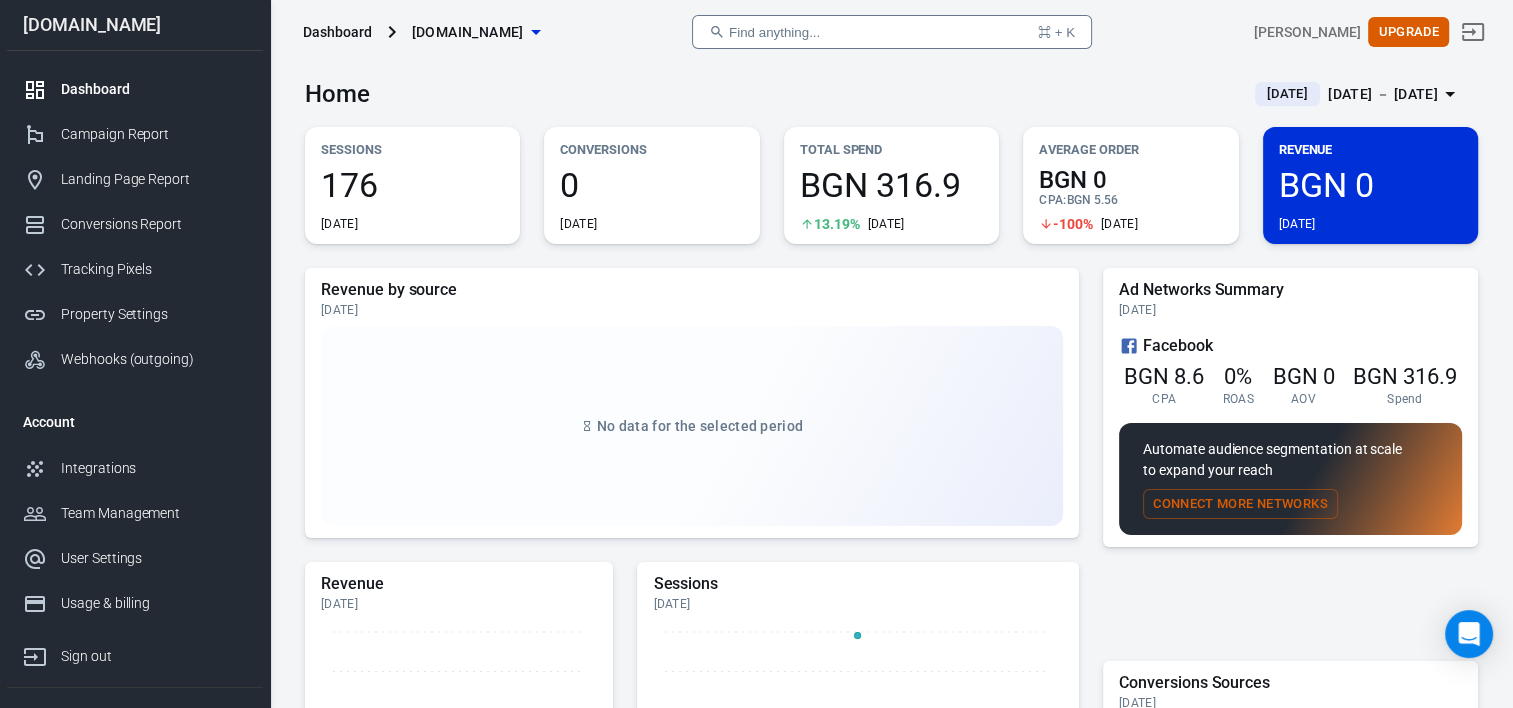 scroll, scrollTop: 0, scrollLeft: 0, axis: both 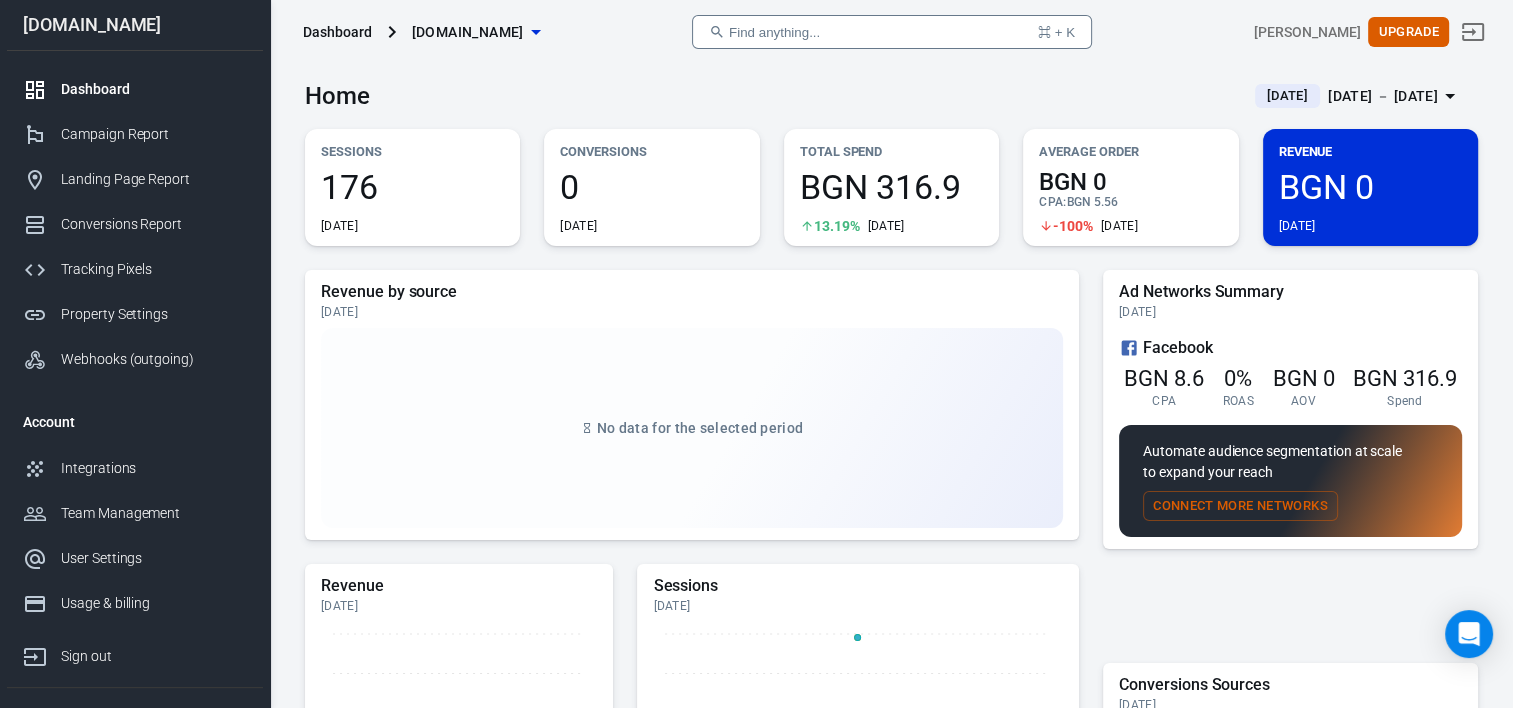 click on "Ad Networks Summary" at bounding box center (1290, 292) 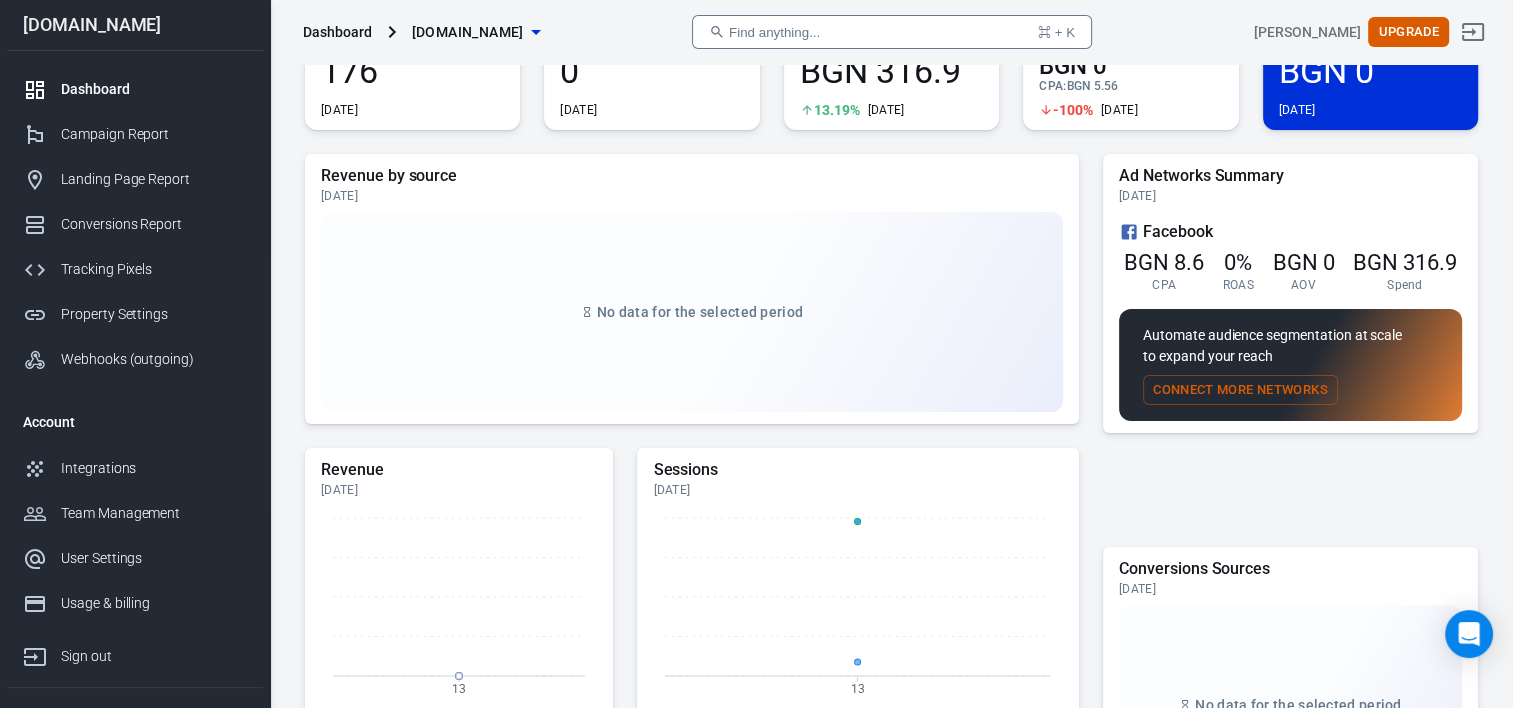 scroll, scrollTop: 0, scrollLeft: 0, axis: both 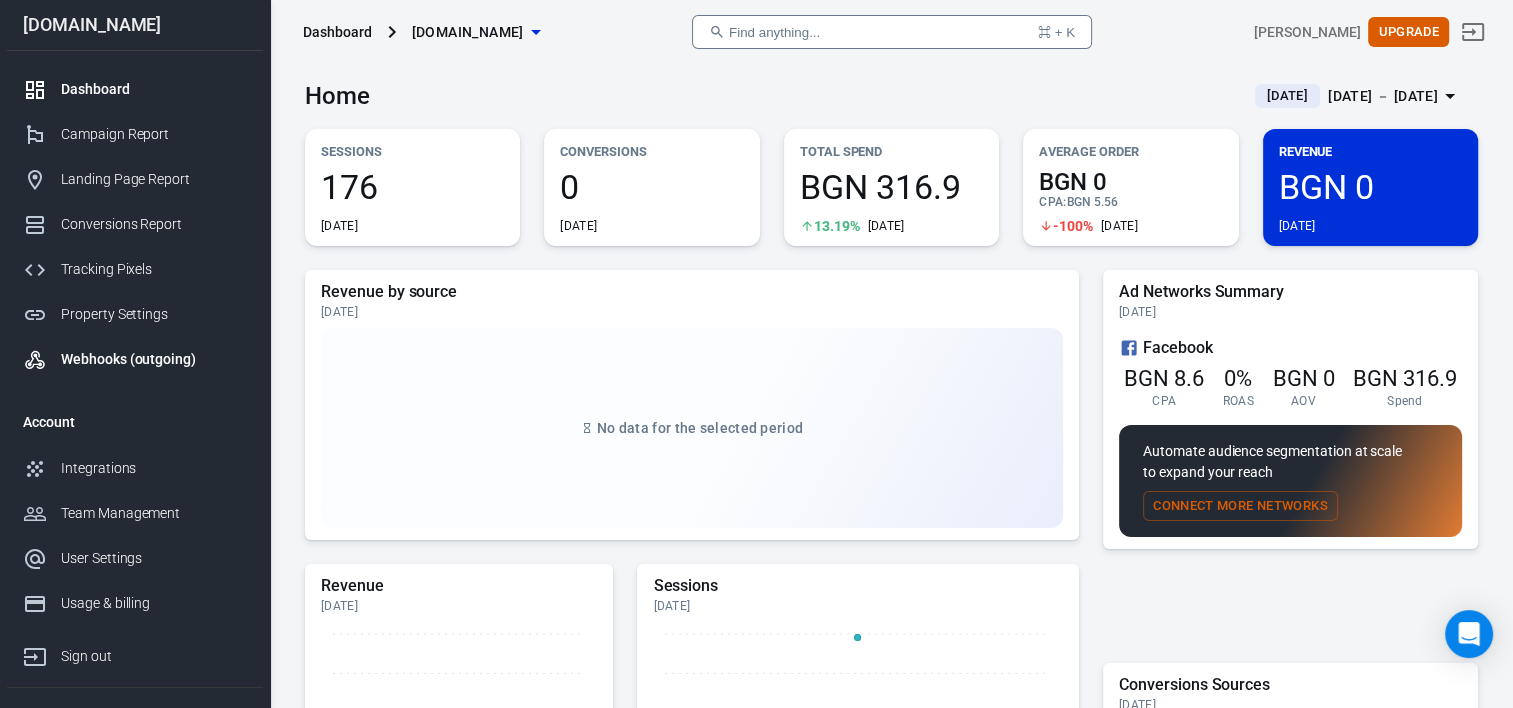 click on "Webhooks (outgoing)" at bounding box center [154, 359] 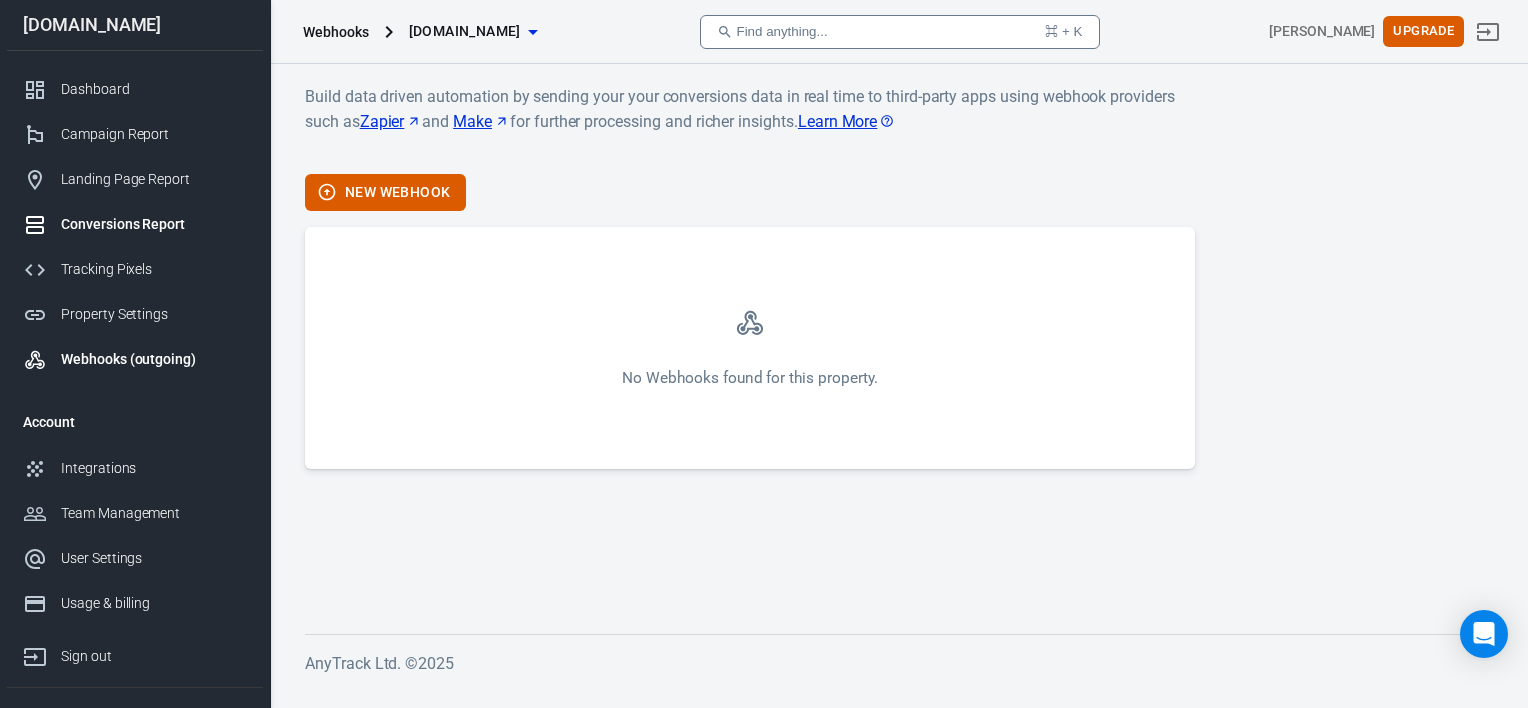 click on "Conversions Report" at bounding box center (154, 224) 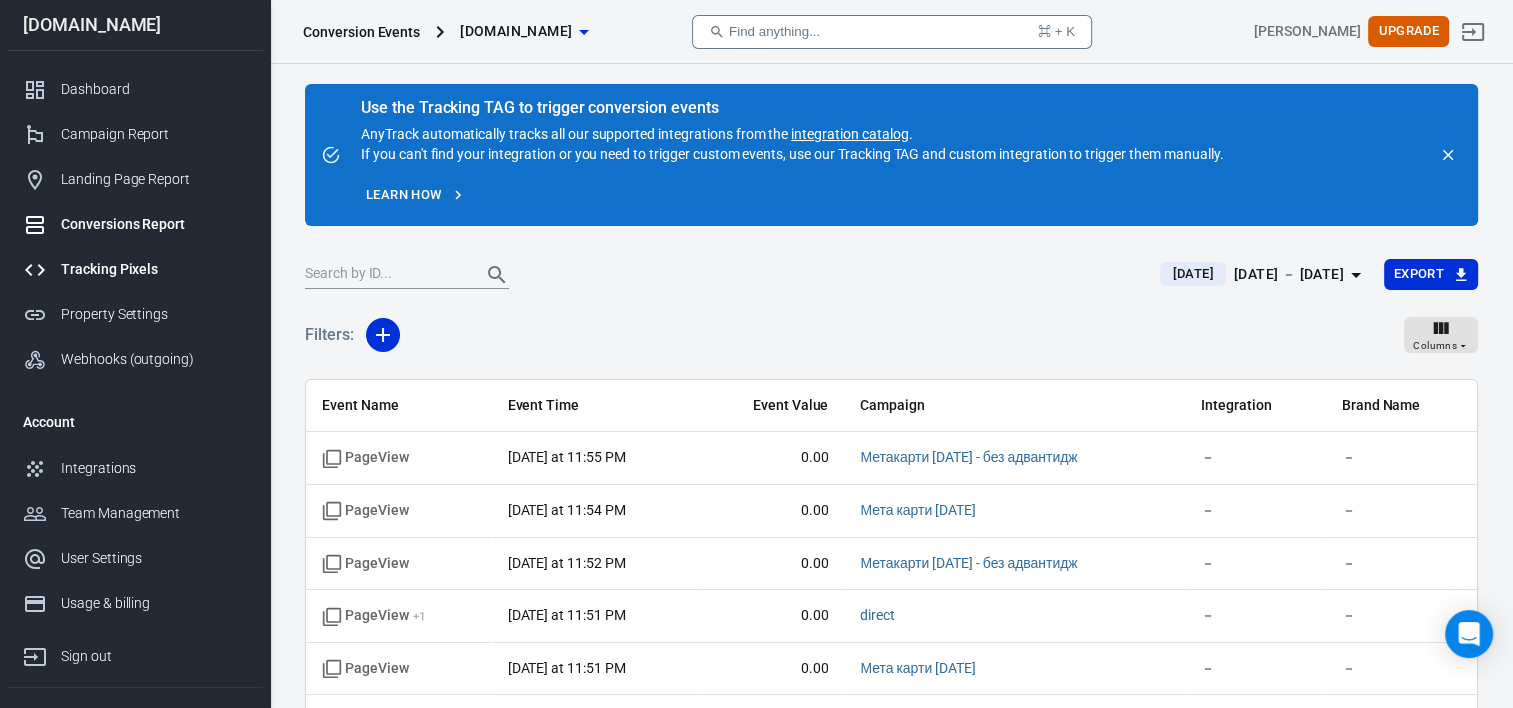 click on "Tracking Pixels" at bounding box center [154, 269] 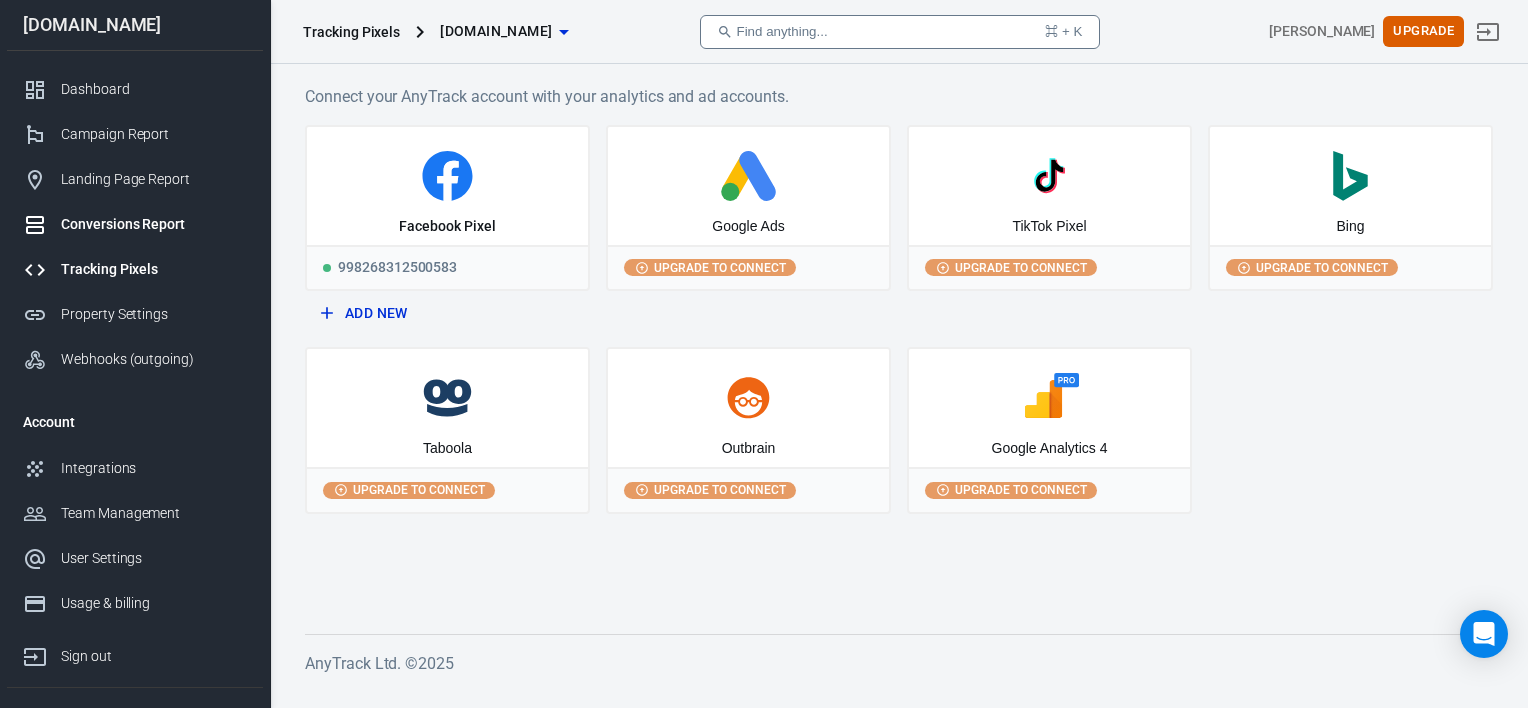 click on "Conversions Report" at bounding box center (135, 224) 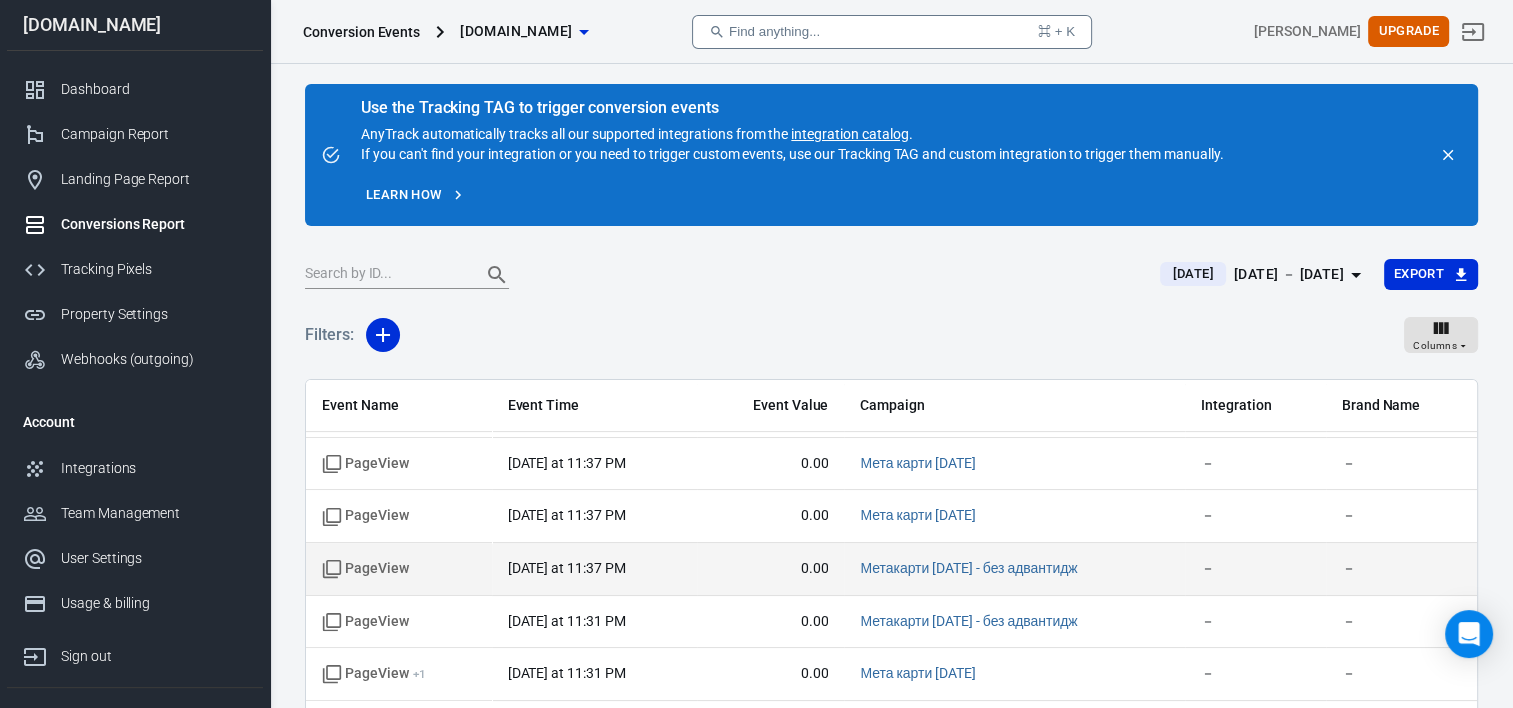 scroll, scrollTop: 755, scrollLeft: 0, axis: vertical 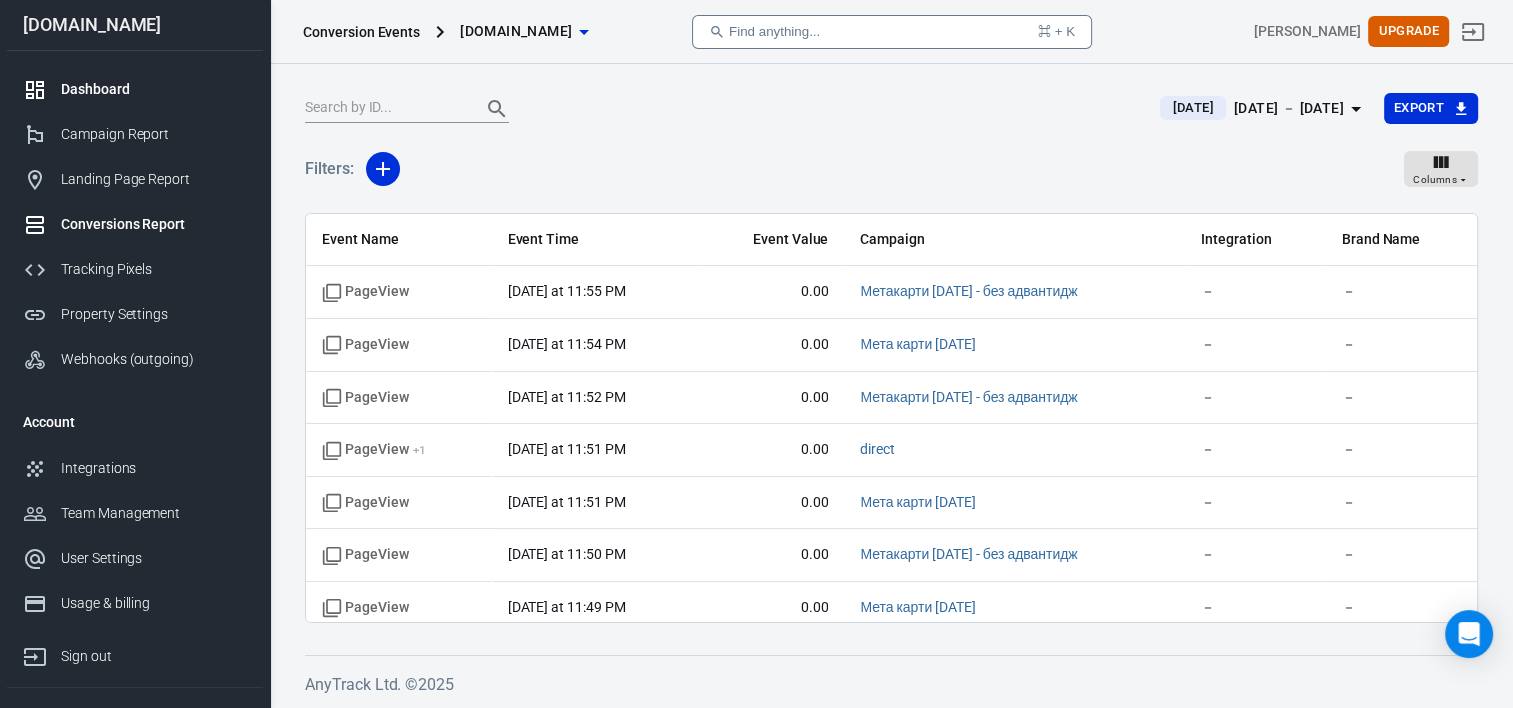 click on "Dashboard" at bounding box center [154, 89] 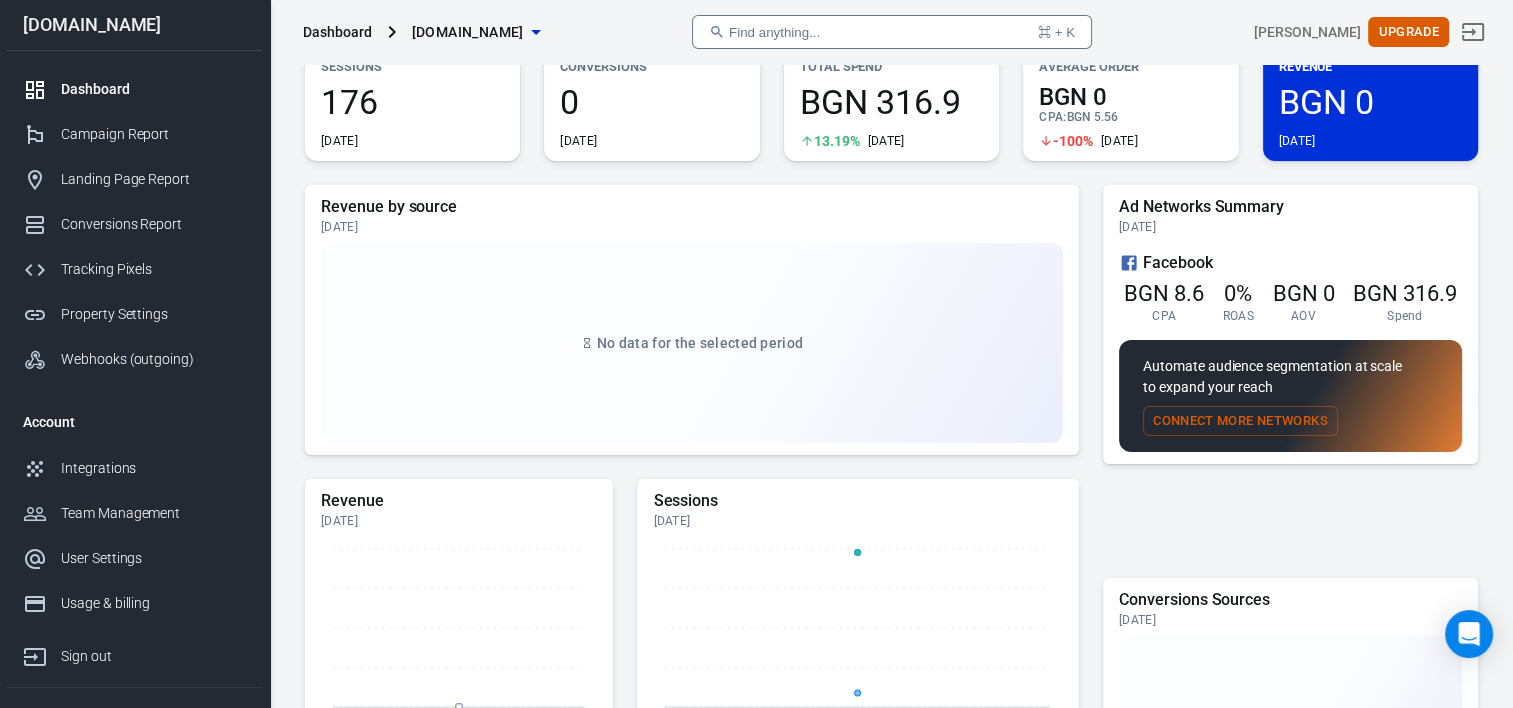 scroll, scrollTop: 0, scrollLeft: 0, axis: both 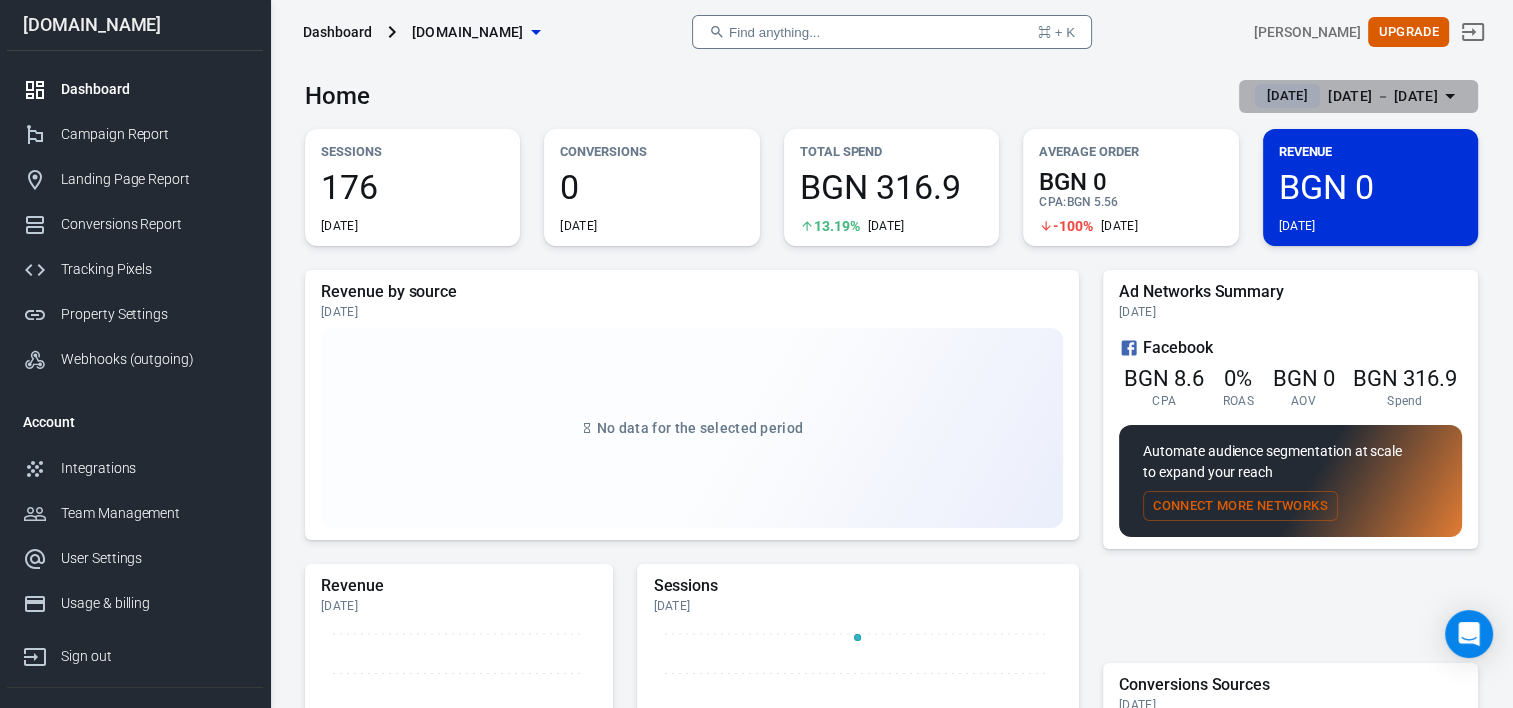 click on "[DATE] － [DATE]" at bounding box center [1383, 96] 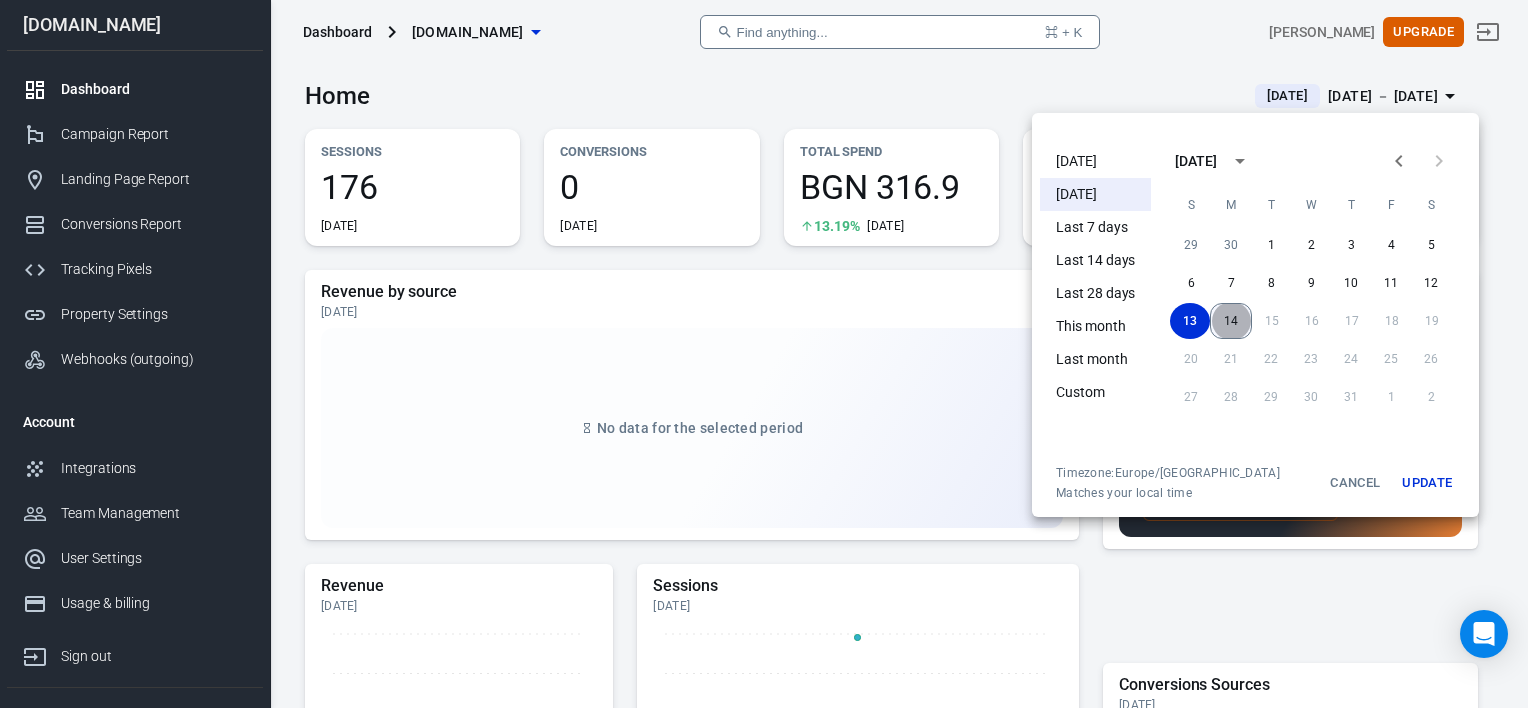 click on "14" at bounding box center [1231, 321] 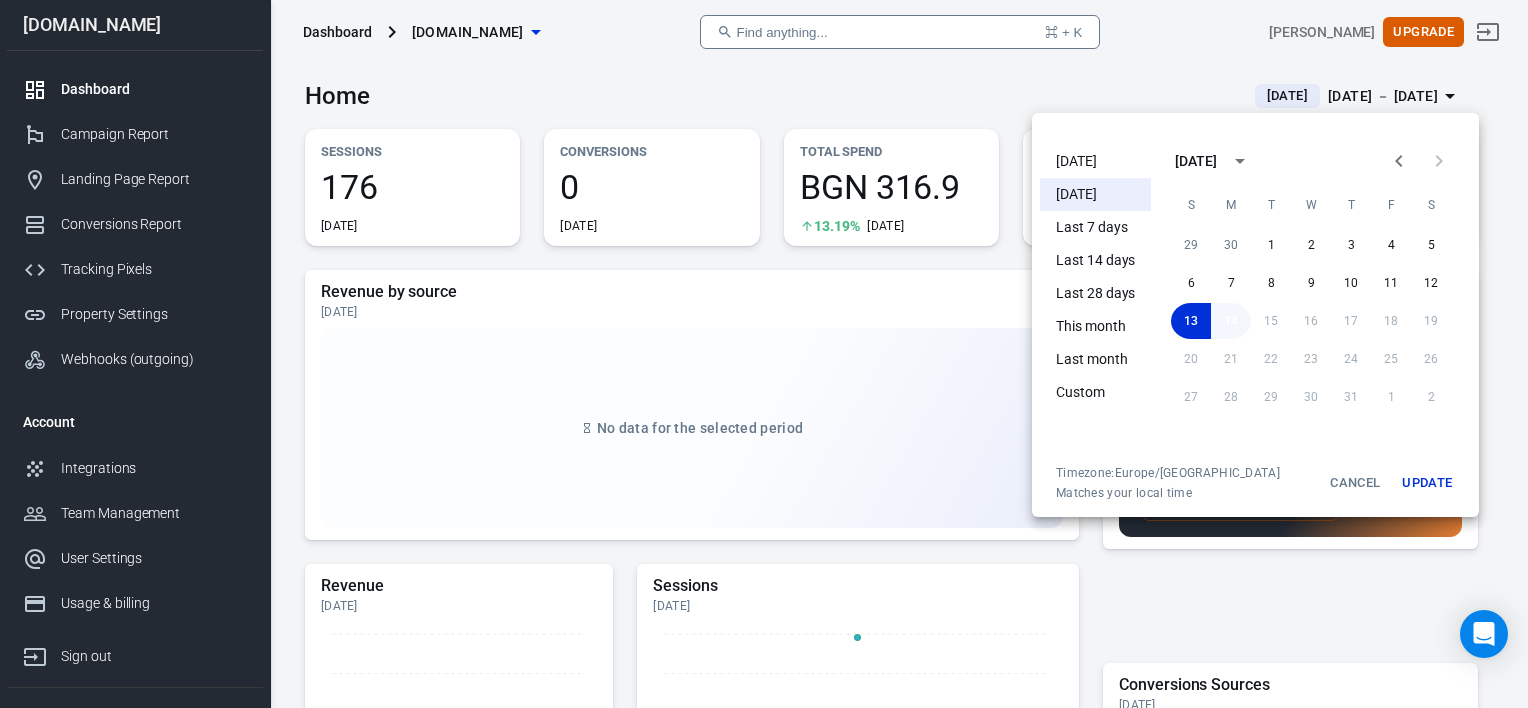 click on "14" at bounding box center [1231, 321] 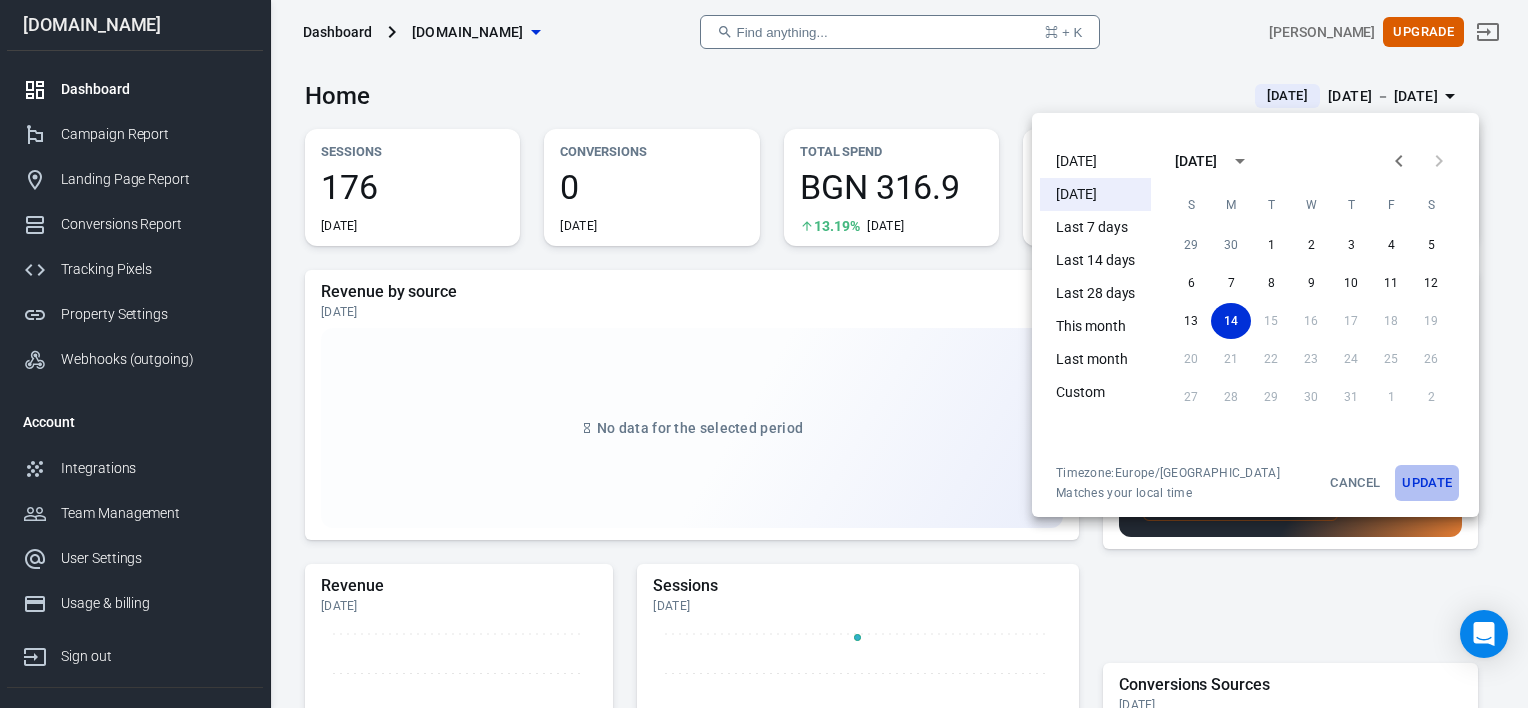 click on "Update" at bounding box center [1427, 483] 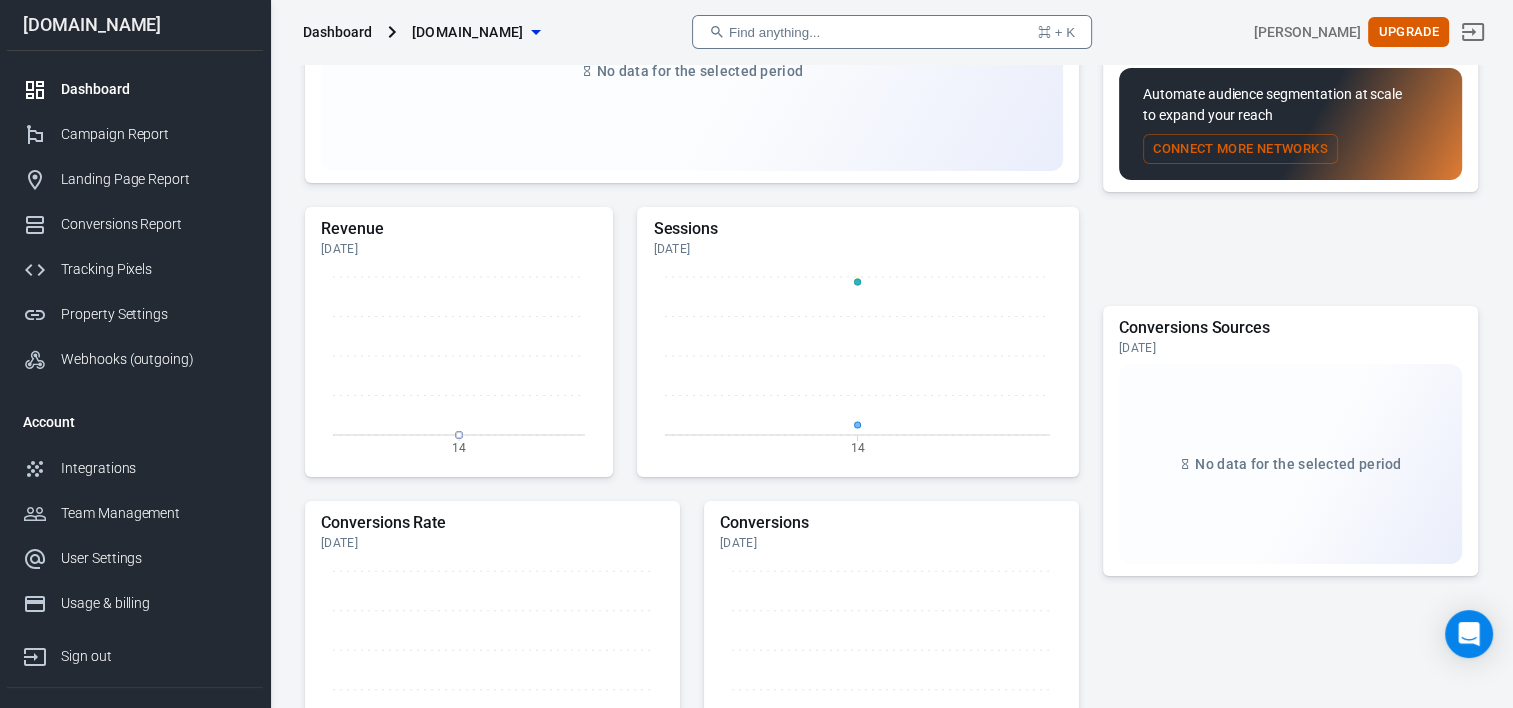 scroll, scrollTop: 0, scrollLeft: 0, axis: both 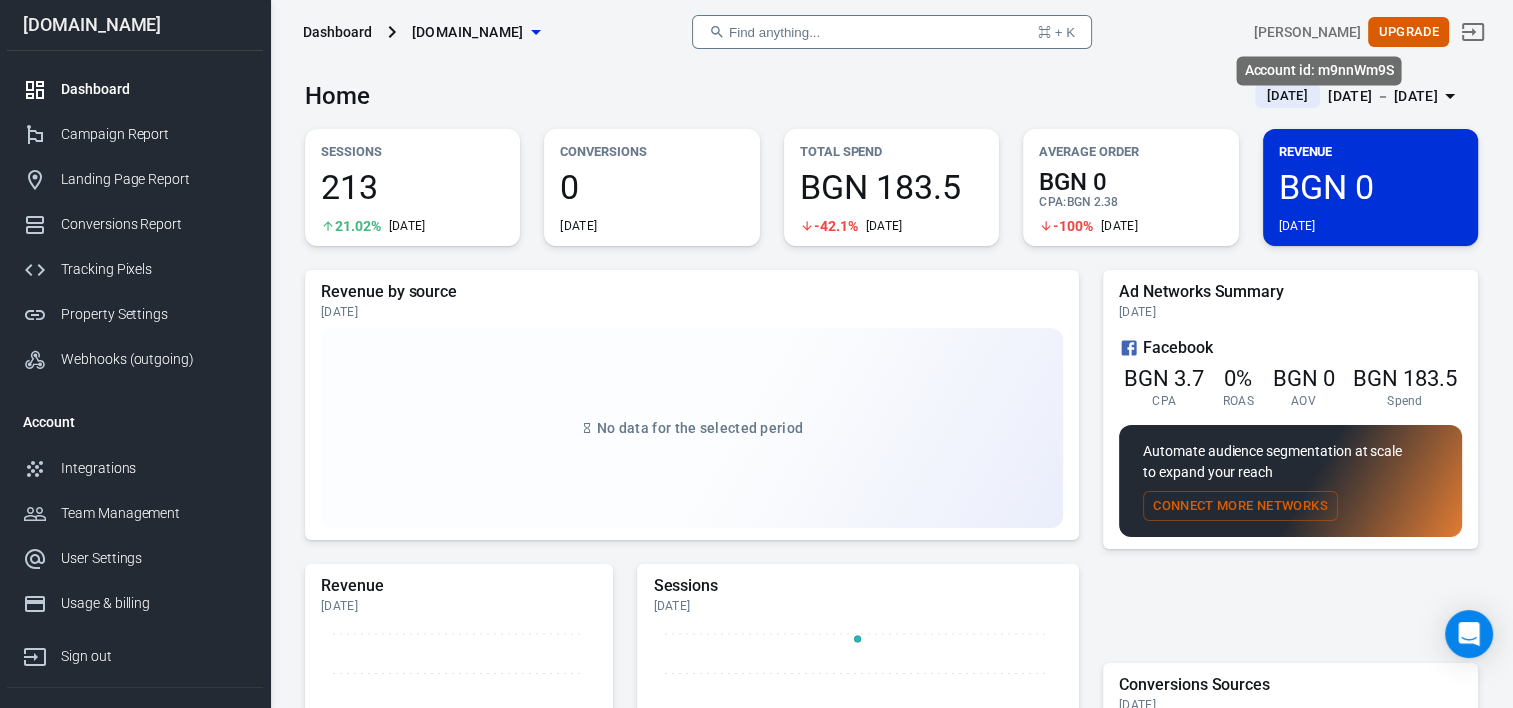click on "[PERSON_NAME]" at bounding box center (1307, 32) 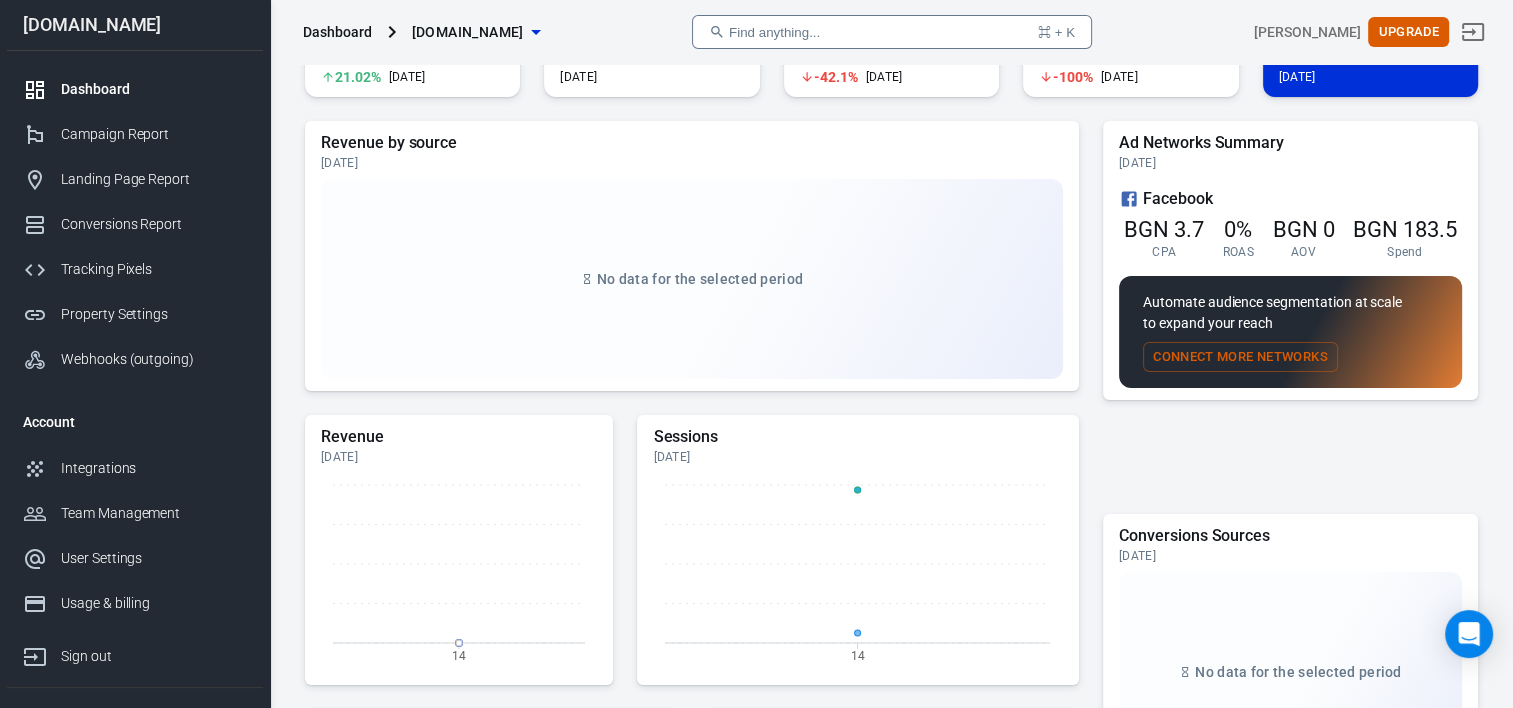 scroll, scrollTop: 200, scrollLeft: 0, axis: vertical 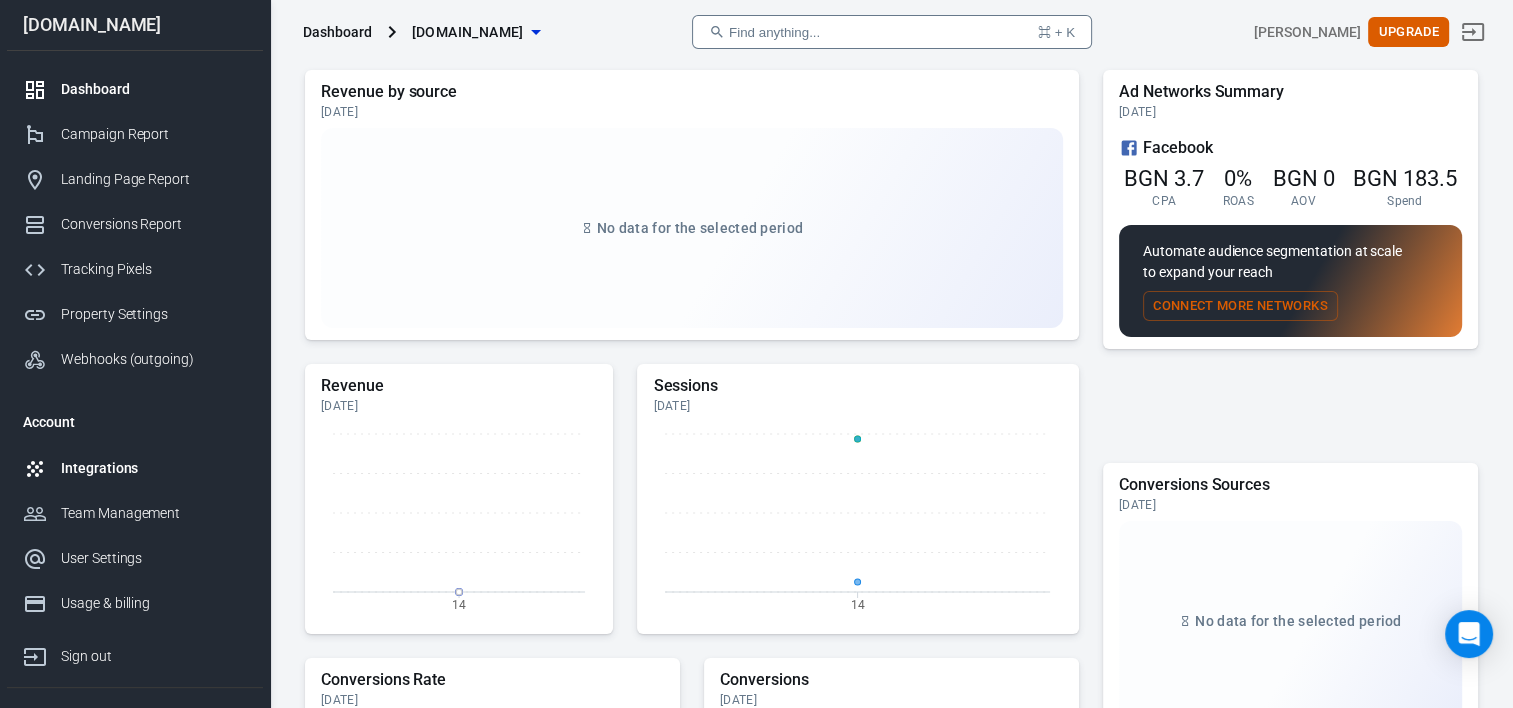 click on "Integrations" at bounding box center [154, 468] 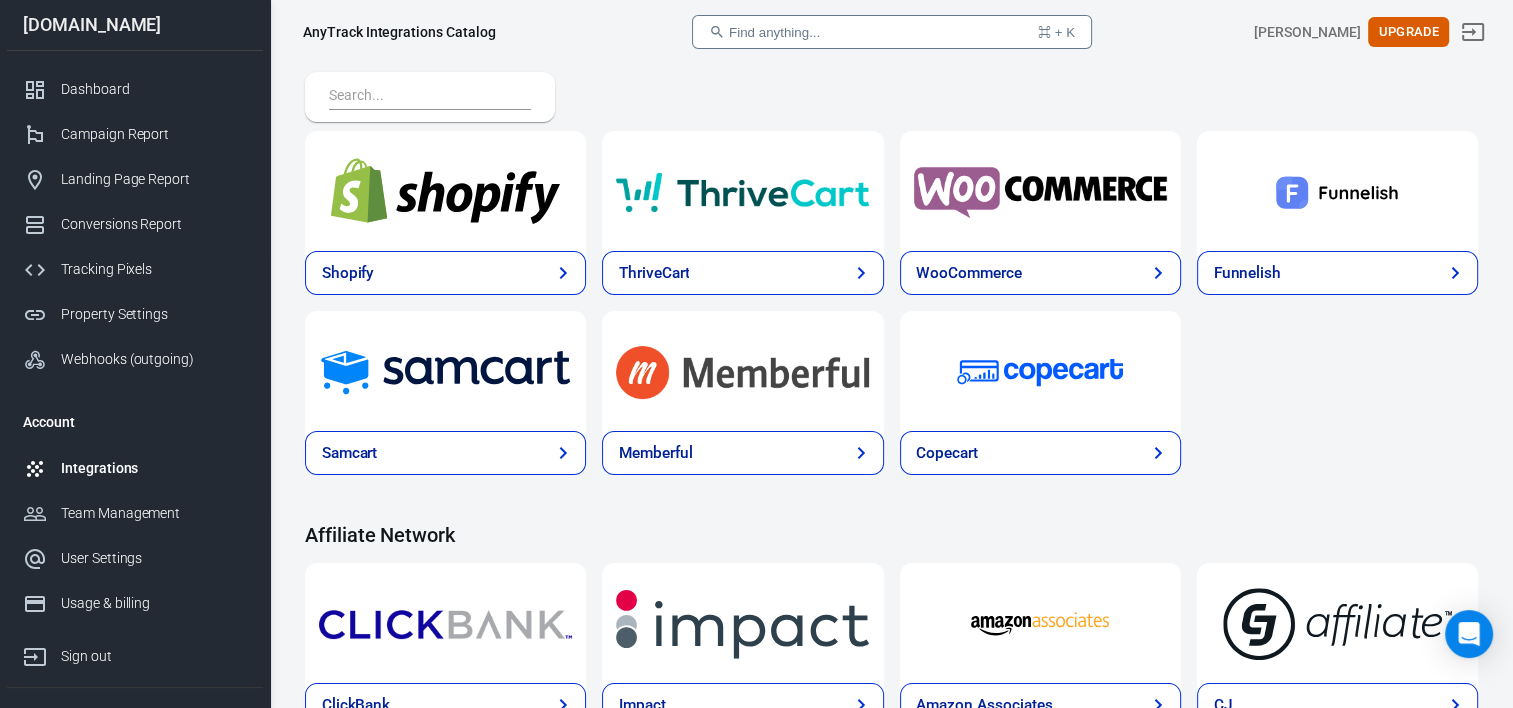 click on "Find anything... ⌘ + K" at bounding box center (892, 32) 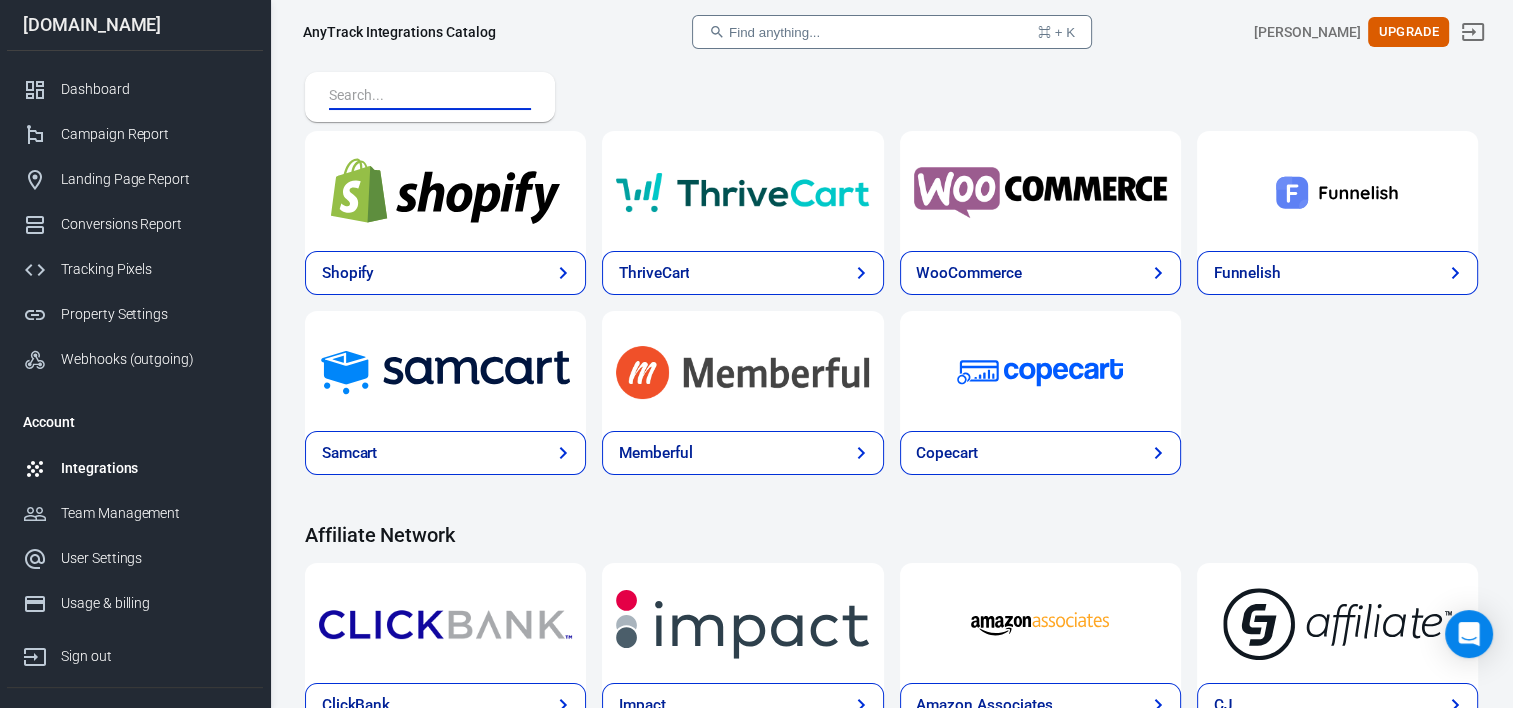 click at bounding box center [426, 97] 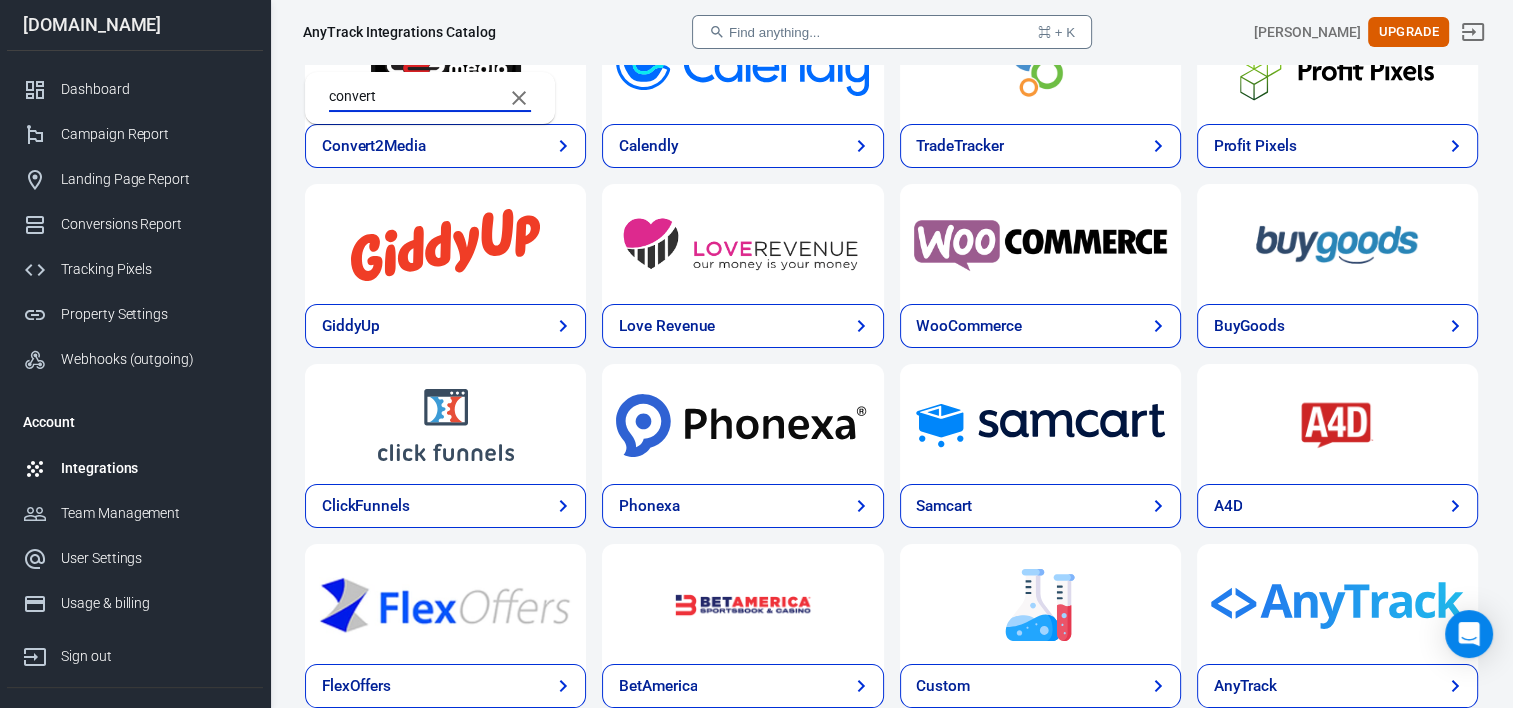 scroll, scrollTop: 0, scrollLeft: 0, axis: both 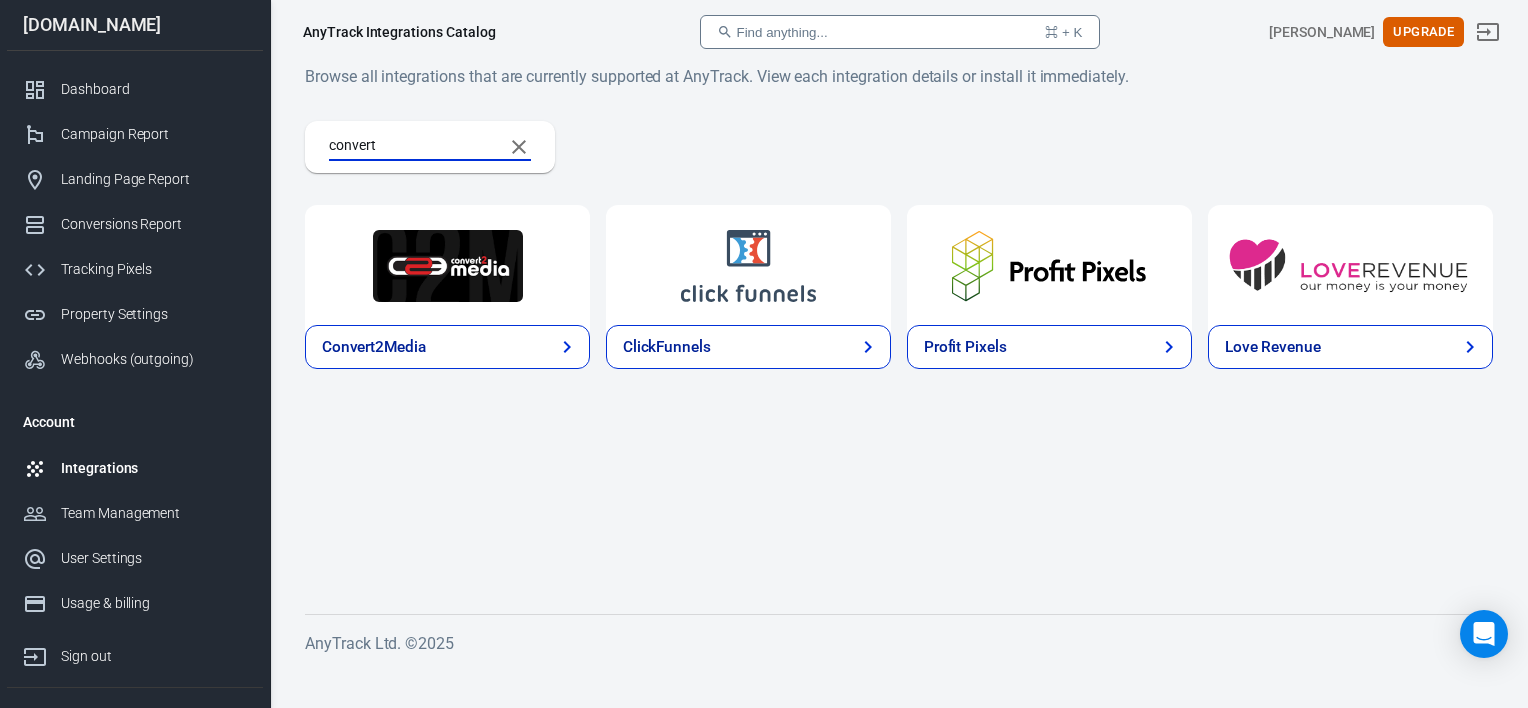 type on "convert" 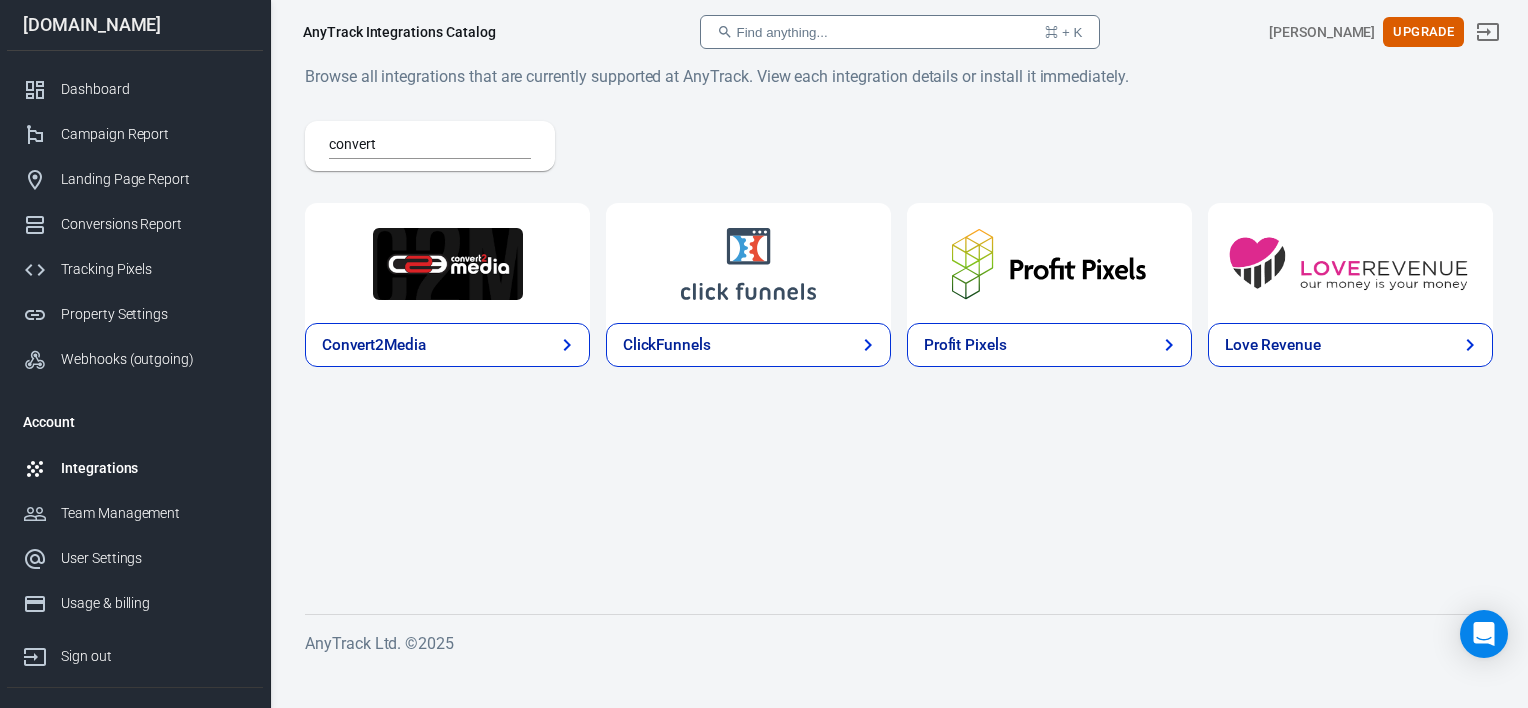 type 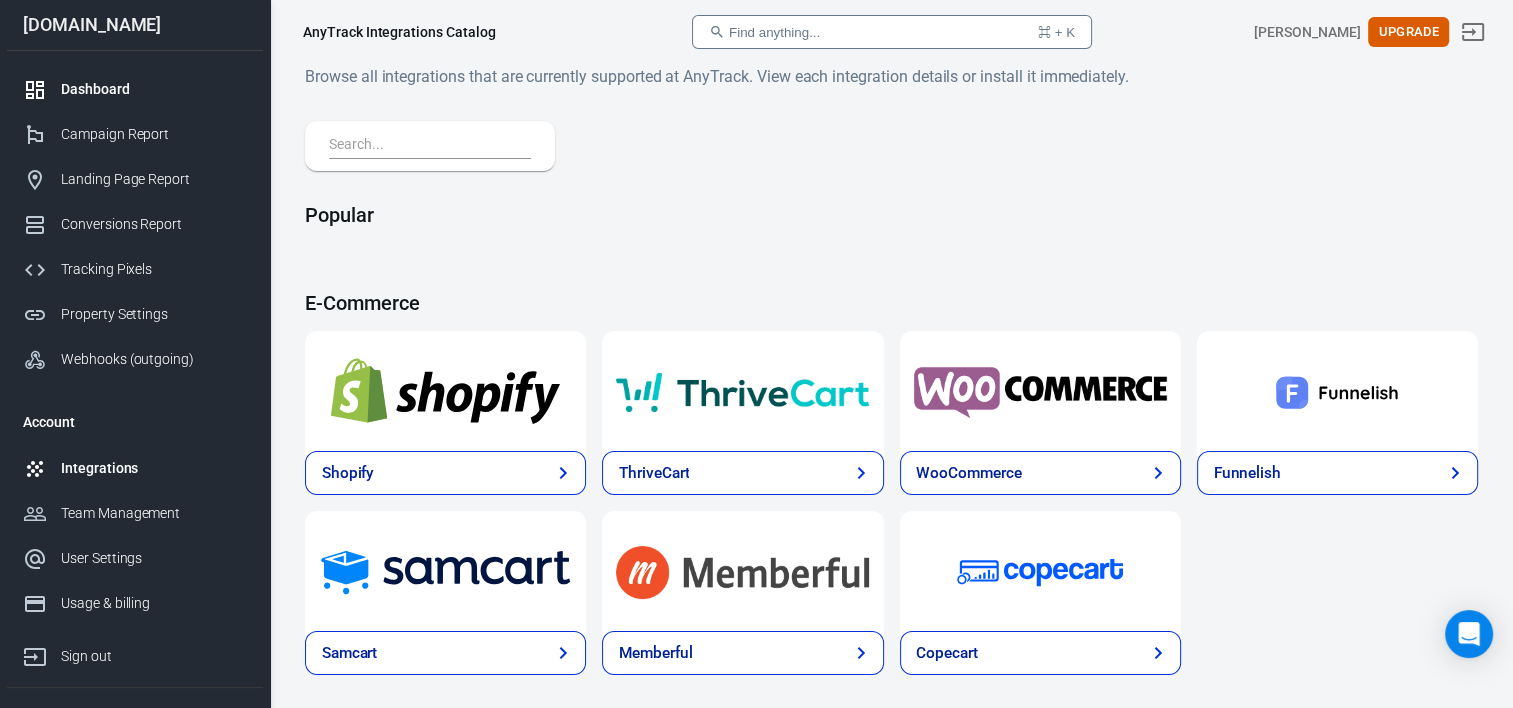 click on "Dashboard" at bounding box center (154, 89) 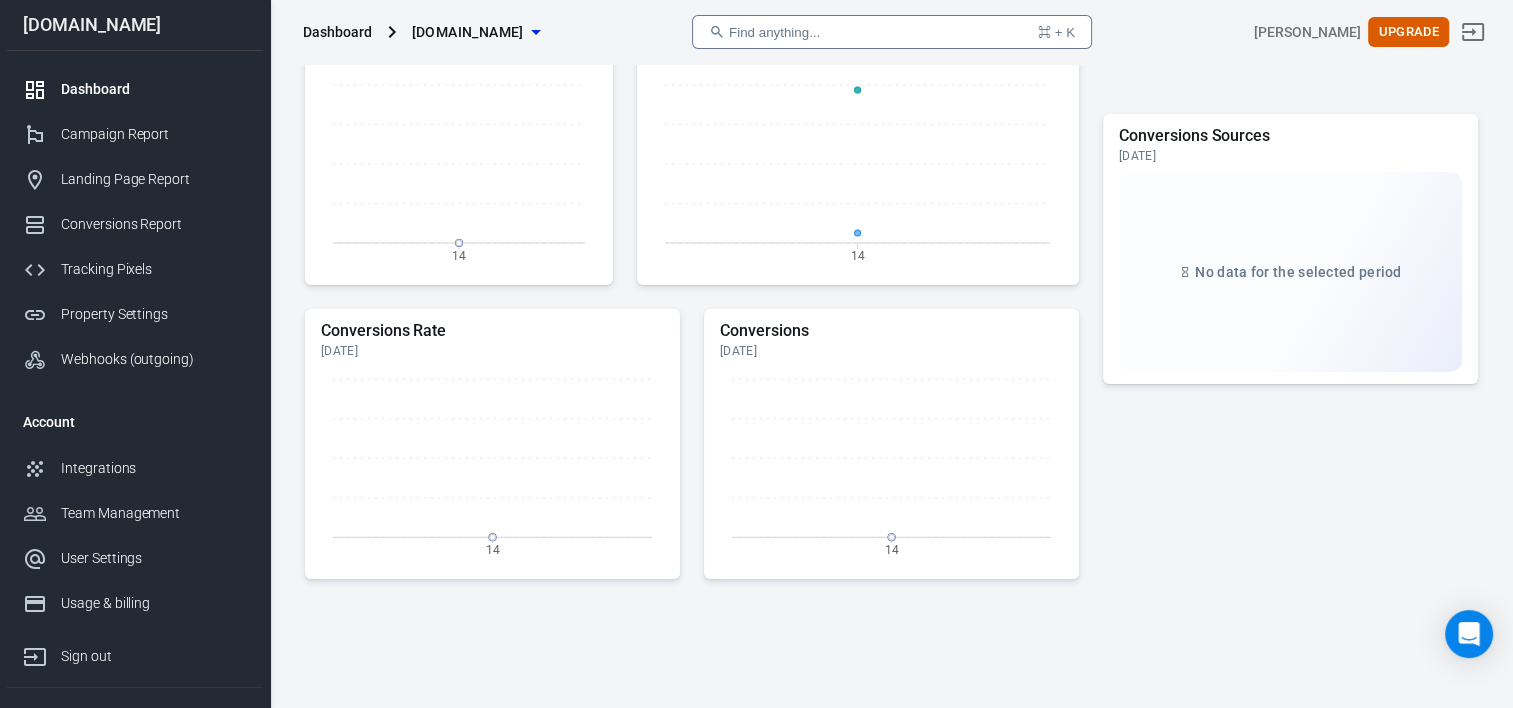 scroll, scrollTop: 600, scrollLeft: 0, axis: vertical 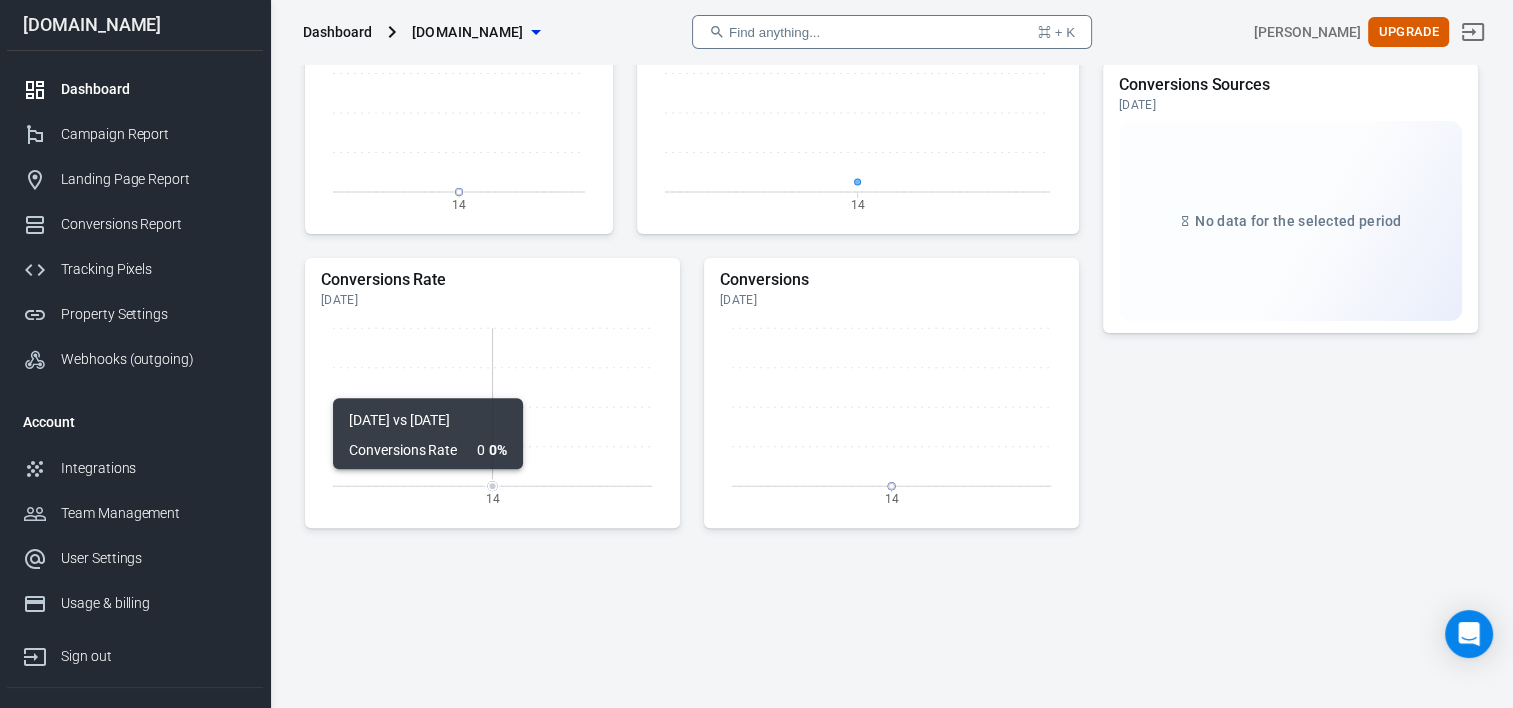 drag, startPoint x: 493, startPoint y: 478, endPoint x: 492, endPoint y: 493, distance: 15.033297 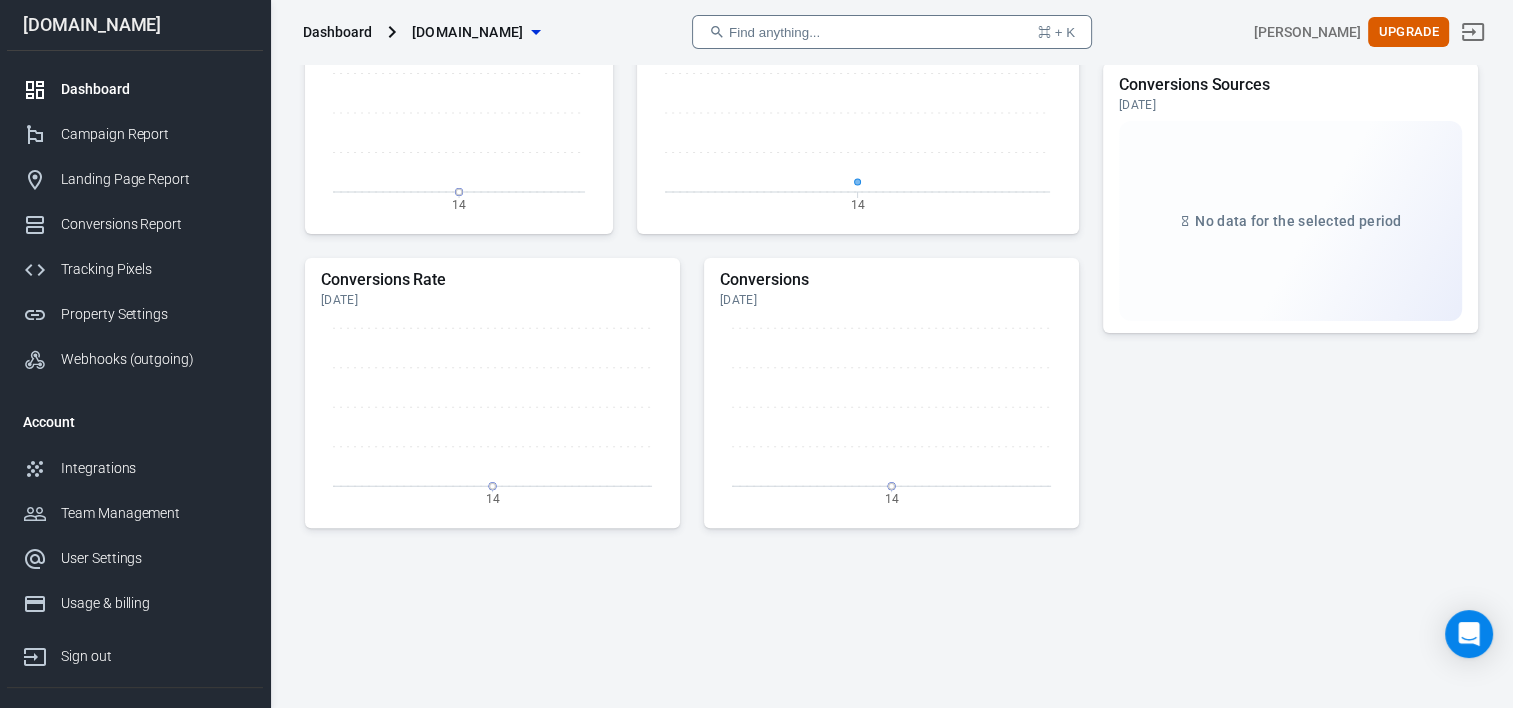 click on "14" 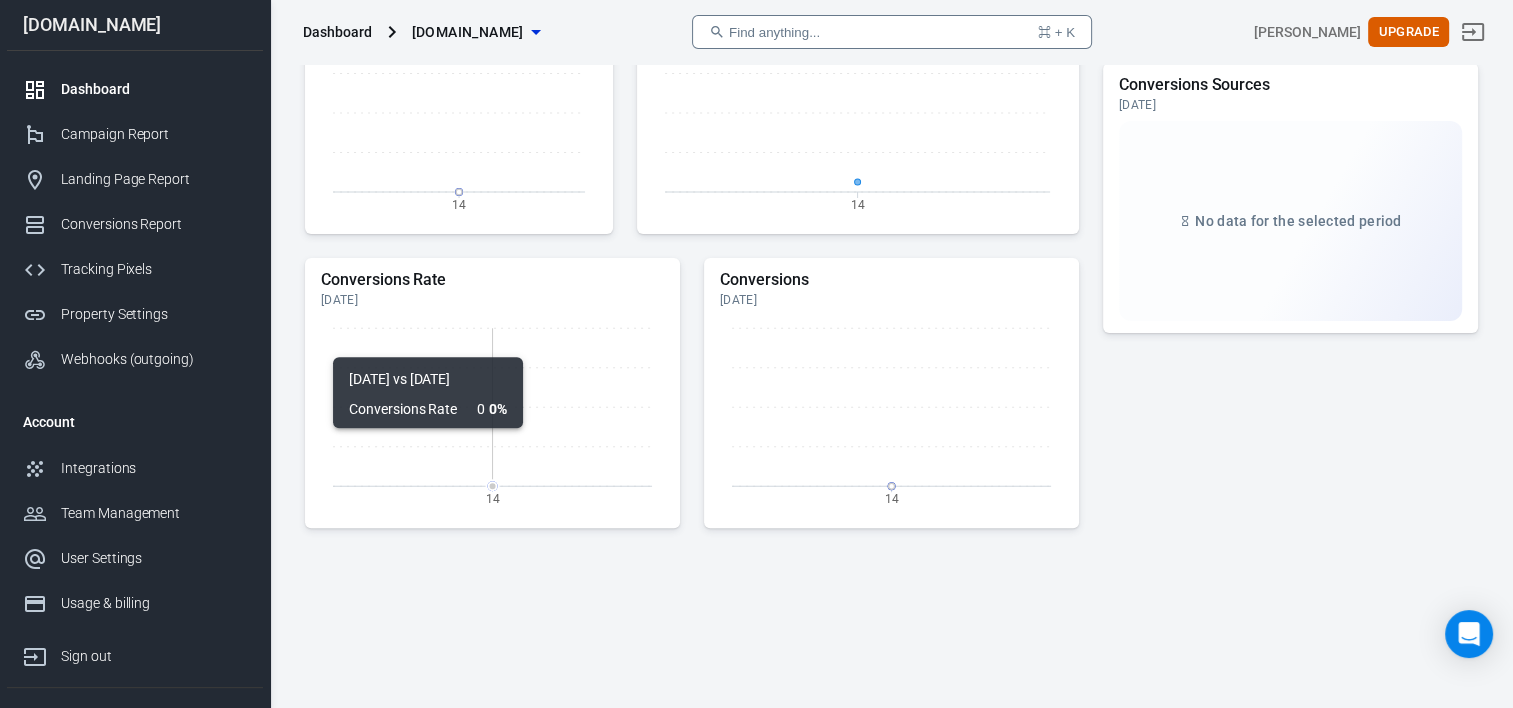 click on "14" 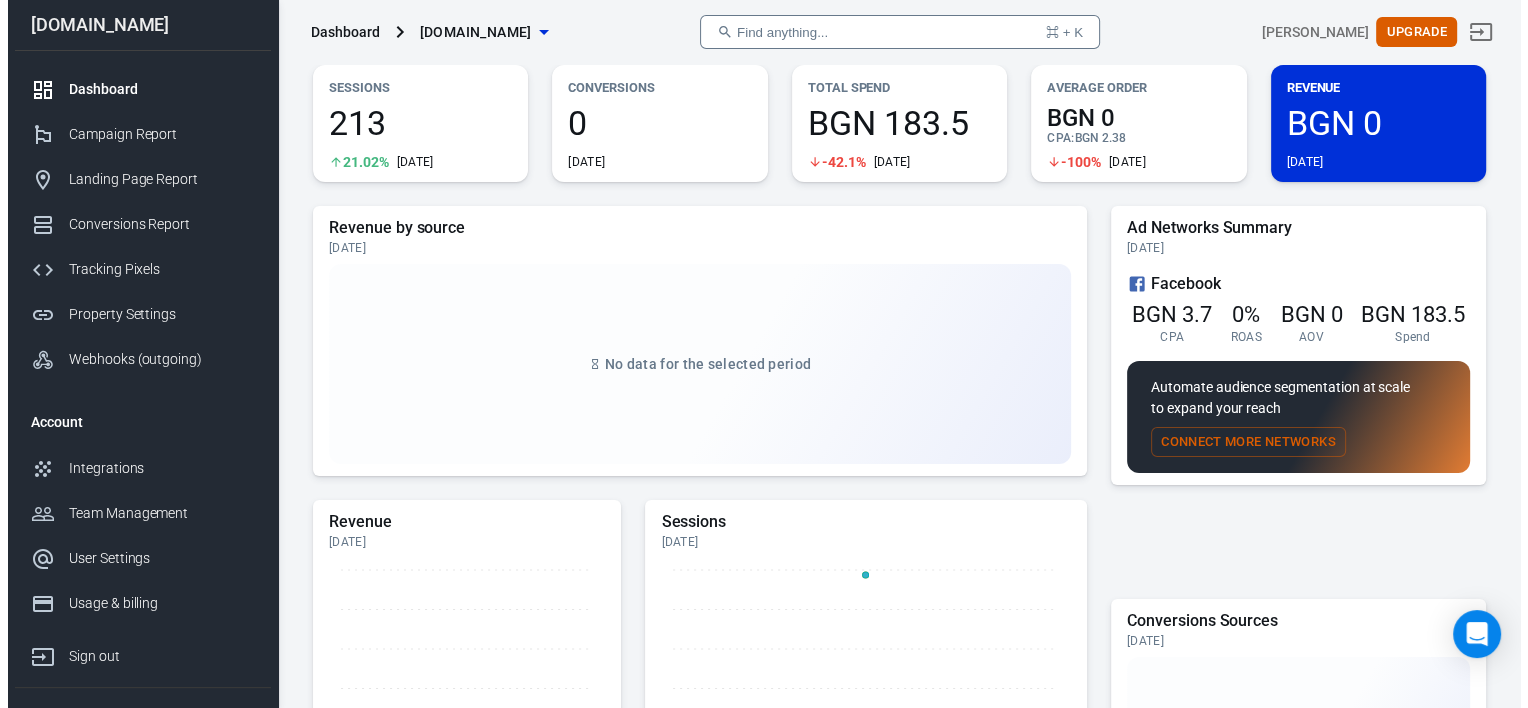scroll, scrollTop: 0, scrollLeft: 0, axis: both 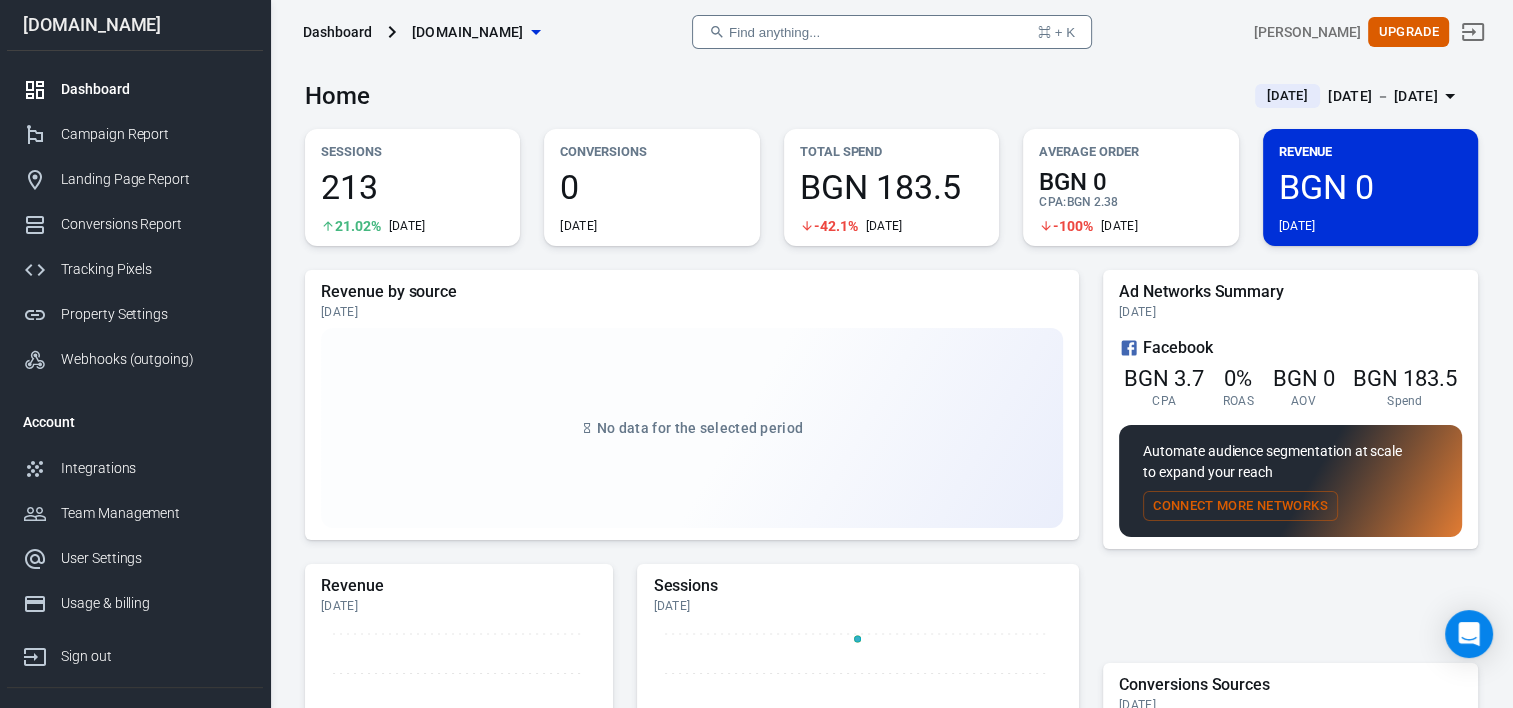 click on "[DOMAIN_NAME]" at bounding box center (468, 32) 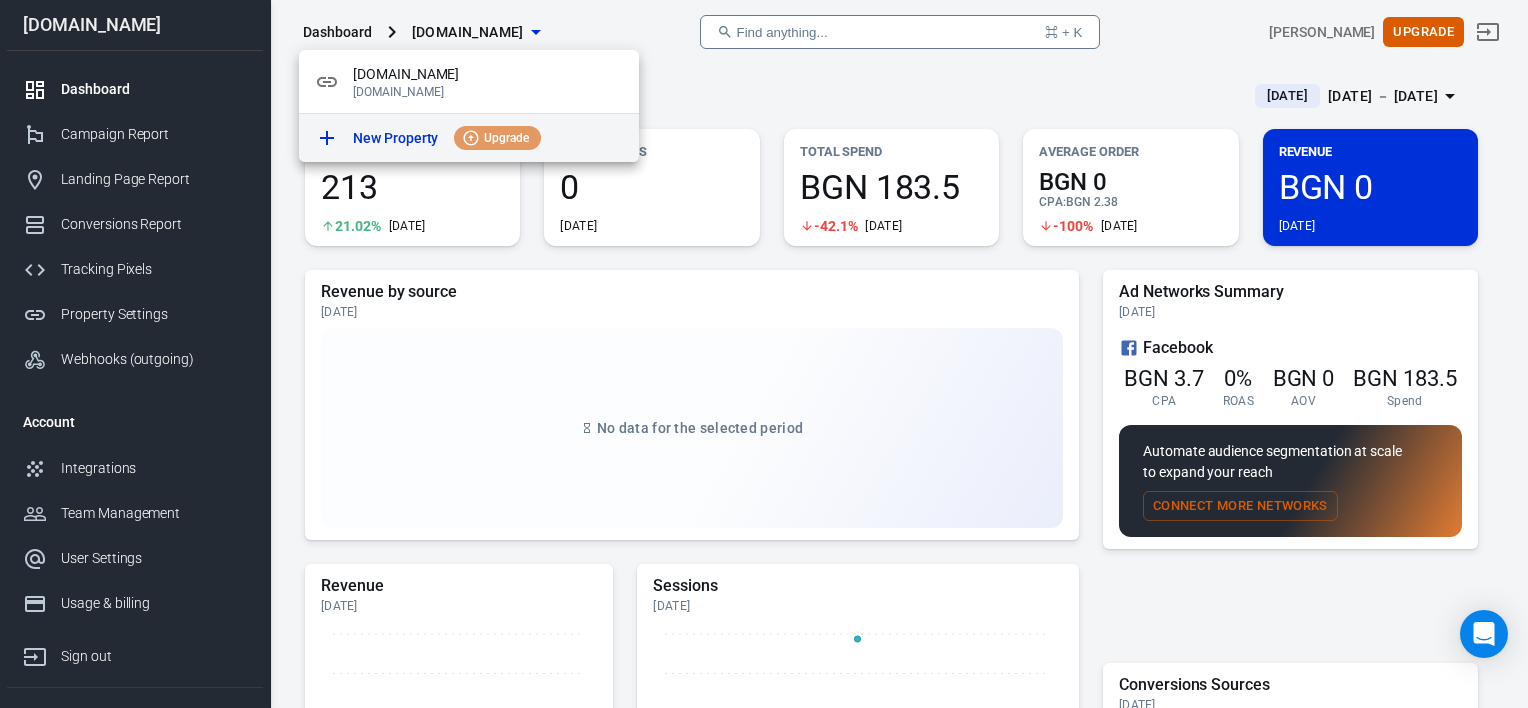 click on "Upgrade" at bounding box center (506, 138) 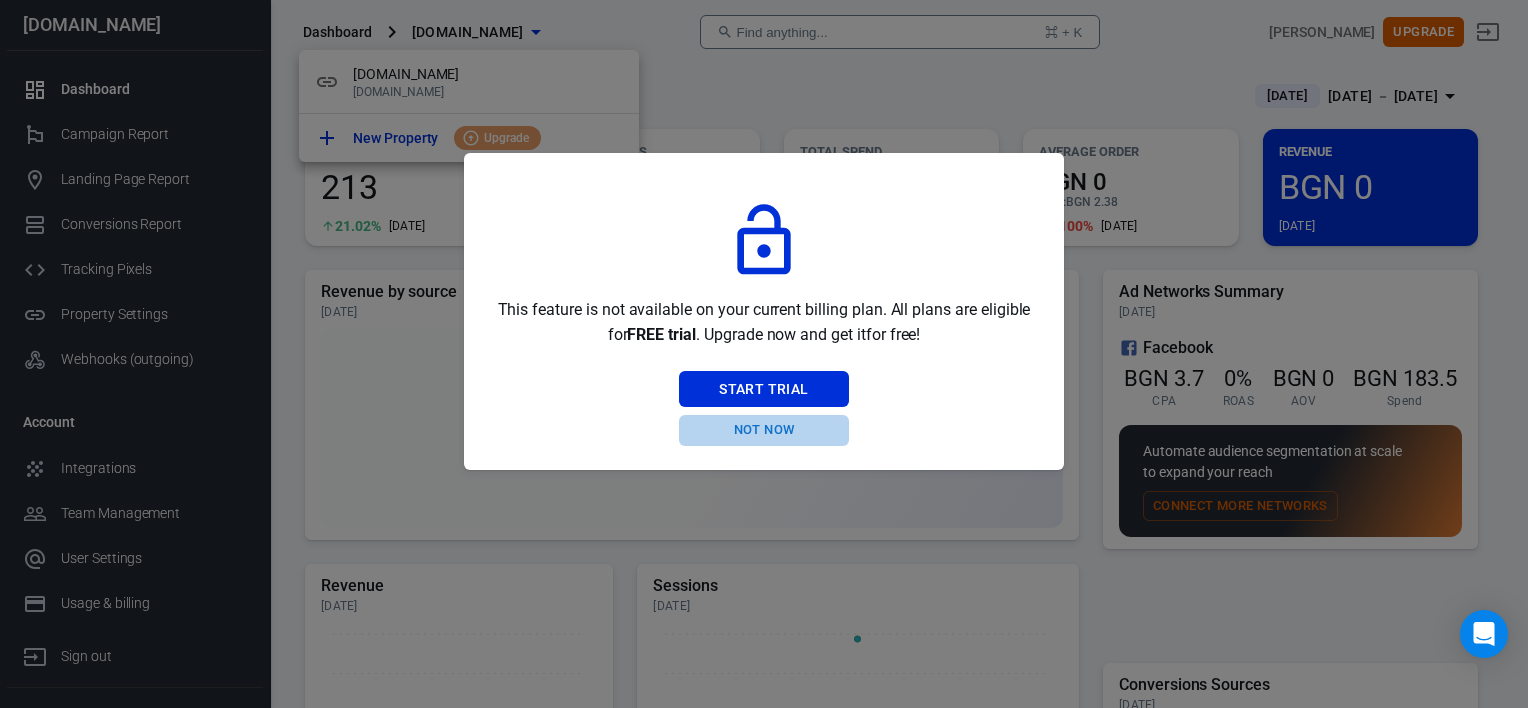 click on "Not Now" at bounding box center (763, 430) 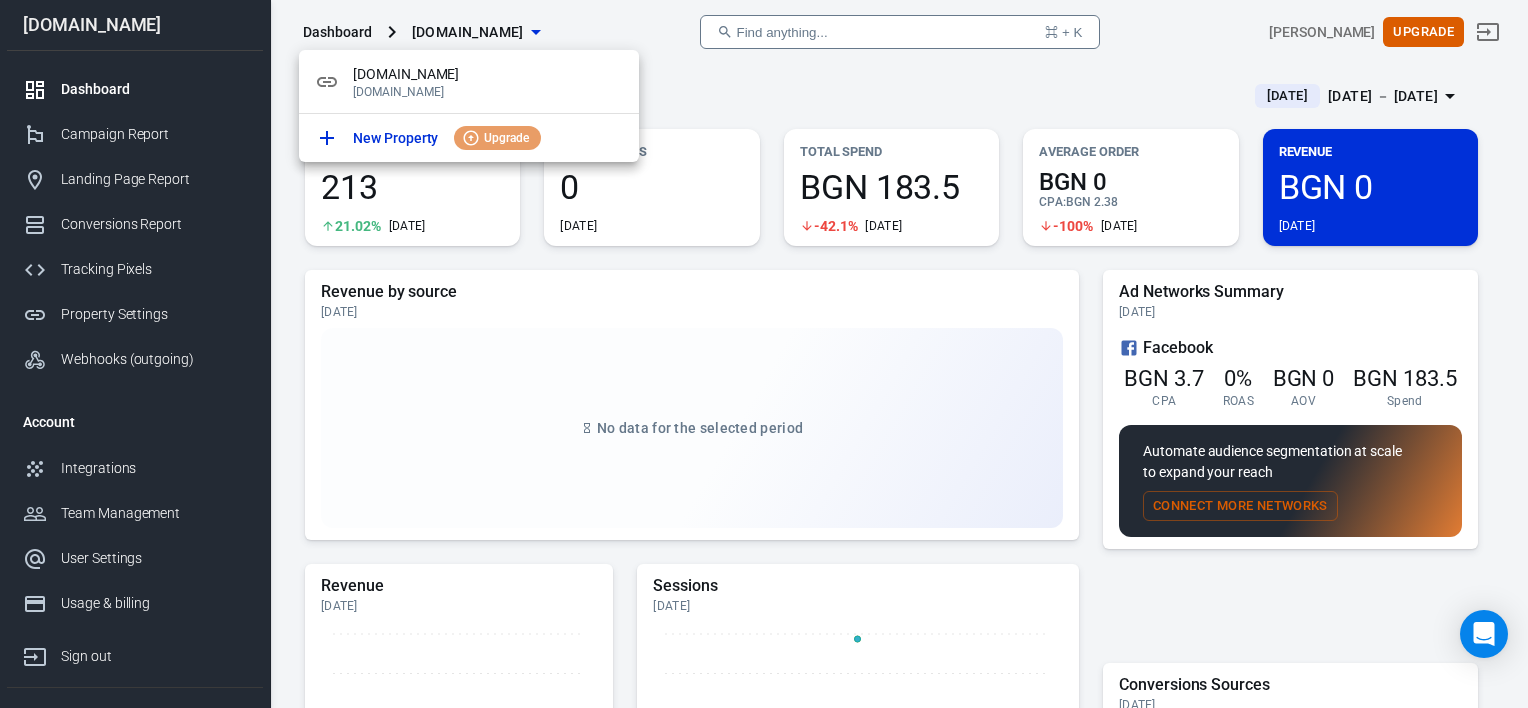 click at bounding box center [764, 354] 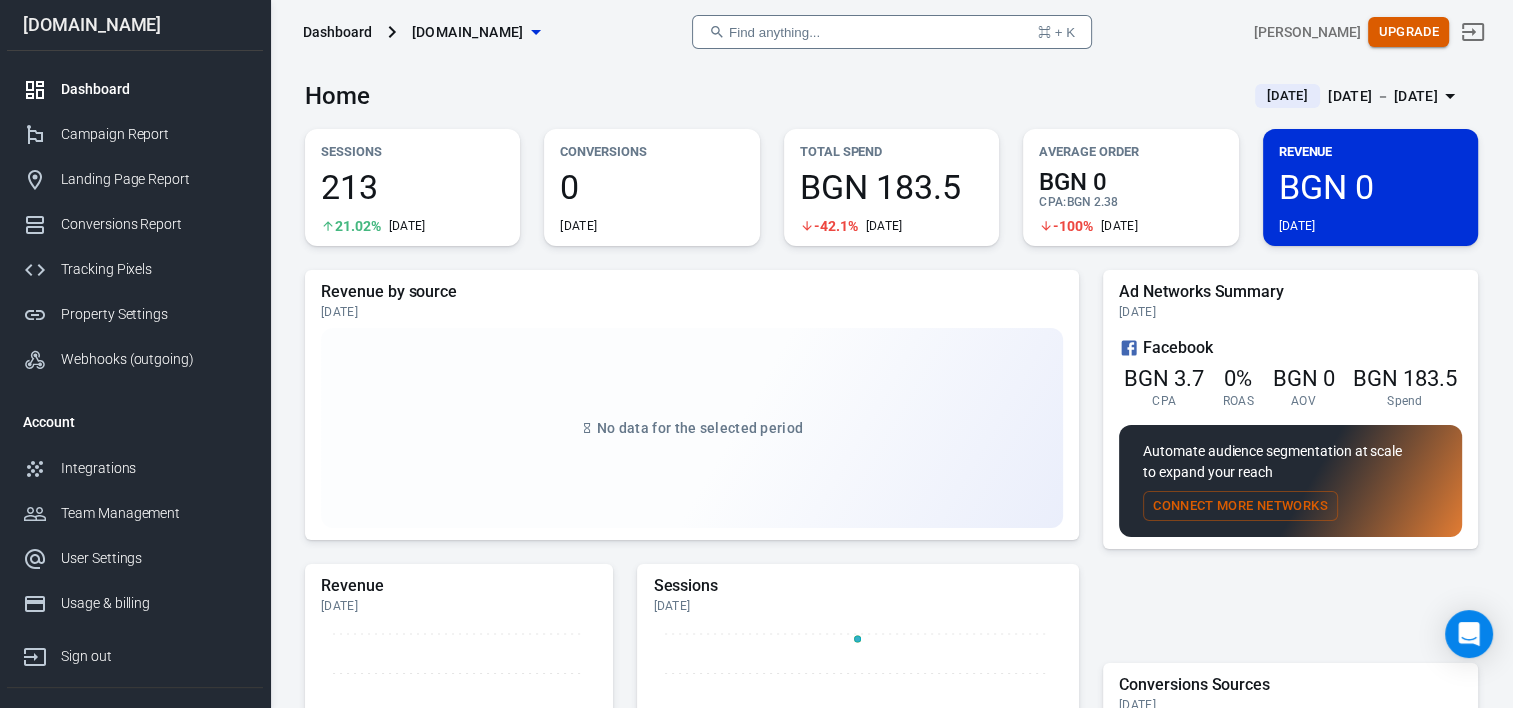 click on "Upgrade" at bounding box center [1408, 32] 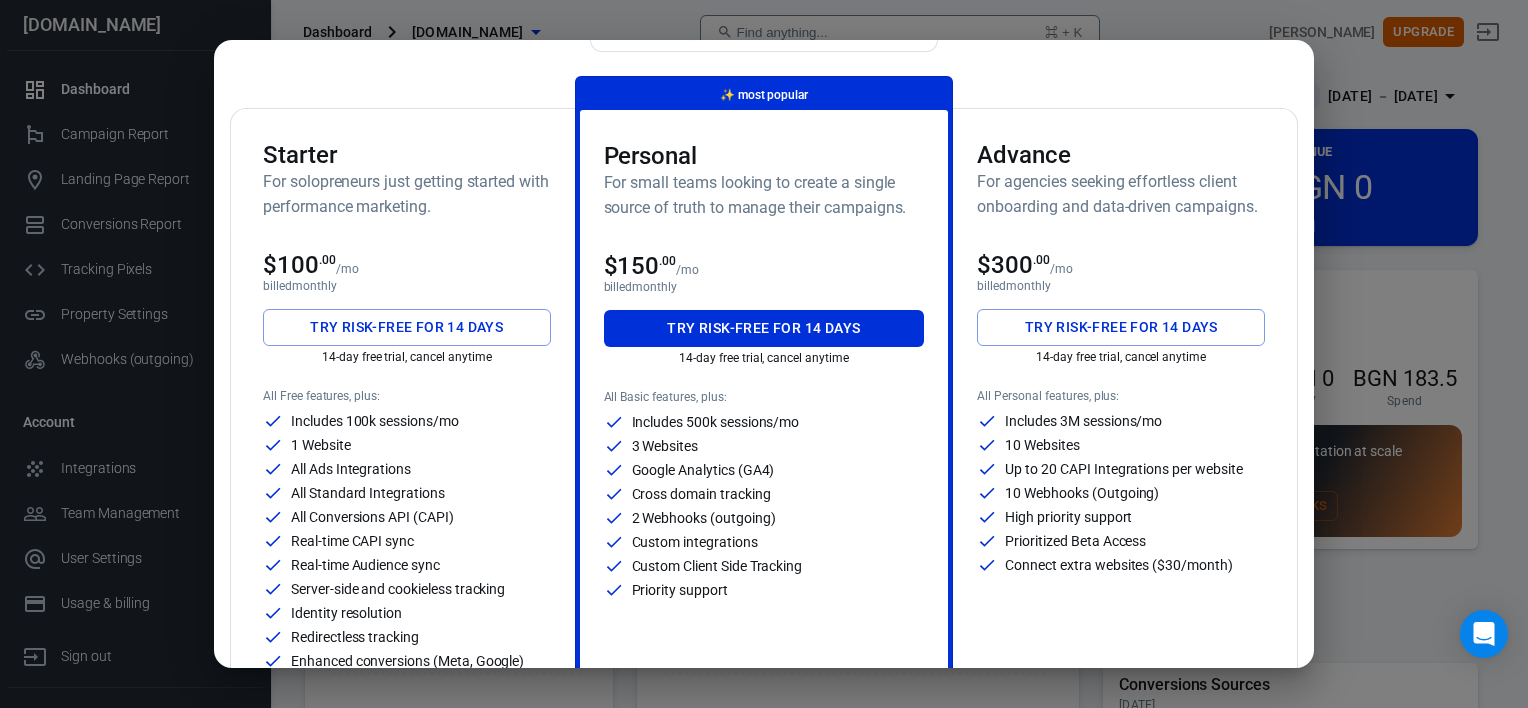 scroll, scrollTop: 0, scrollLeft: 0, axis: both 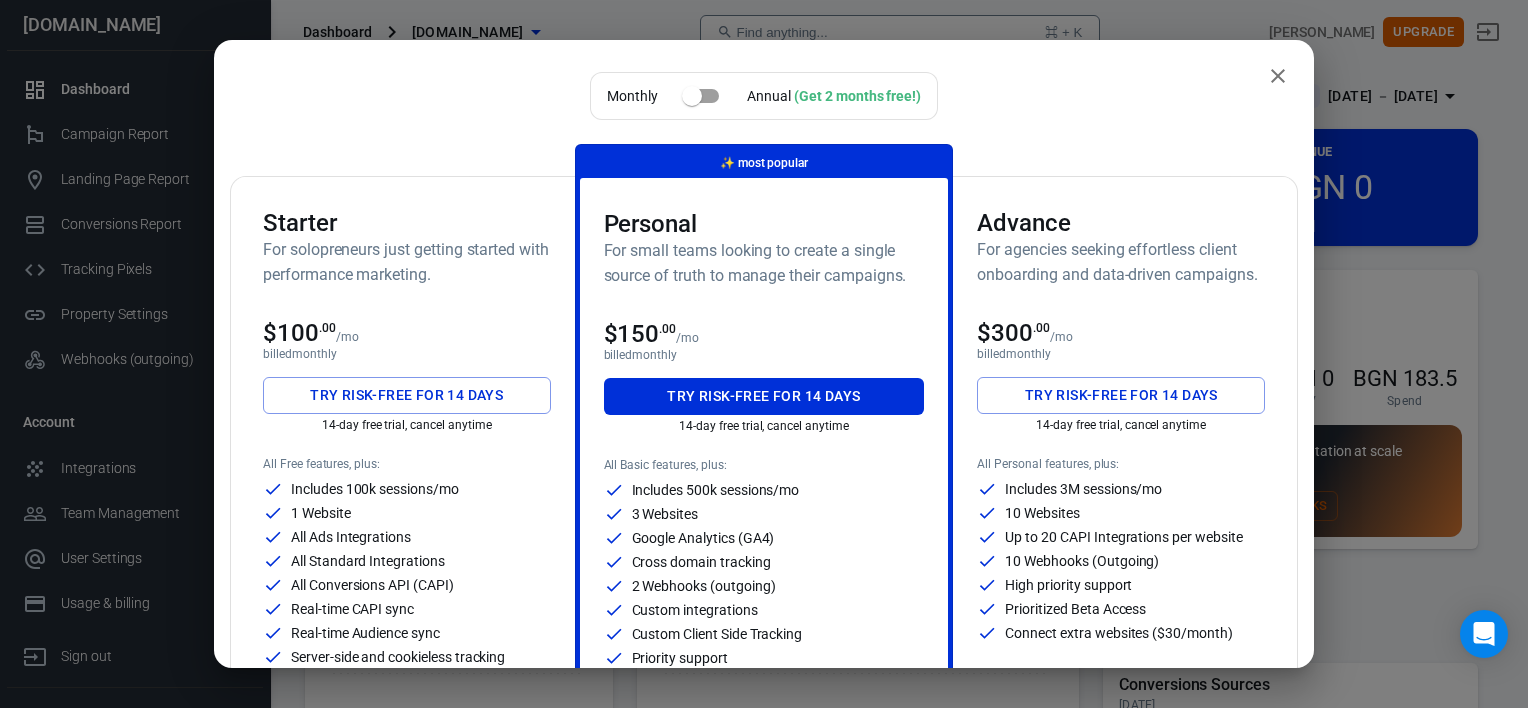click on "Try risk-free for 14 days" at bounding box center (406, 395) 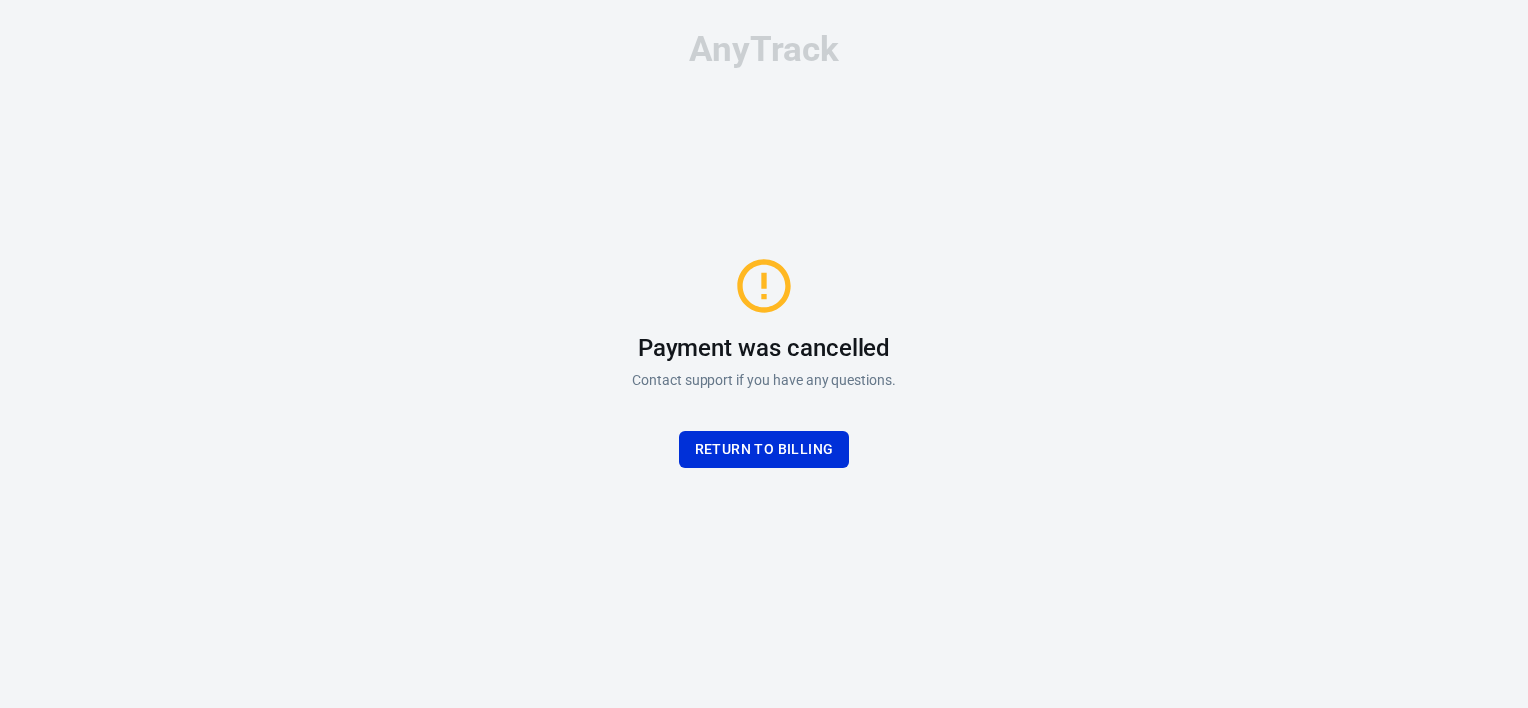 scroll, scrollTop: 0, scrollLeft: 0, axis: both 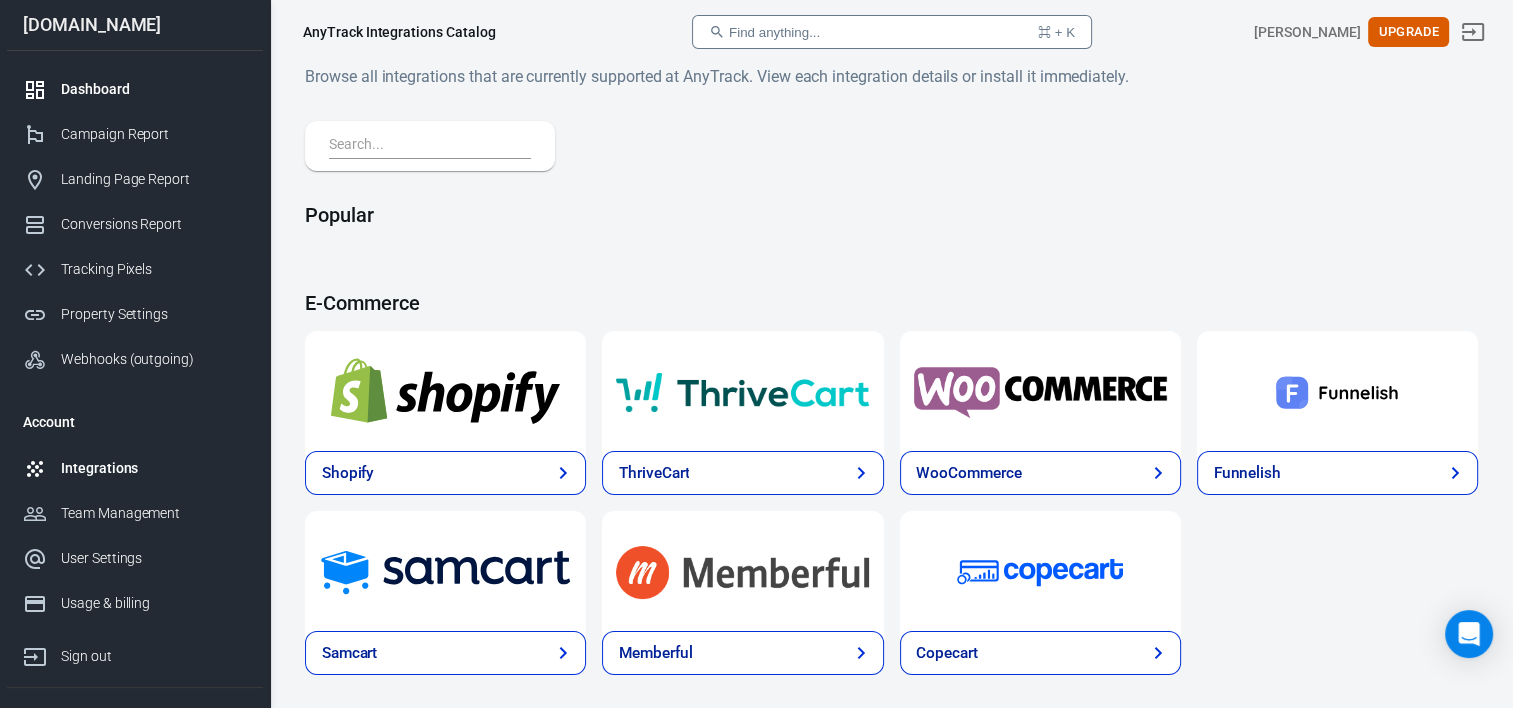 click on "Dashboard" at bounding box center [154, 89] 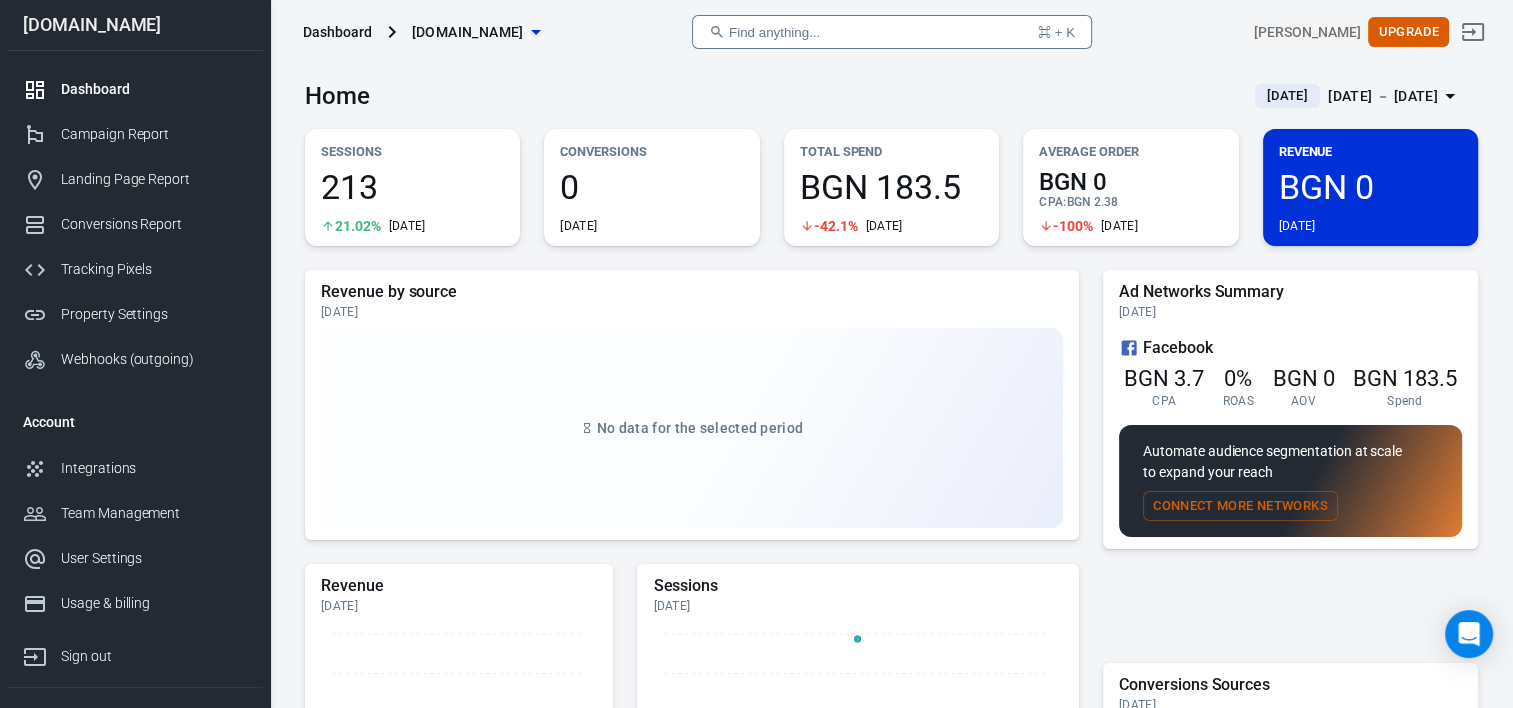 scroll, scrollTop: 0, scrollLeft: 0, axis: both 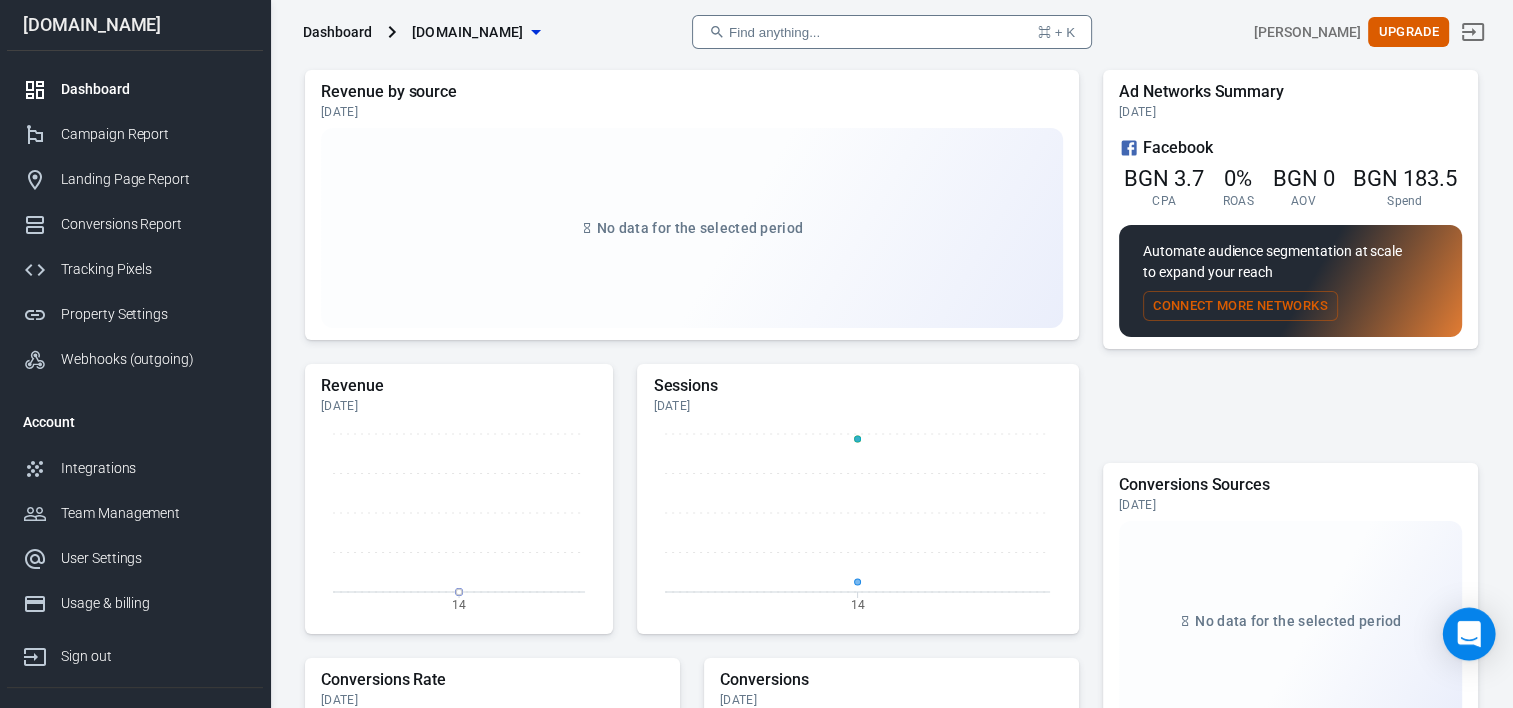 click 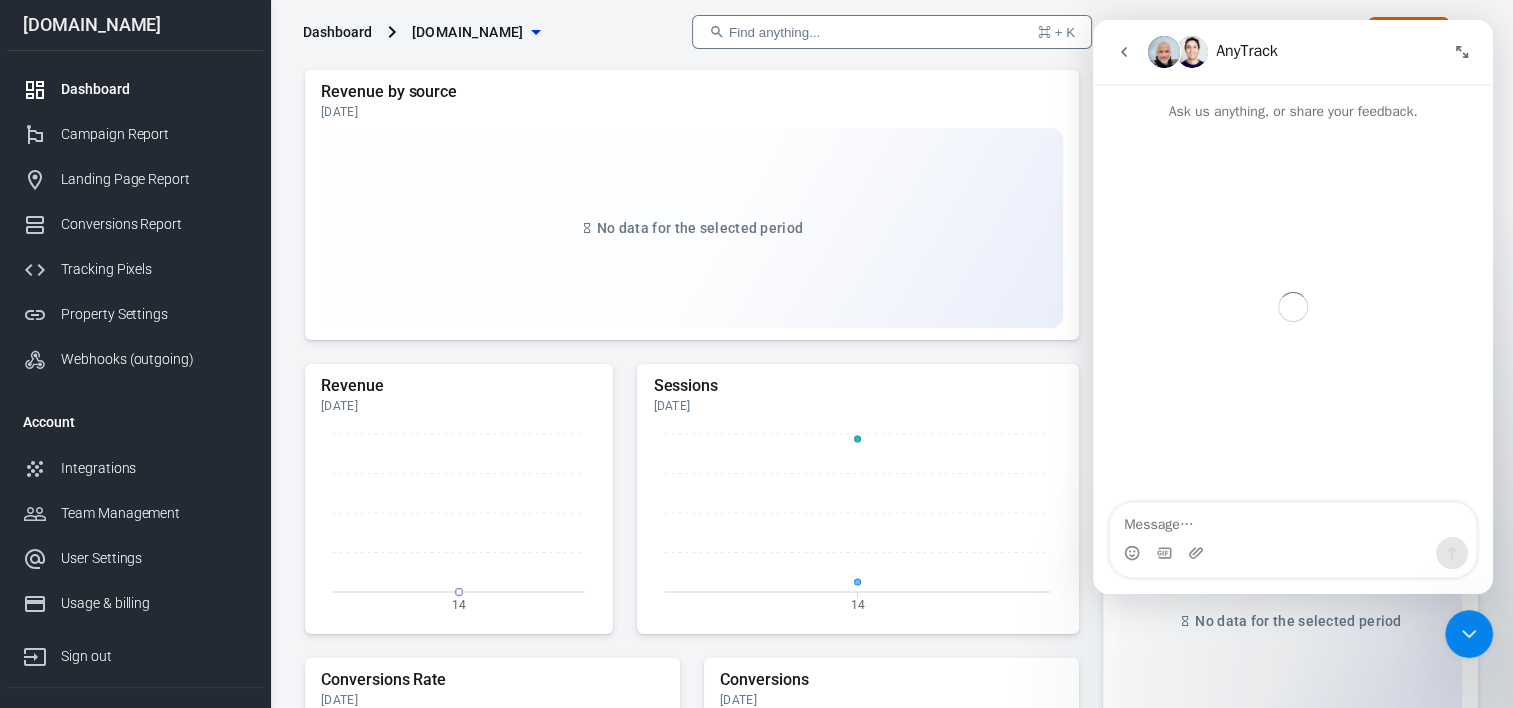 scroll, scrollTop: 0, scrollLeft: 0, axis: both 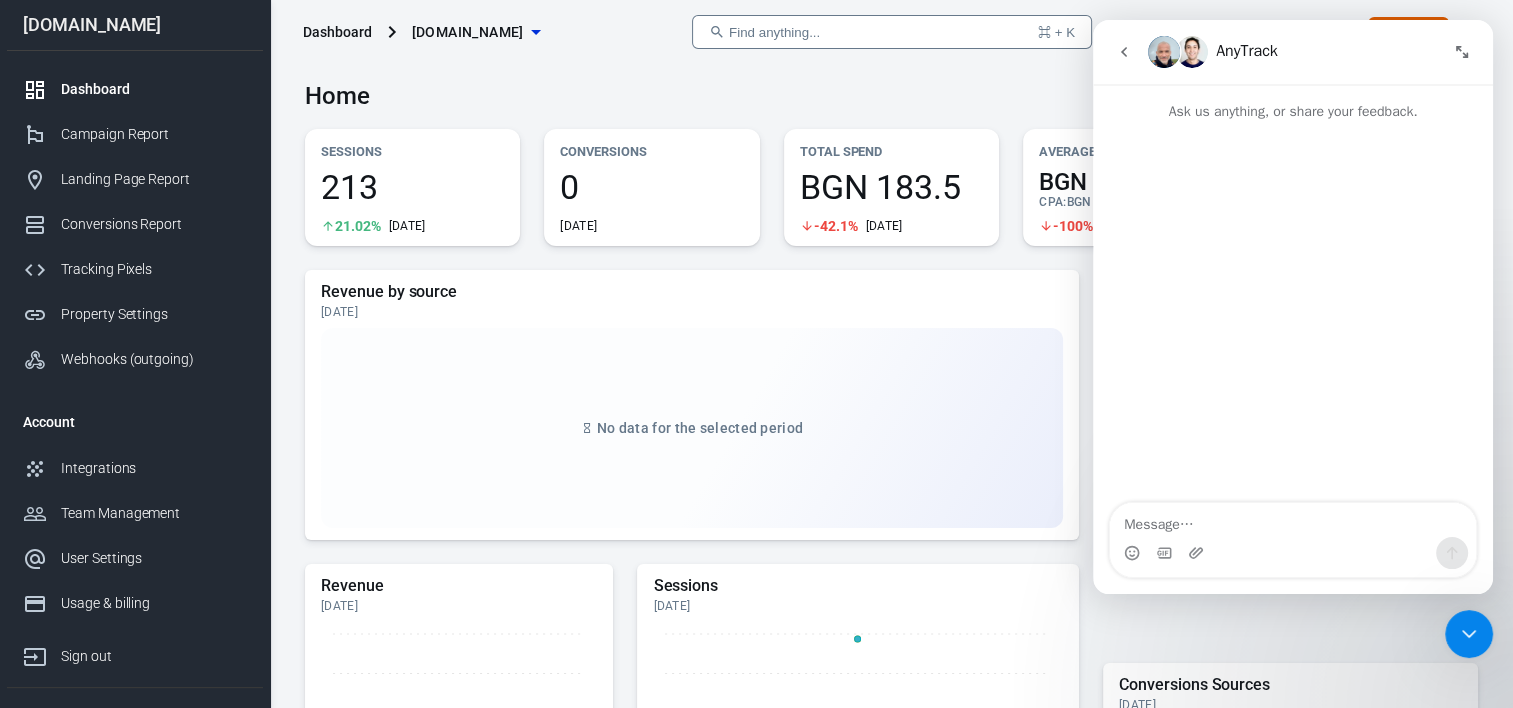 click at bounding box center [1293, 520] 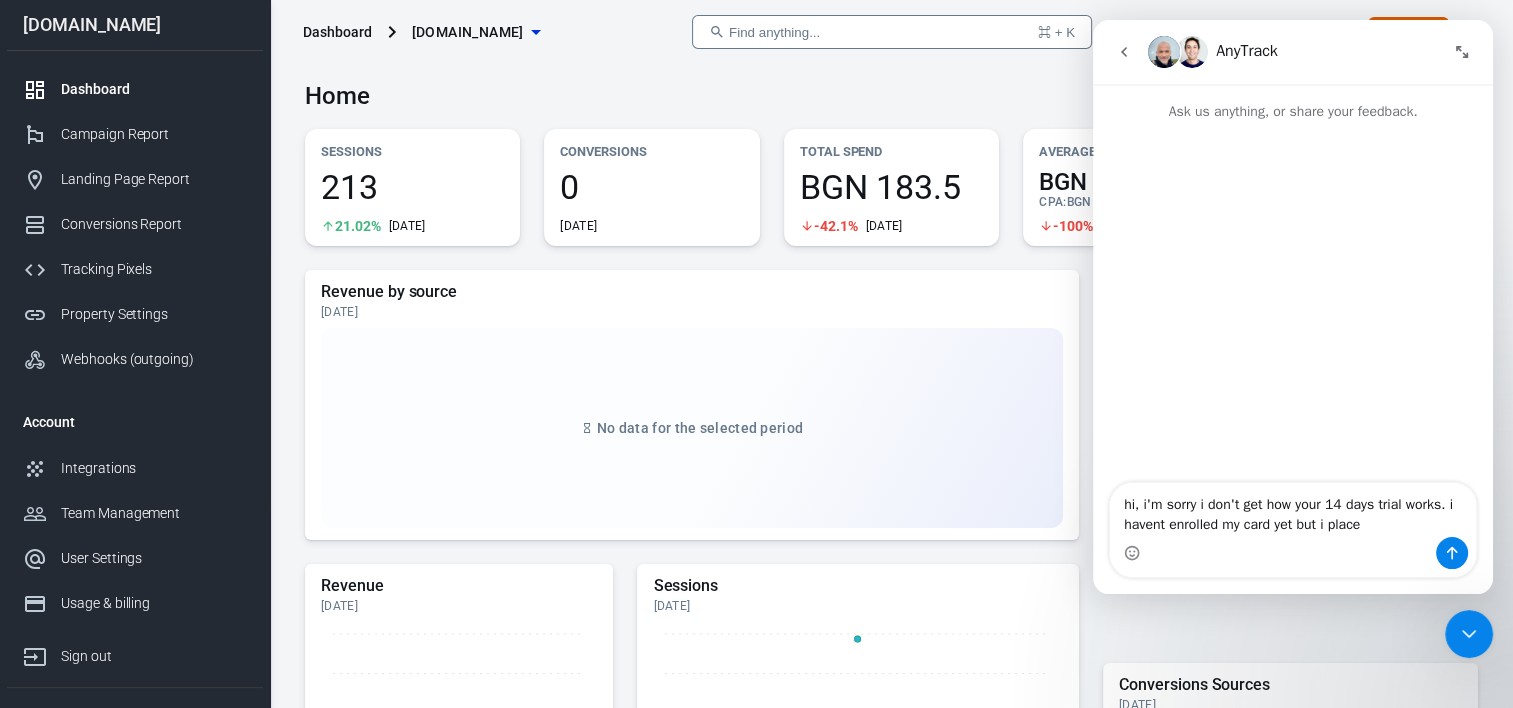 type on "hi, i'm sorry i don't get how your 14 days trial works. i havent enrolled my card yet but i place" 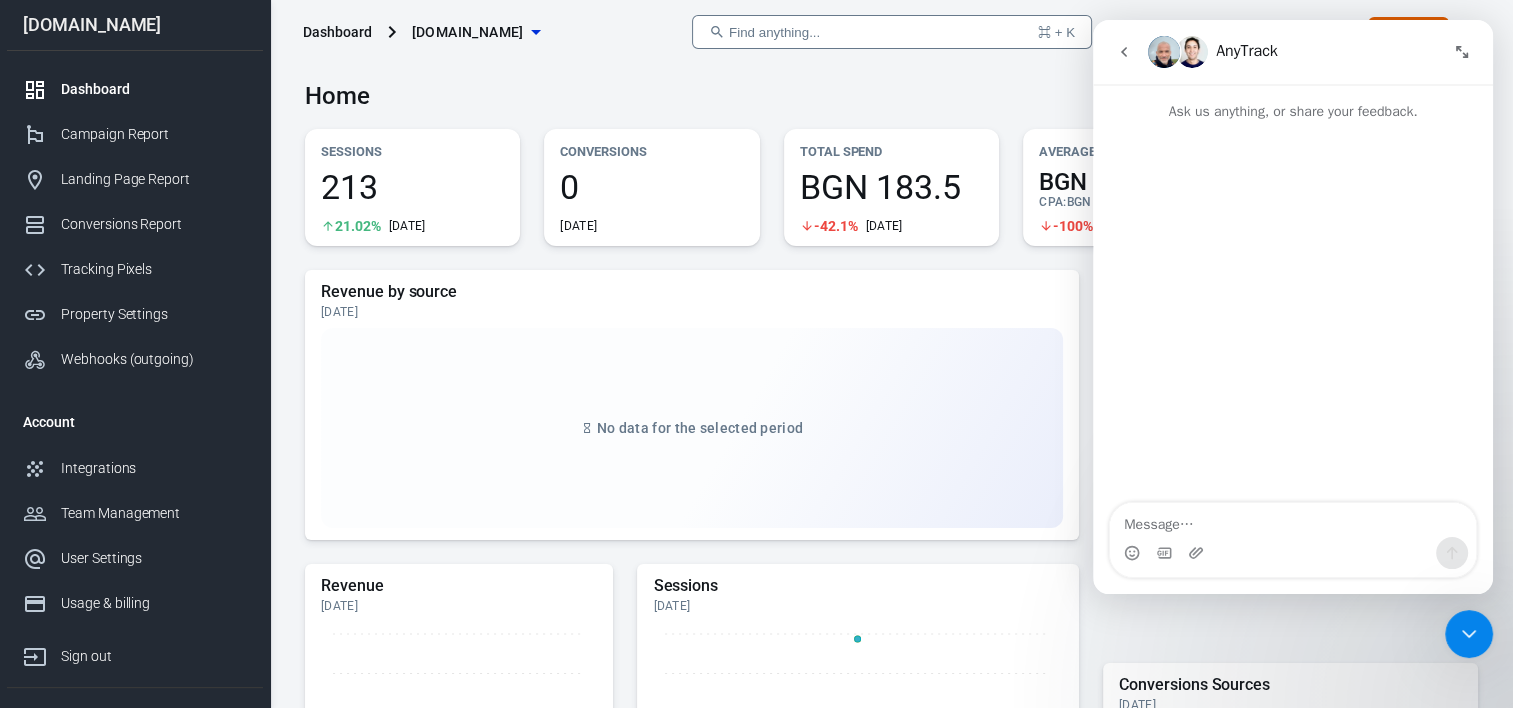 click 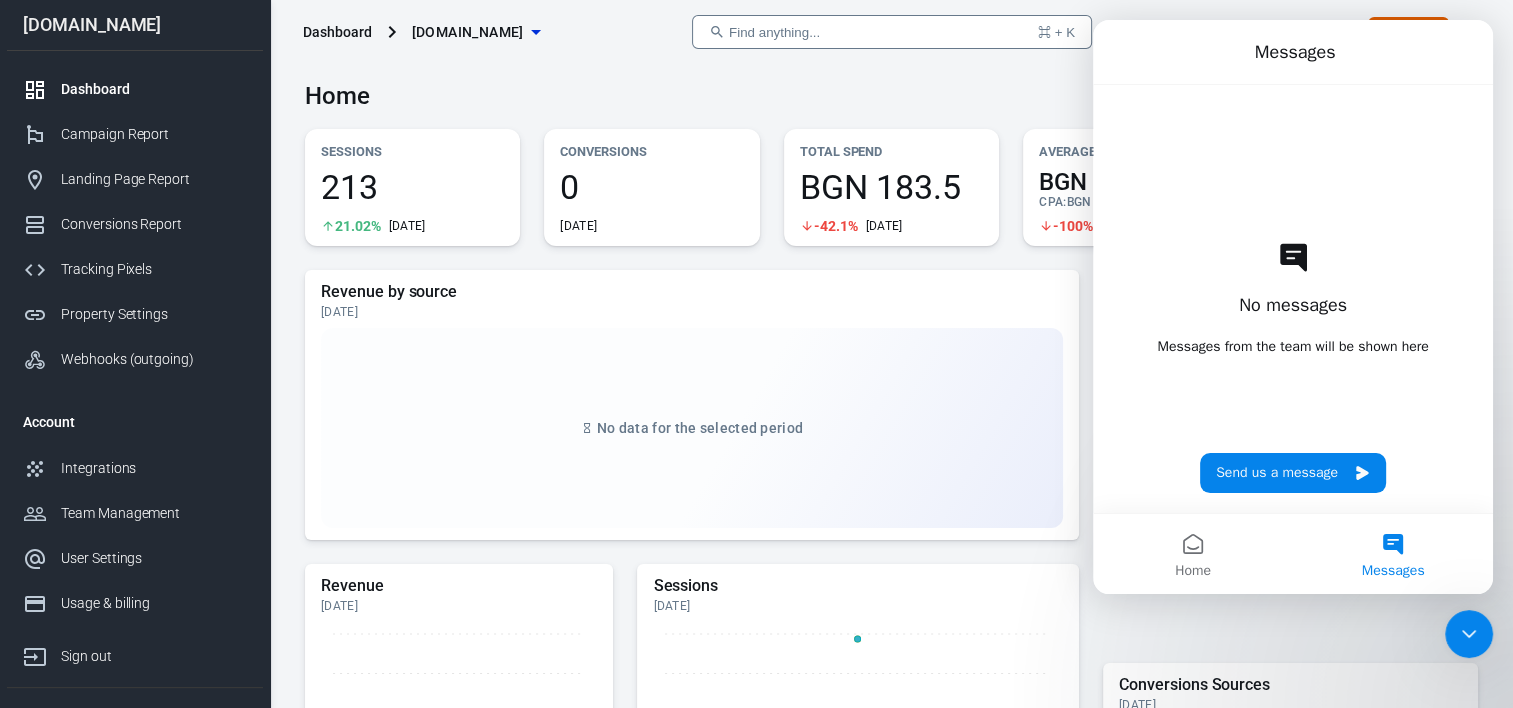 click on "Home Today Jul 14 － Jul 14, 2025" at bounding box center [891, 88] 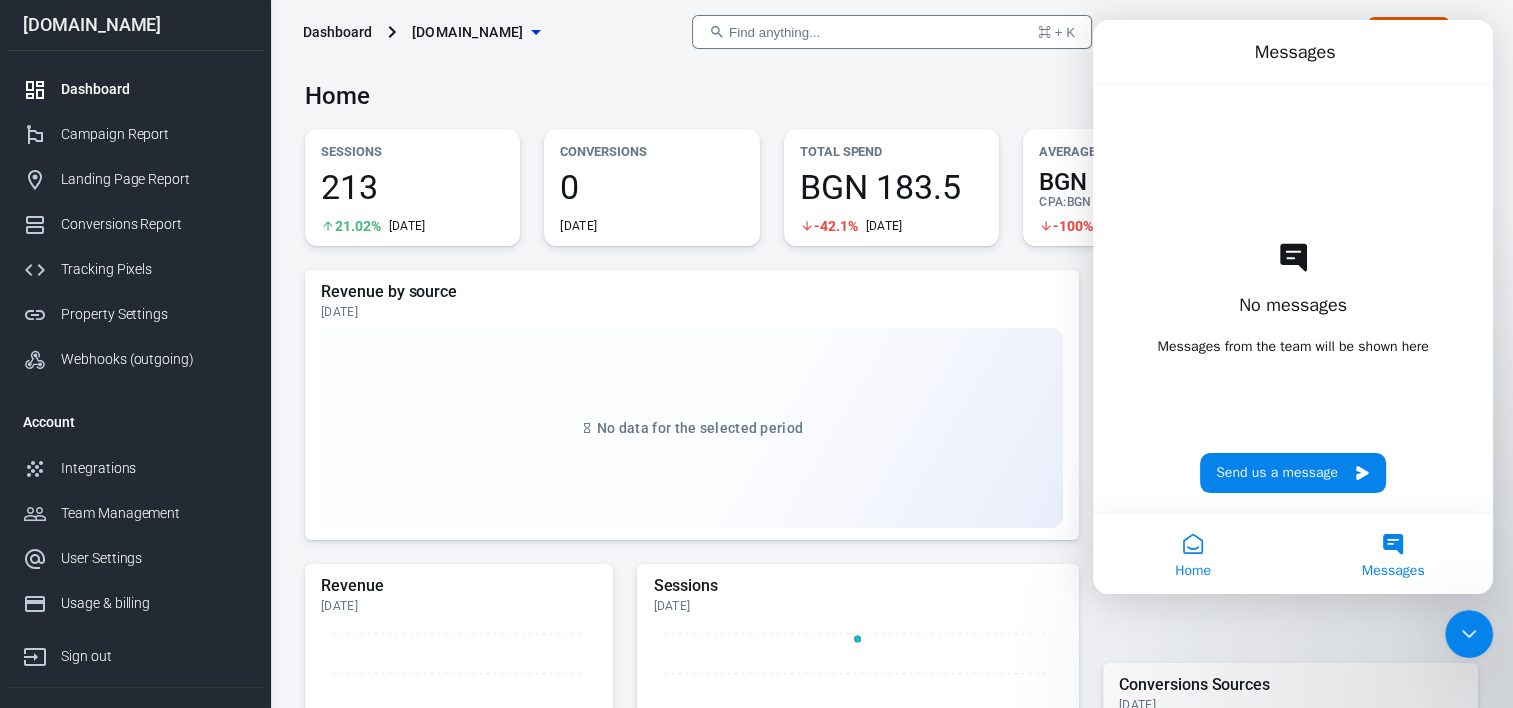 drag, startPoint x: 2466, startPoint y: 668, endPoint x: 1211, endPoint y: 581, distance: 1258.012 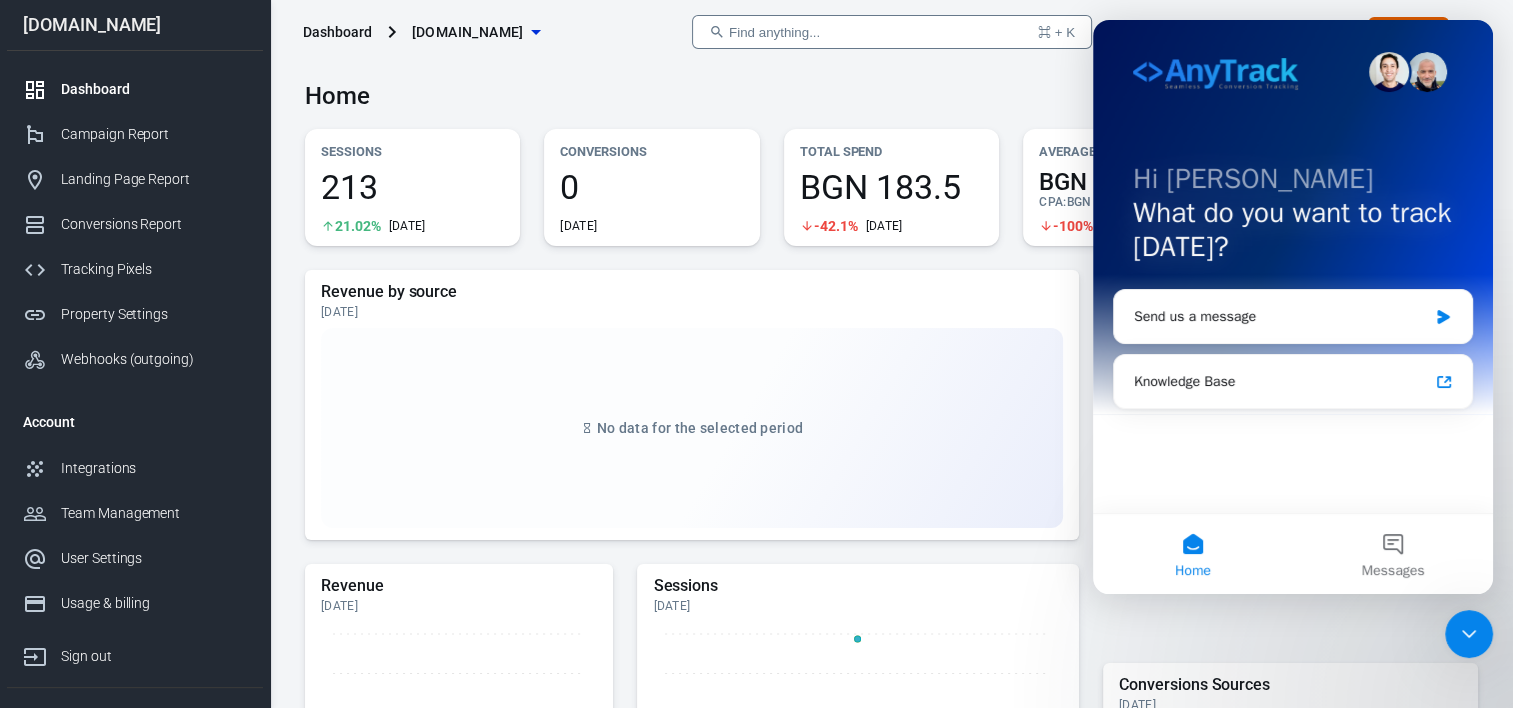 click 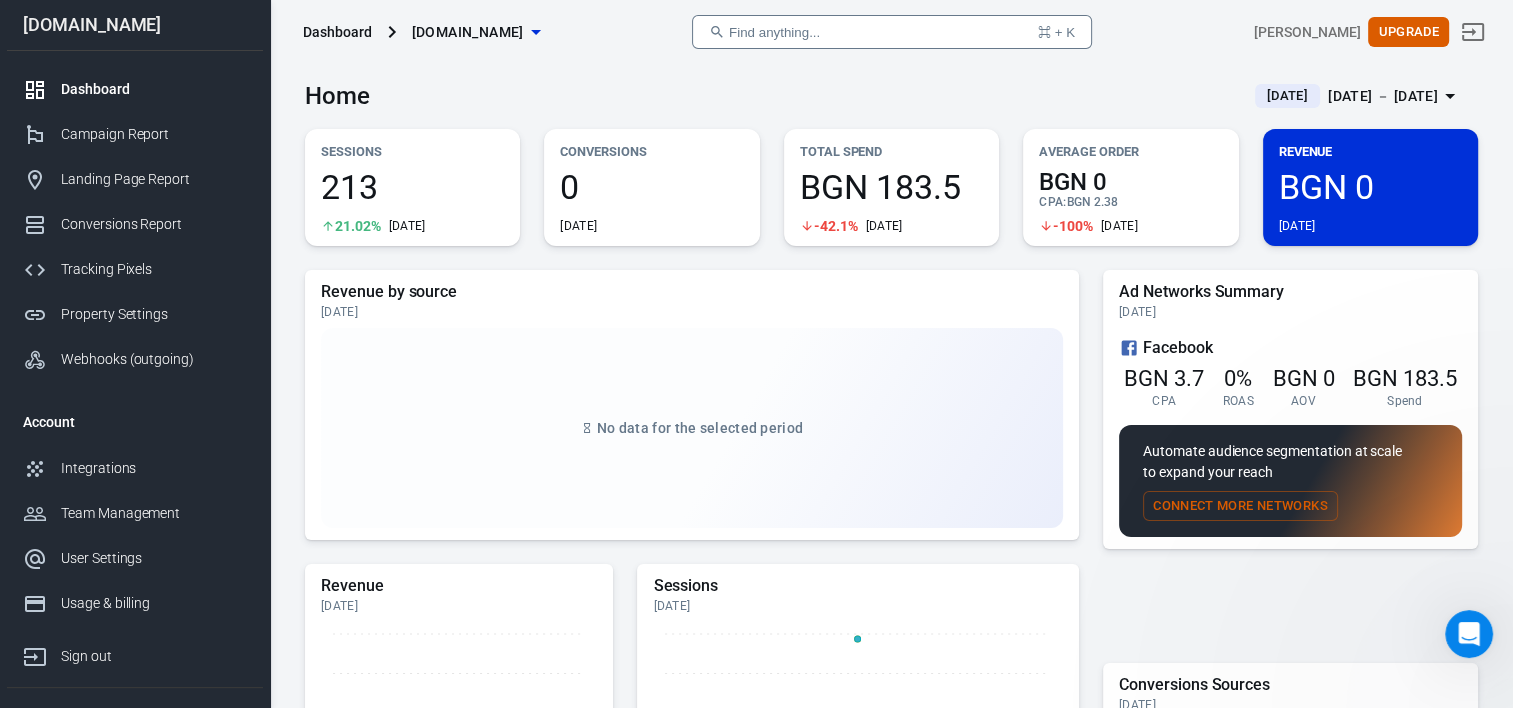 scroll, scrollTop: 0, scrollLeft: 0, axis: both 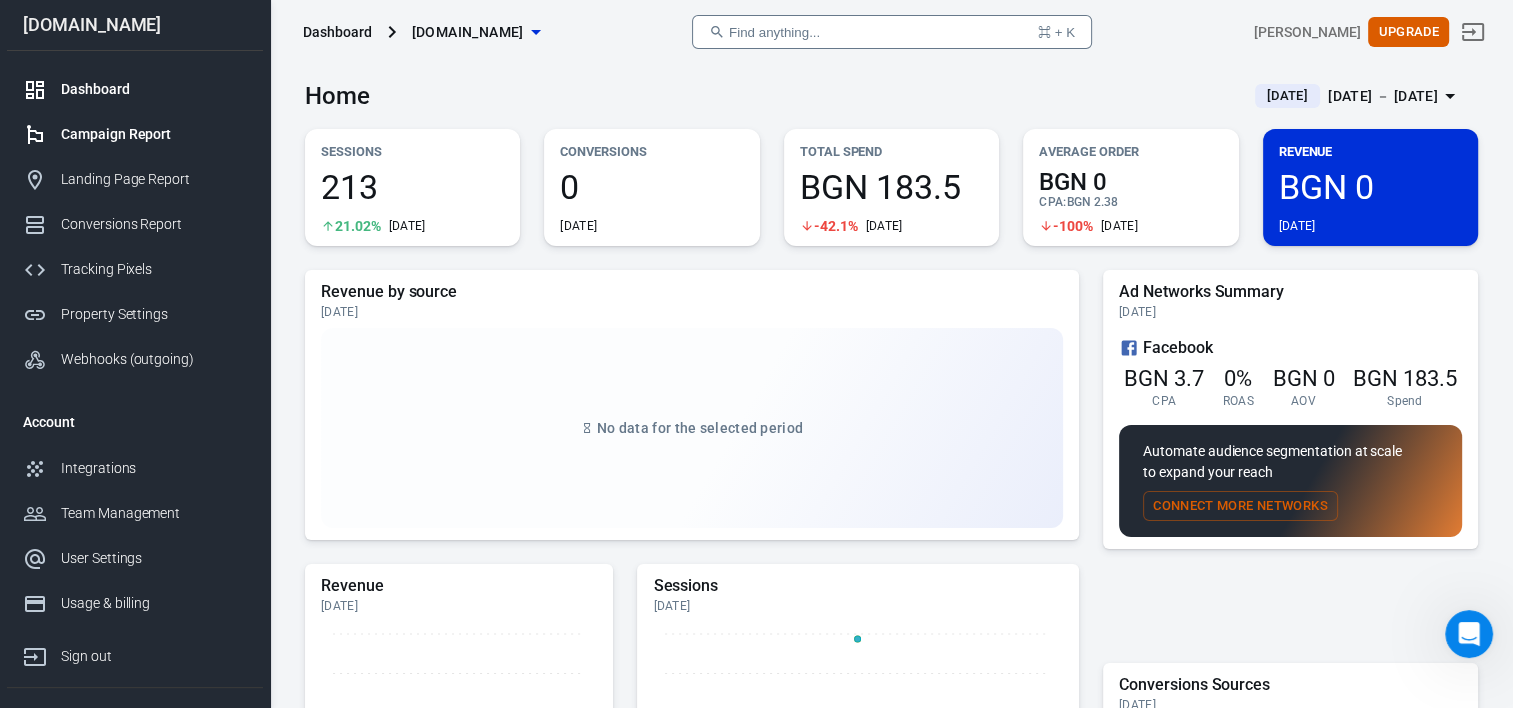 click on "Campaign Report" at bounding box center (154, 134) 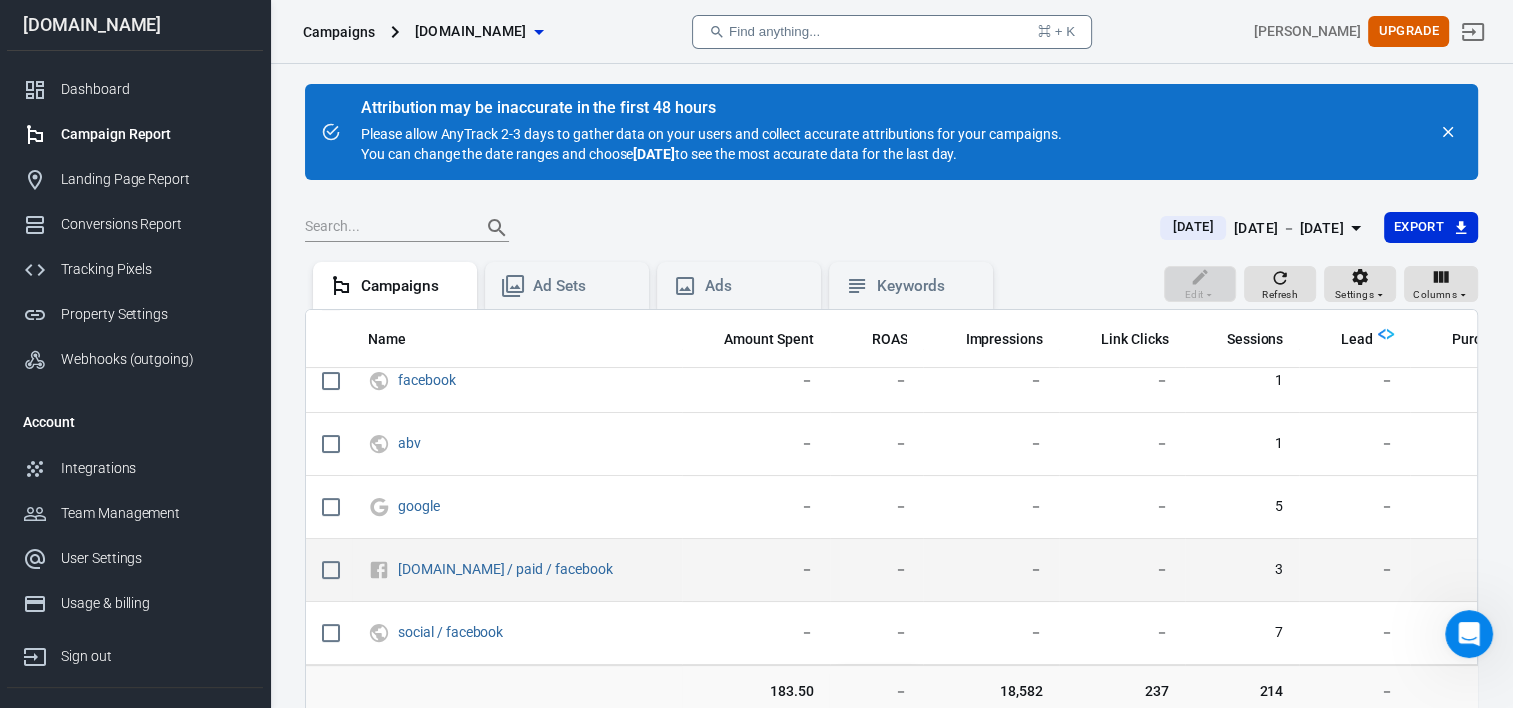 scroll, scrollTop: 345, scrollLeft: 0, axis: vertical 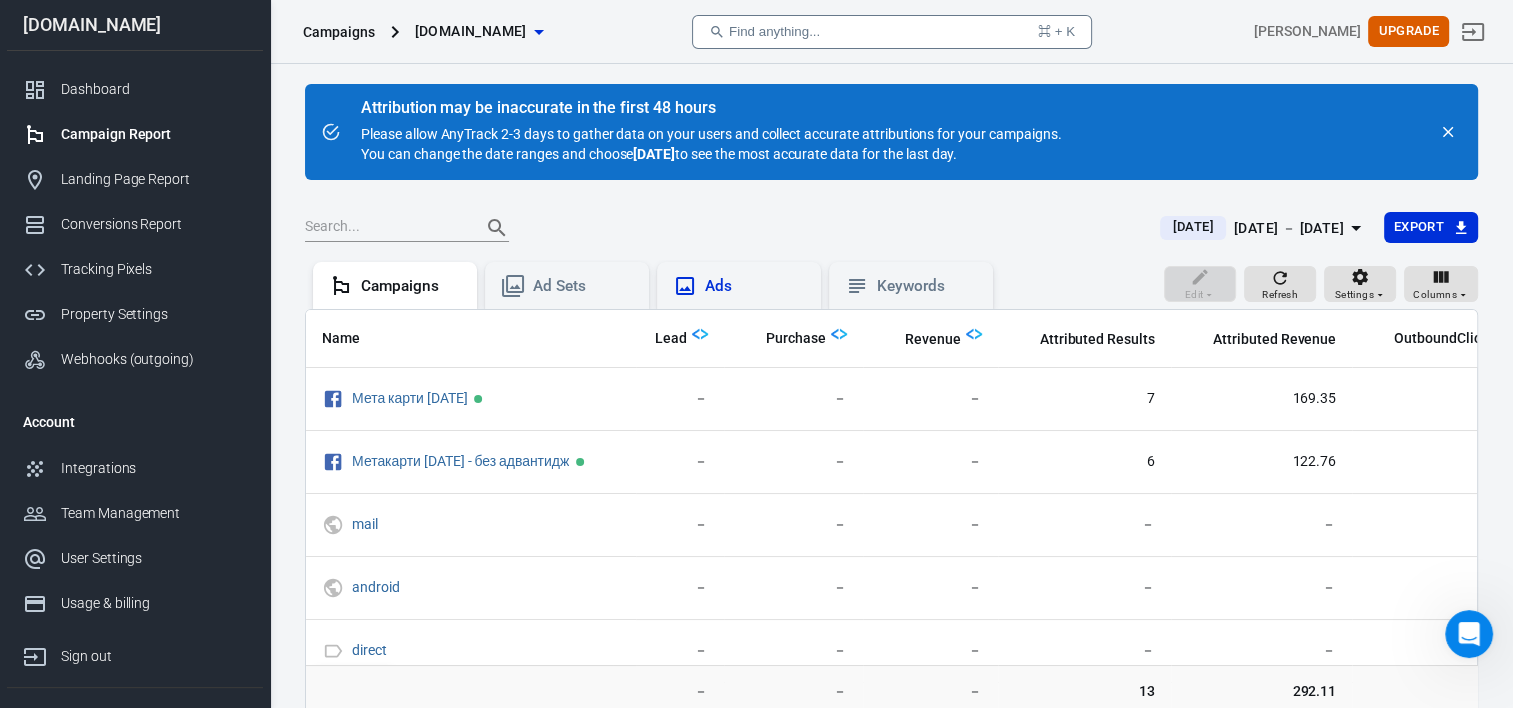 click on "Ads" at bounding box center [755, 286] 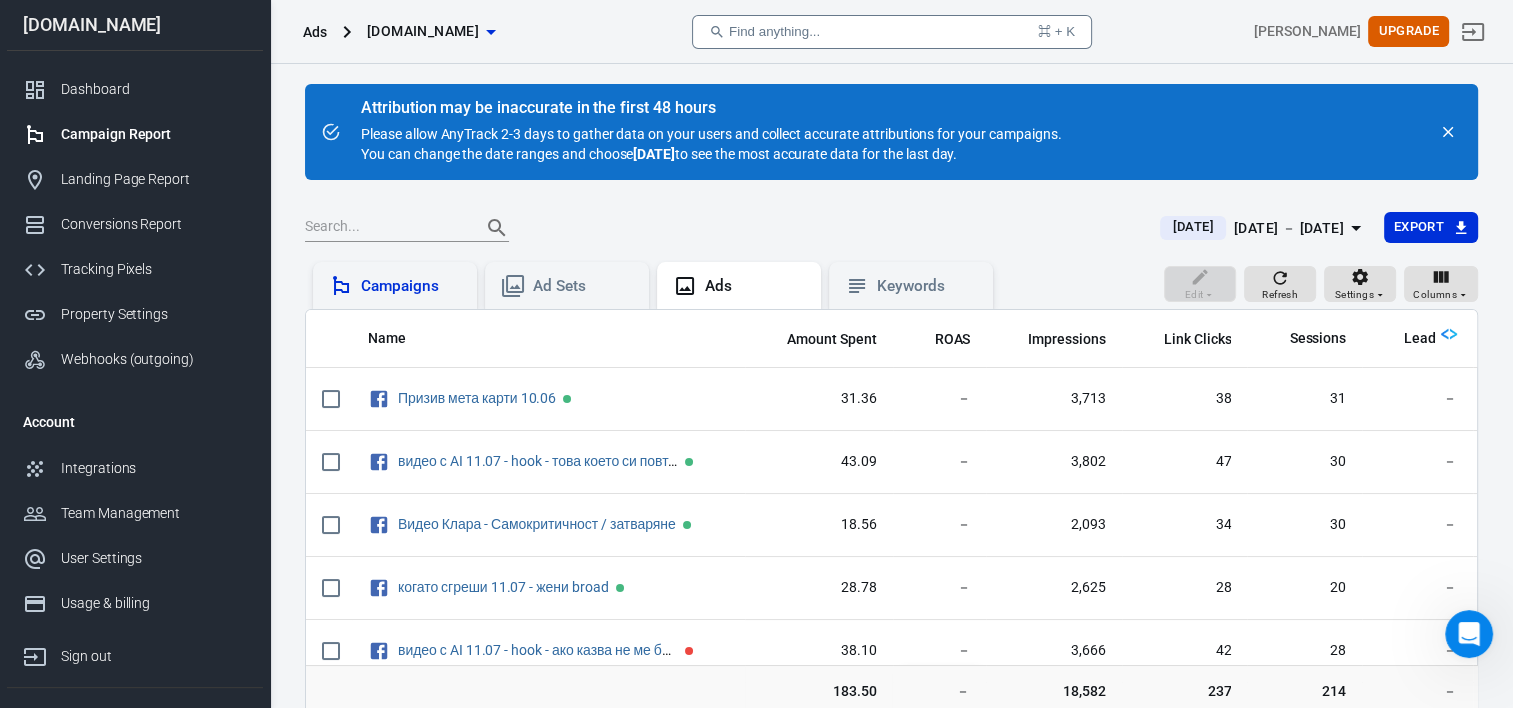 click on "Campaigns" at bounding box center [411, 286] 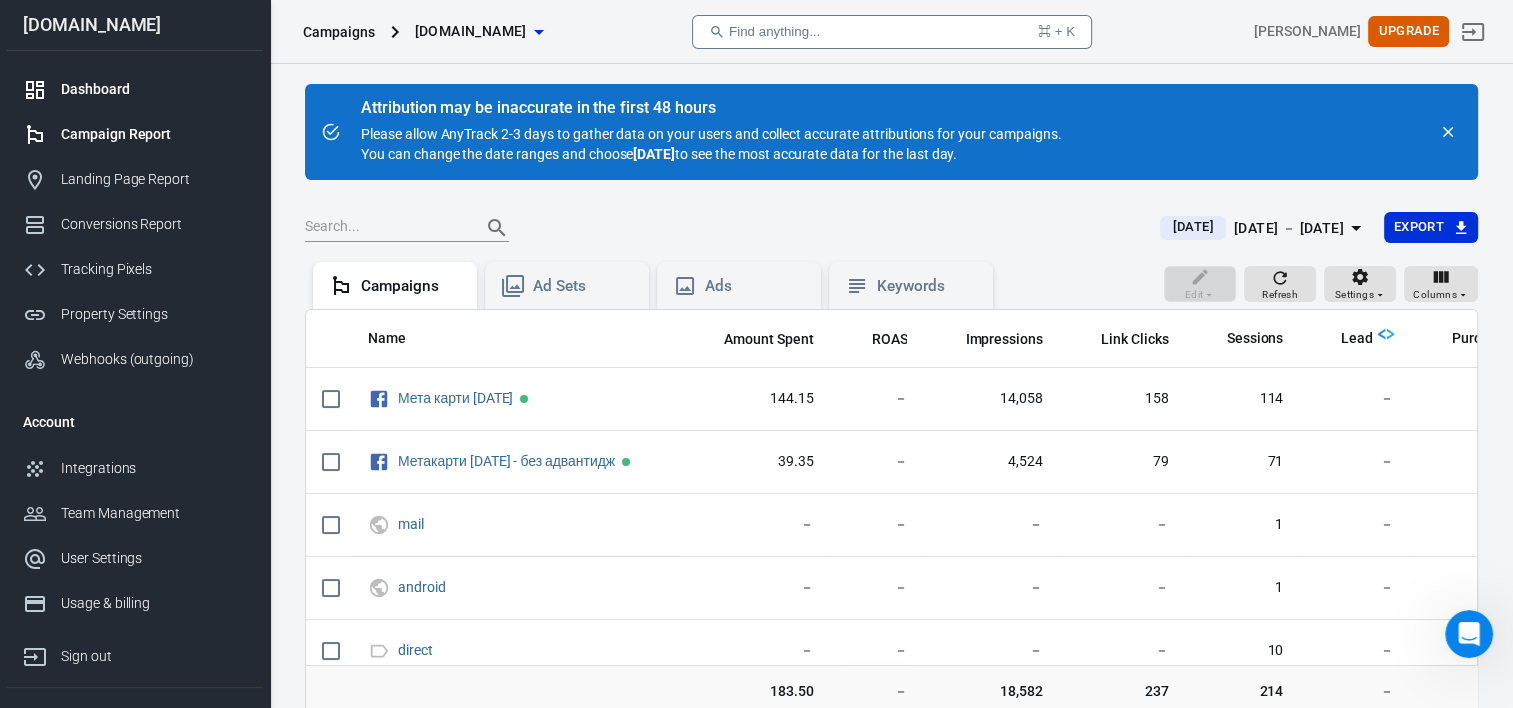 click on "Dashboard" at bounding box center (135, 89) 